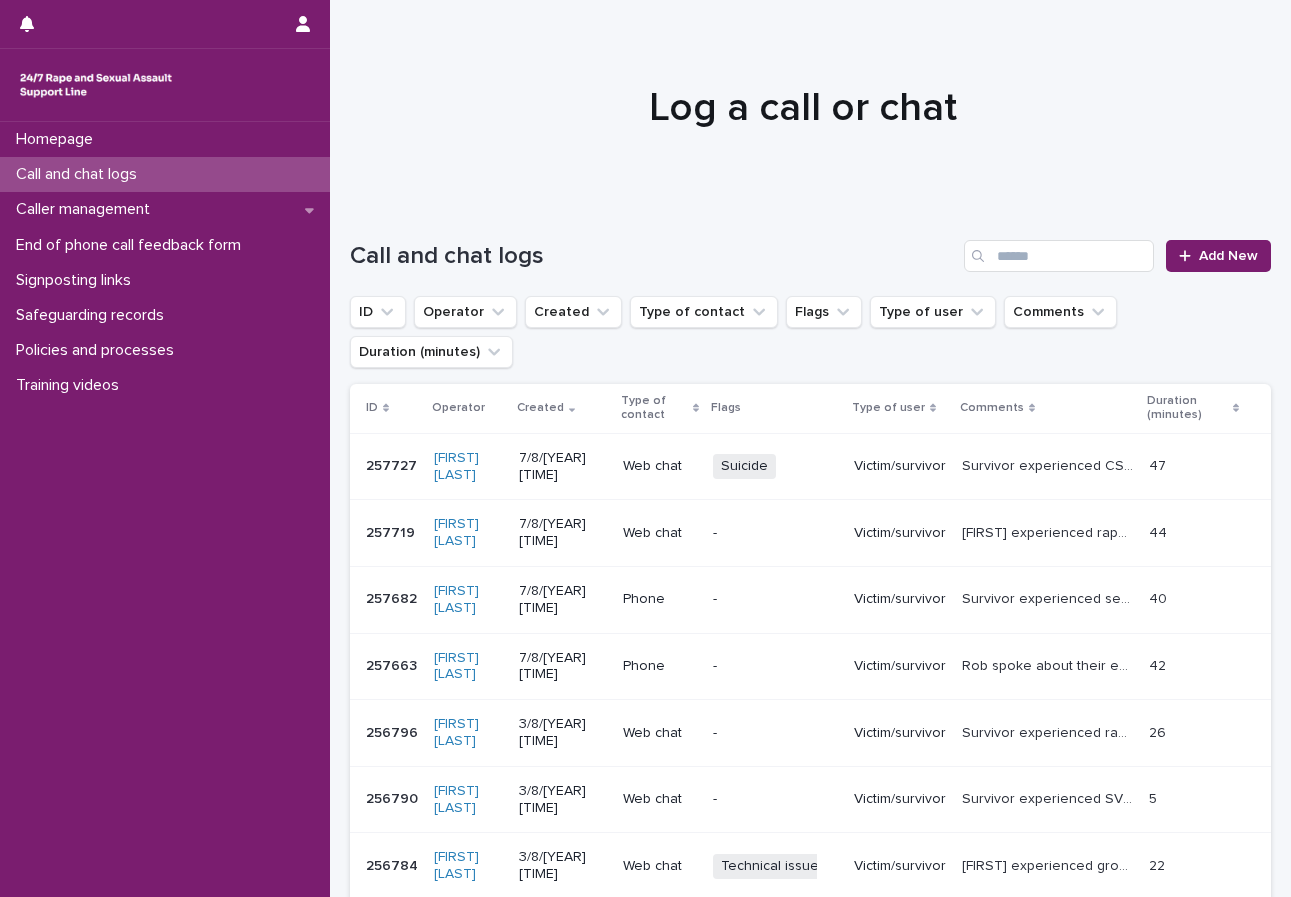 scroll, scrollTop: 0, scrollLeft: 0, axis: both 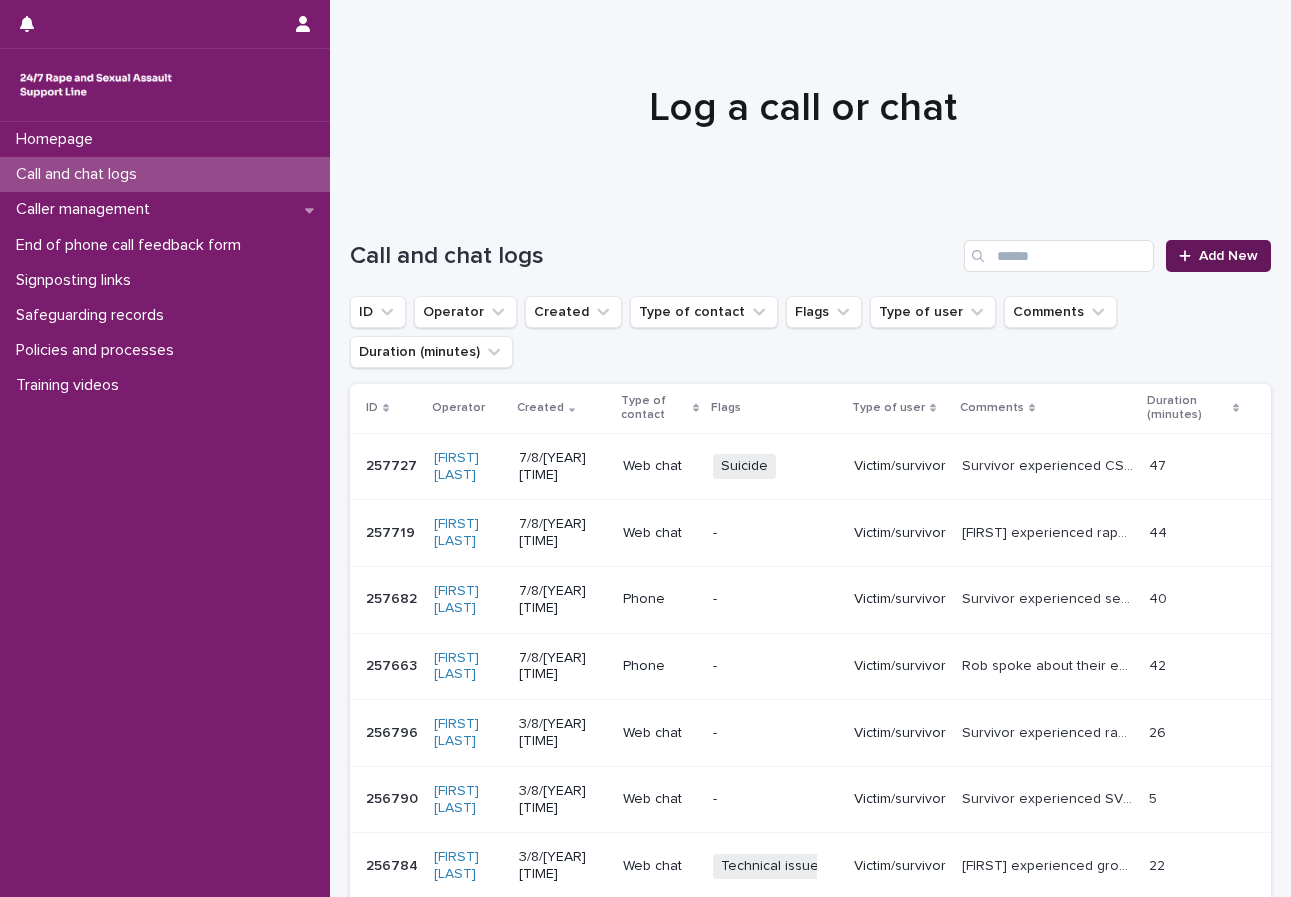 click on "Add New" at bounding box center [1228, 256] 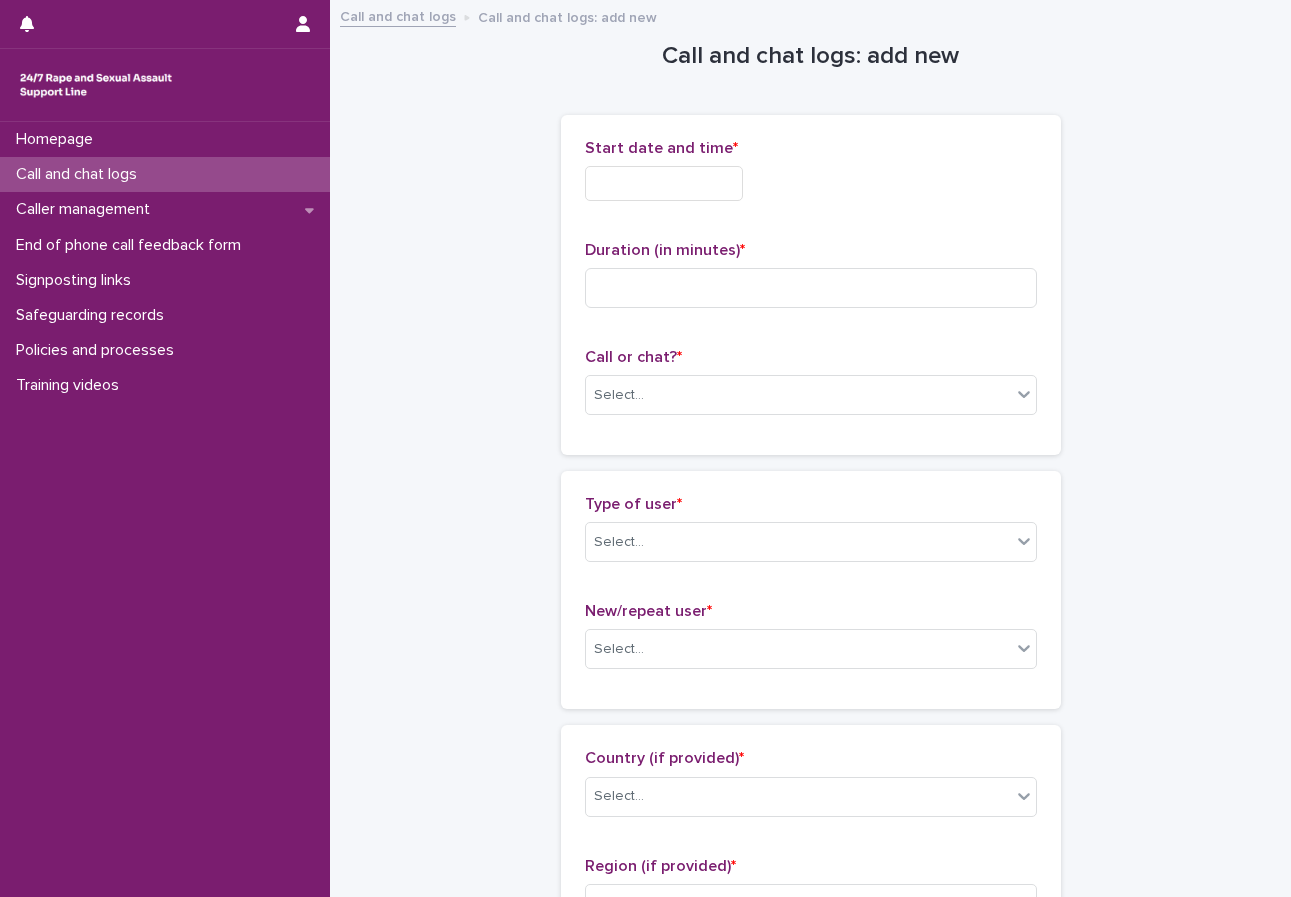 click on "Loading... Saving… Loading... Saving… Call and chat logs: add new Loading... Saving… Loading... Saving… Loading... Saving… Start date and time * Duration (in minutes) * Call or chat? * Select... Loading... Saving… Type of user * Select... New/repeat user * Select... Loading... Saving… Loading... Saving… Country (if provided) * Select... Region (if provided) * Select... Loading... Saving… Loading... Saving… Gender of victim/survivor (if provided) * Select... Age of victim/survivor (if provided) * Select... Loading... Saving… Type of support received (select all that apply) Select... Signposted (select all that apply) Select... Incident: time period (select all that apply) * Select... Incident: type of SV (select all that apply) * Select... Incident: perpetrator (select all that apply) * Select... Incident: gender of perpetrator (select all that apply) * Select... Flags Select... Comments Loading... Saving… Loading... Saving… Loading... Saving… Loading... Saving… Save" at bounding box center [810, 1134] 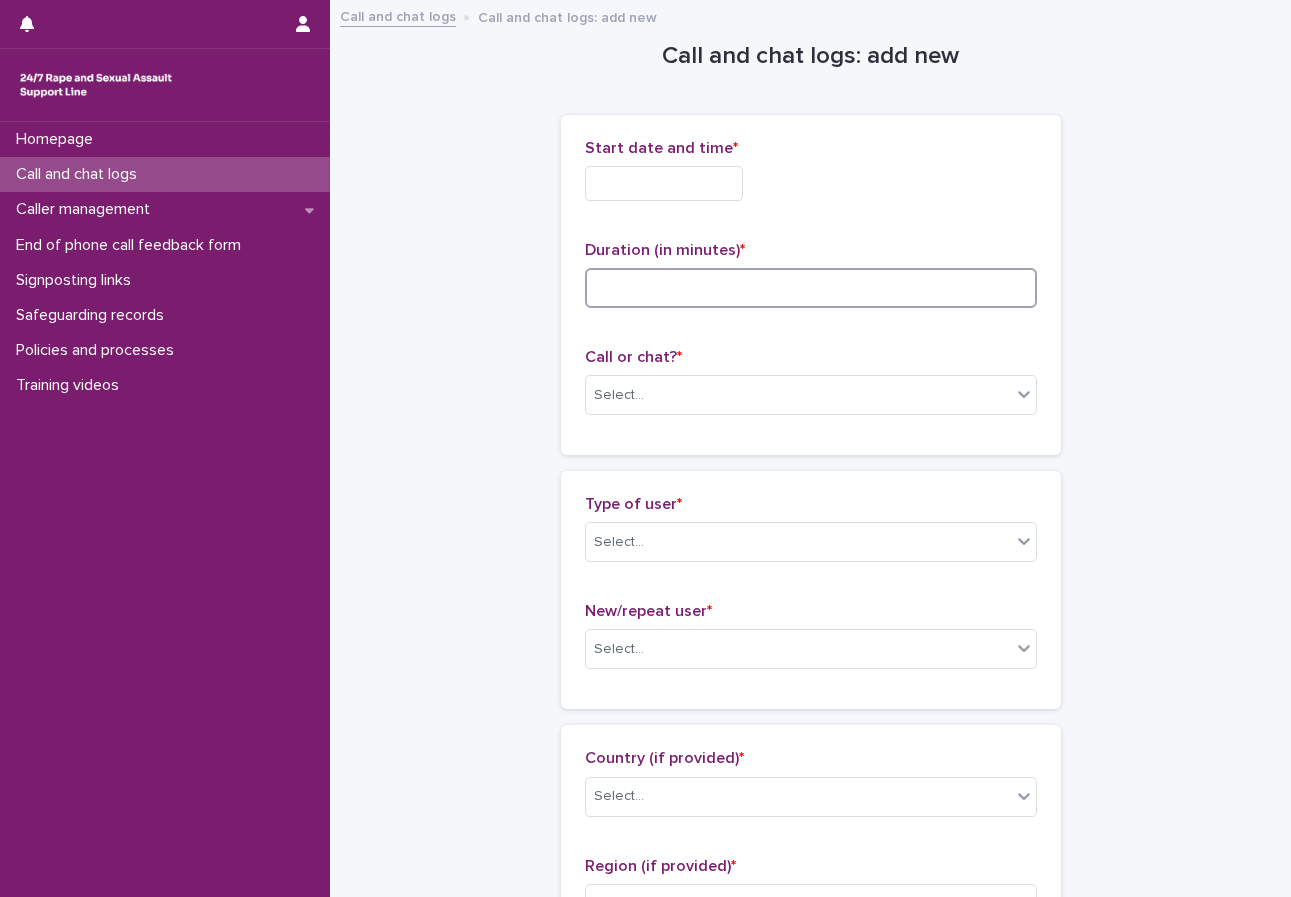 click at bounding box center [811, 288] 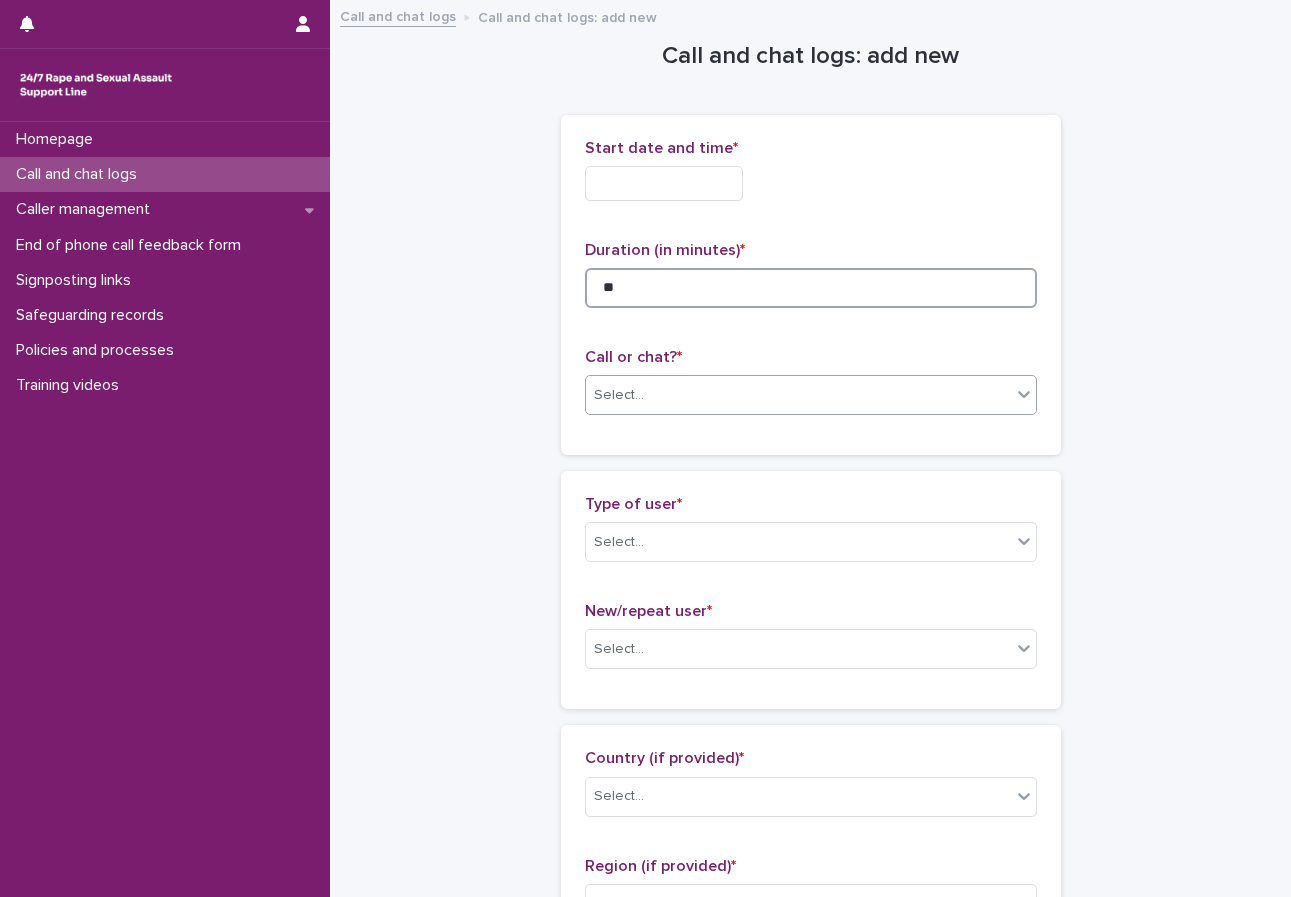 type on "**" 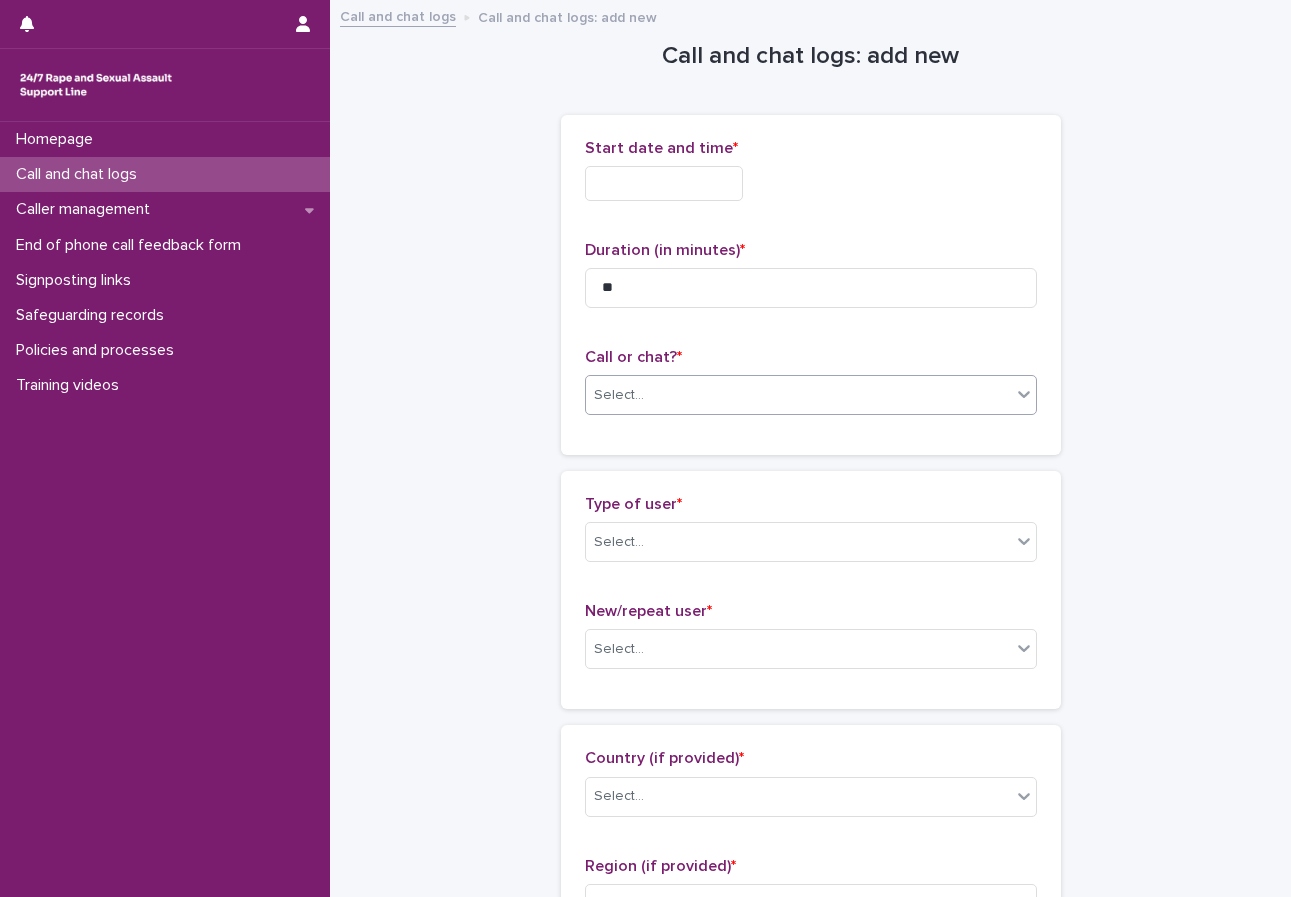 click on "Select..." at bounding box center (798, 395) 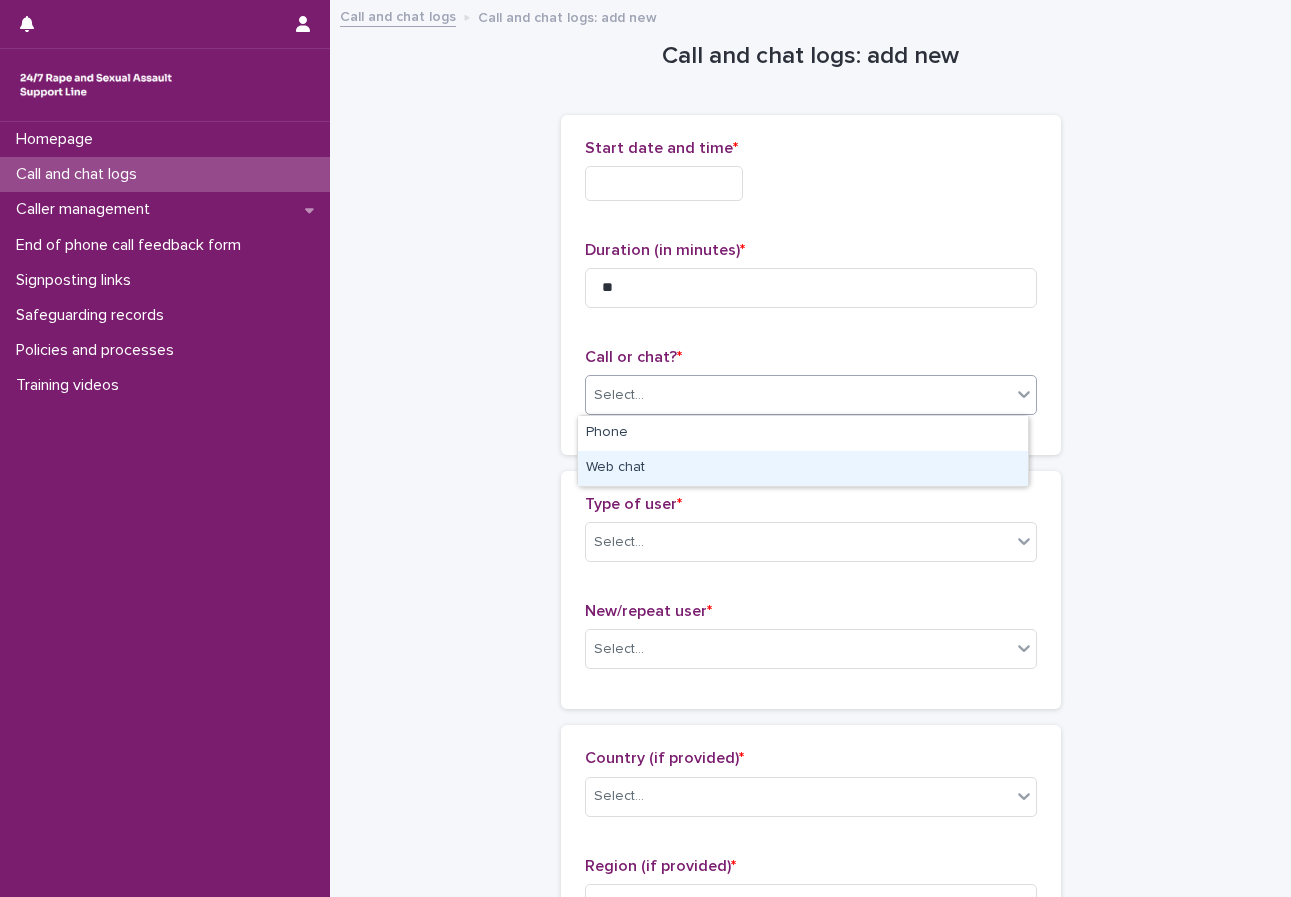 click on "Web chat" at bounding box center (803, 468) 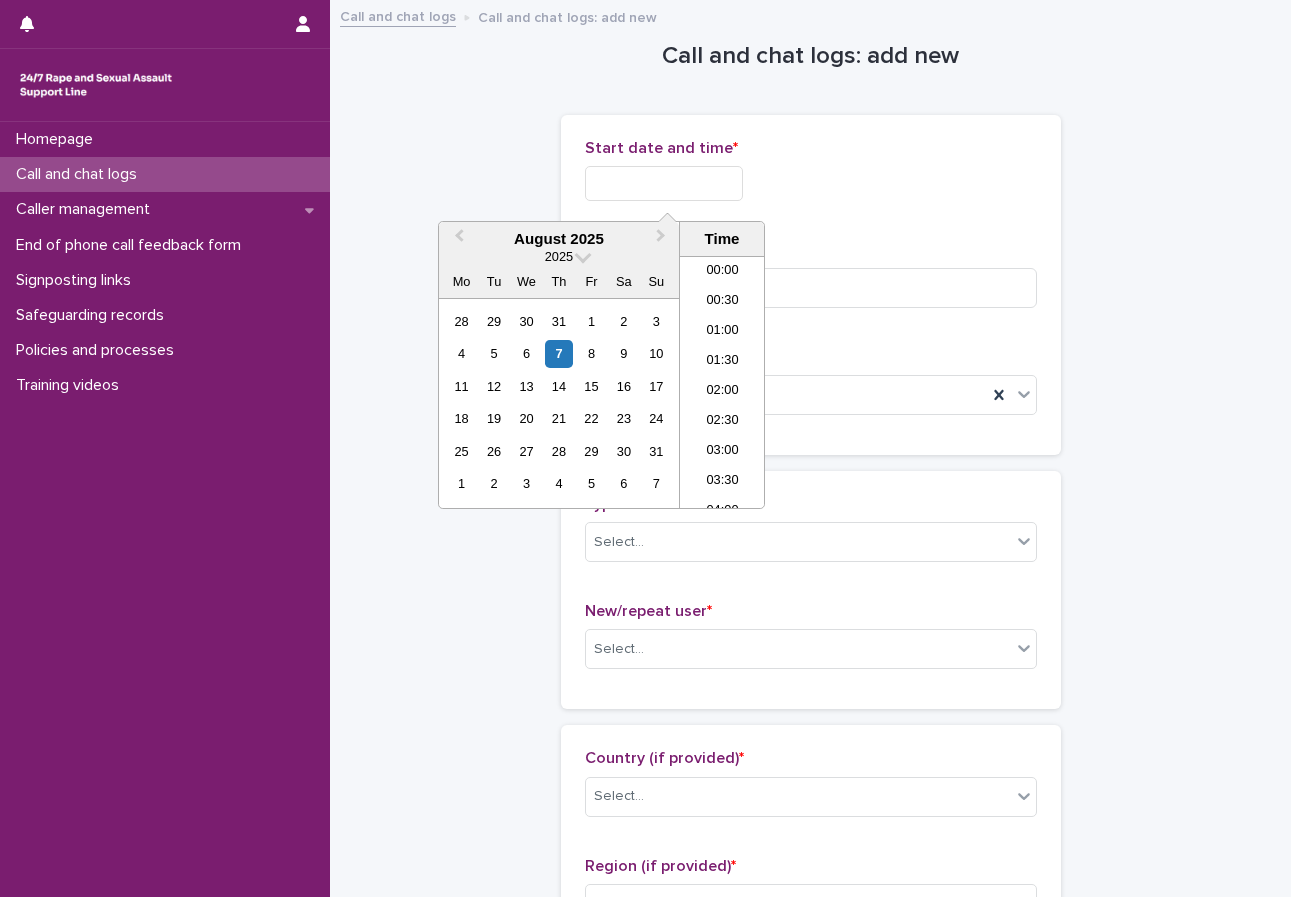 click at bounding box center (664, 183) 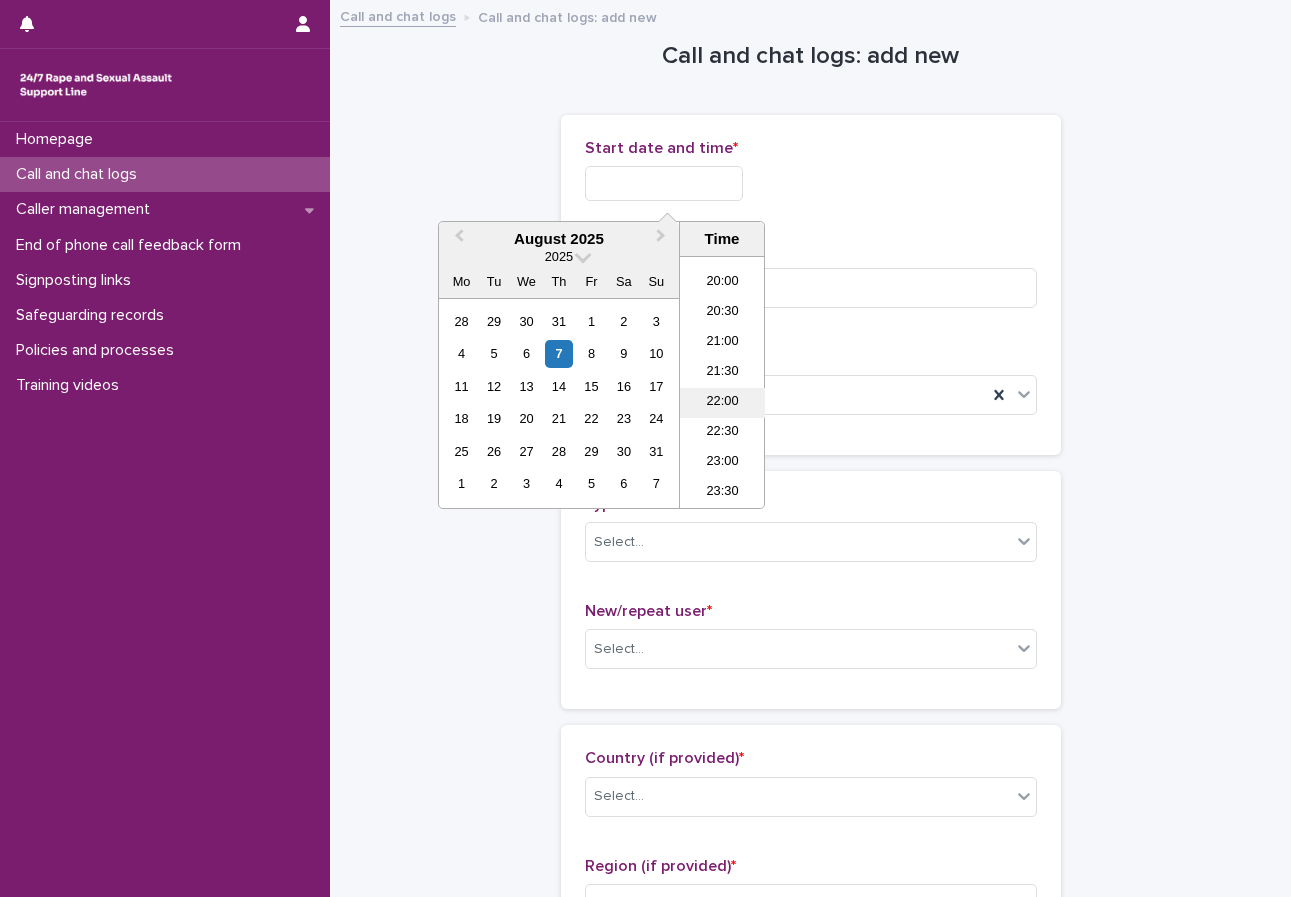 click on "22:00" at bounding box center (722, 403) 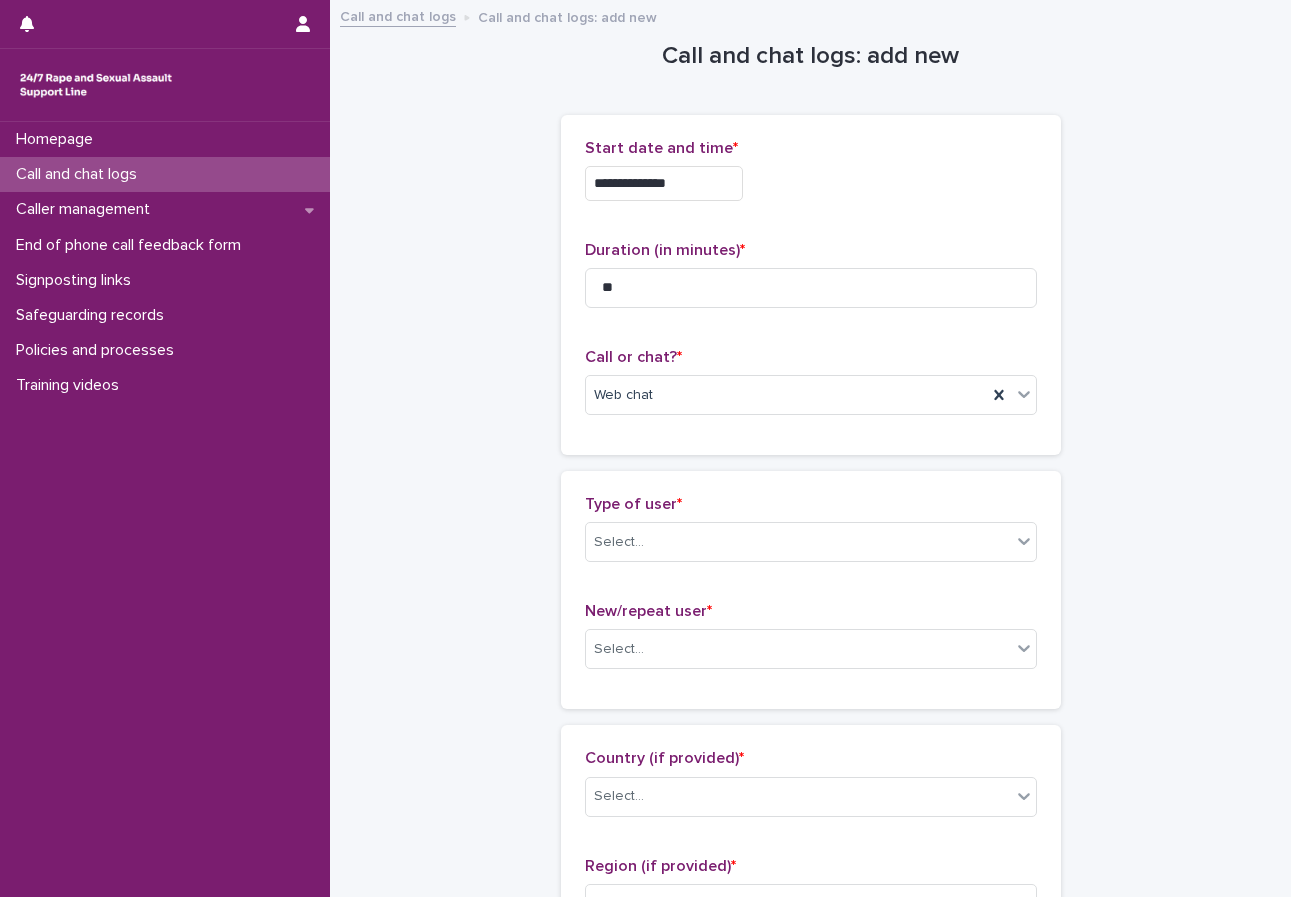 click on "**********" at bounding box center [664, 183] 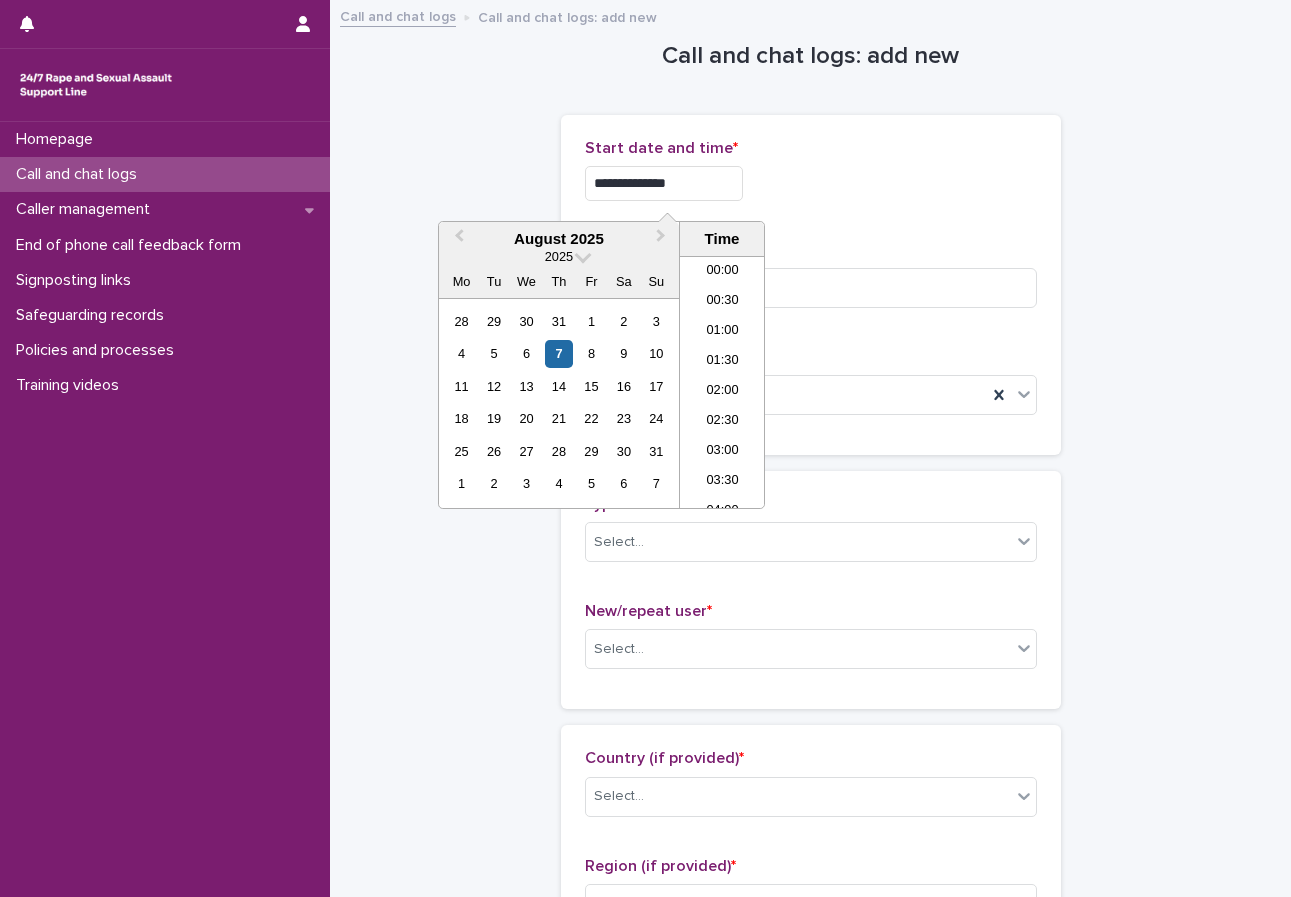 scroll, scrollTop: 1189, scrollLeft: 0, axis: vertical 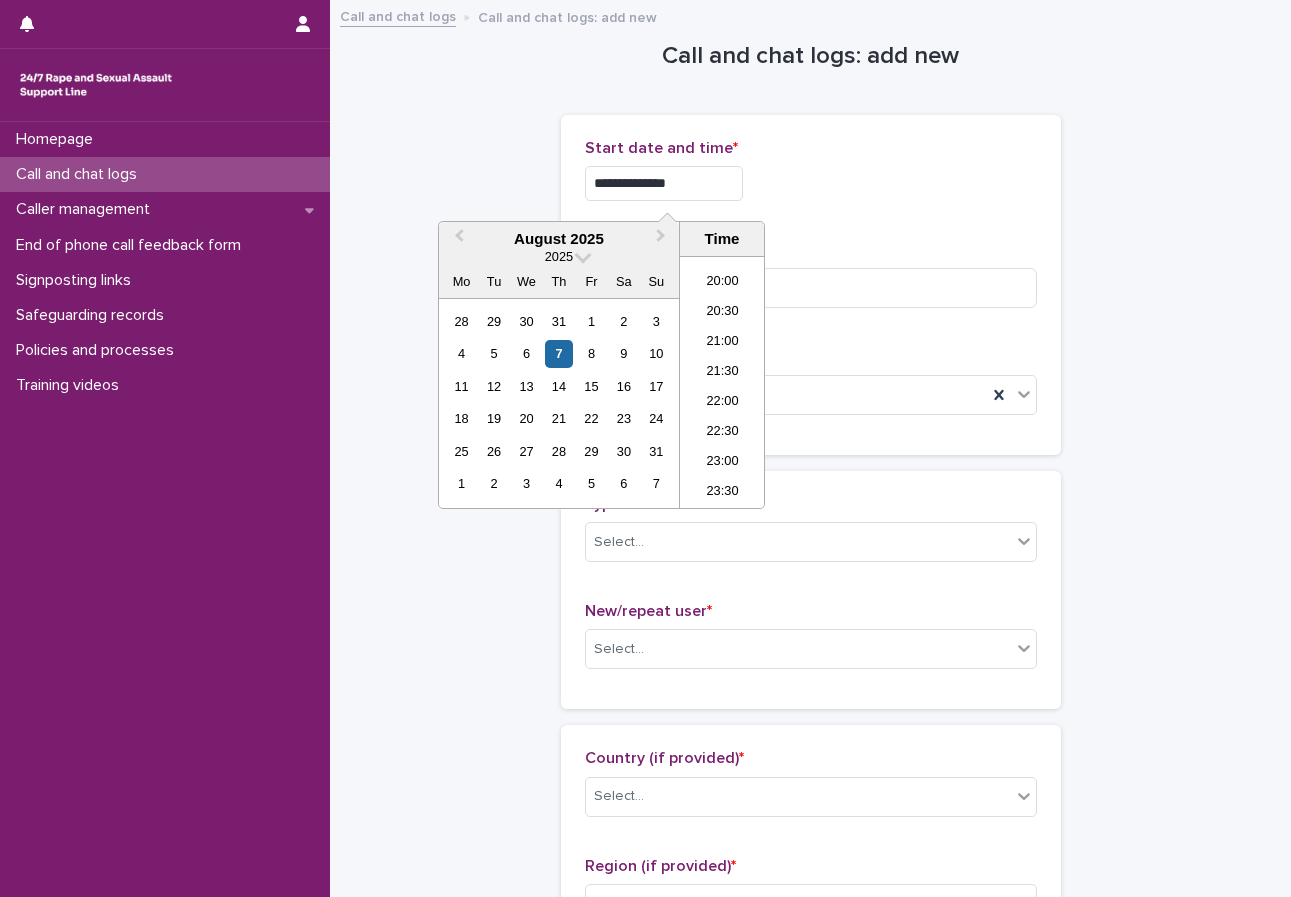 type on "**********" 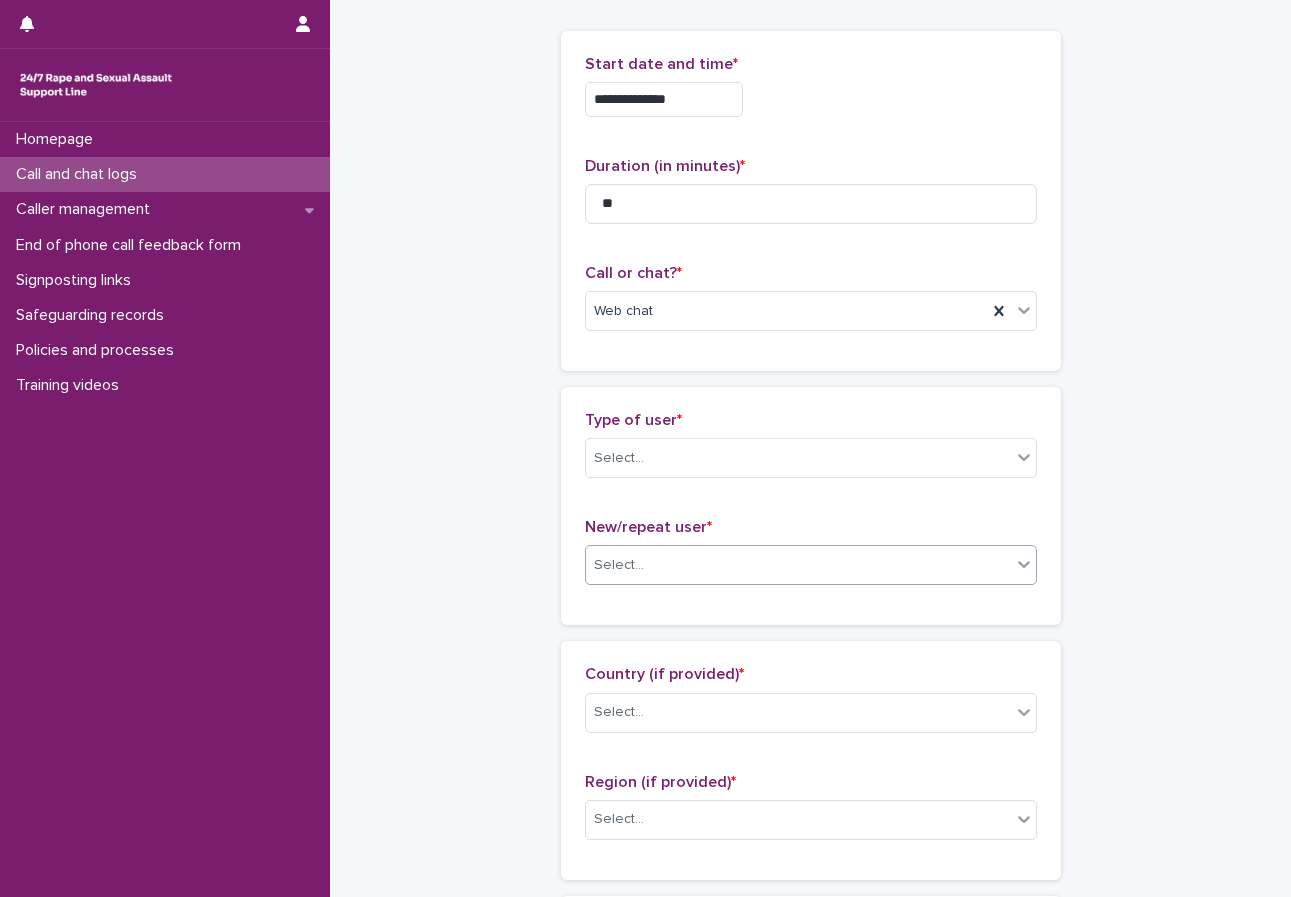 scroll, scrollTop: 200, scrollLeft: 0, axis: vertical 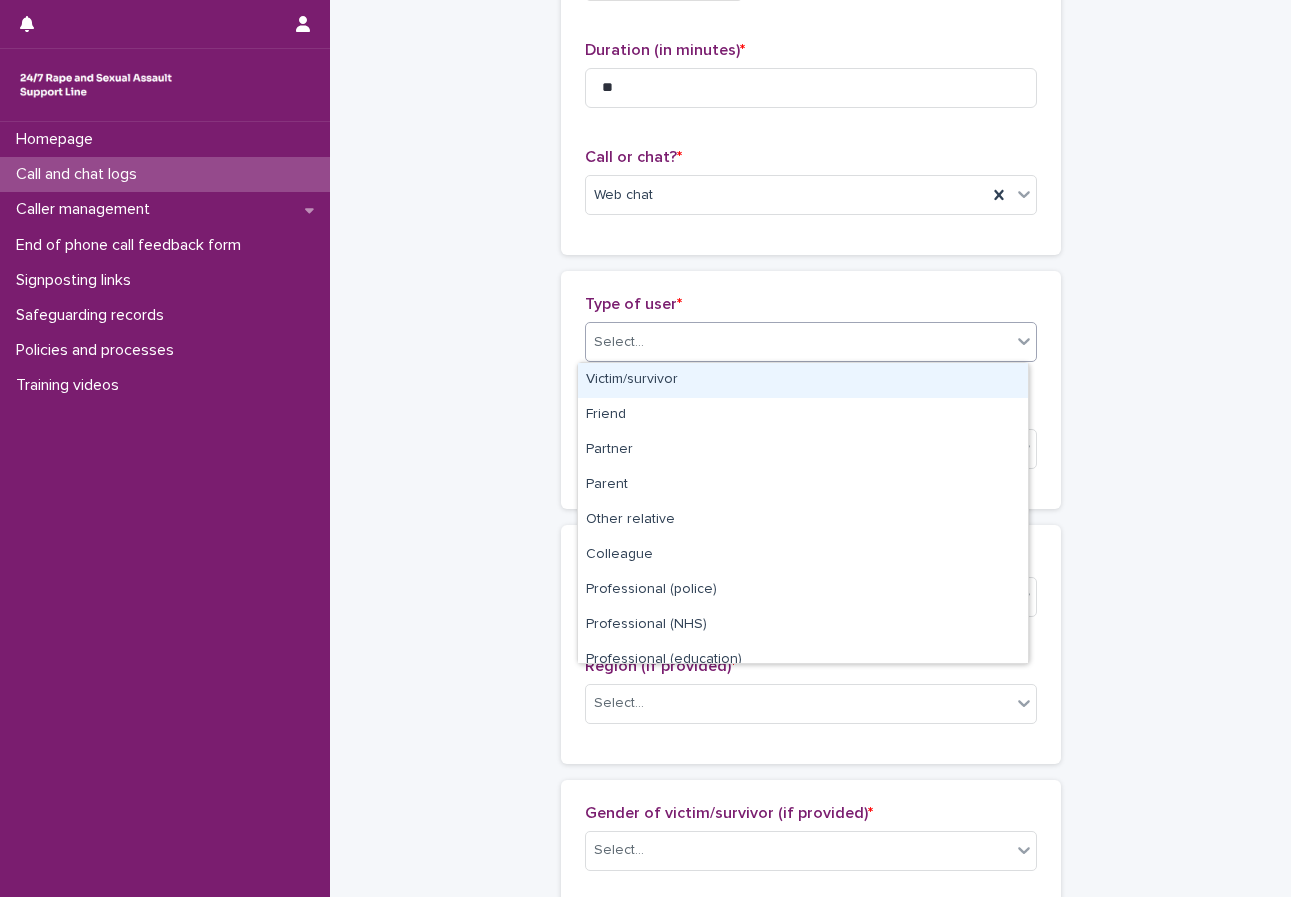 click on "Select..." at bounding box center [798, 342] 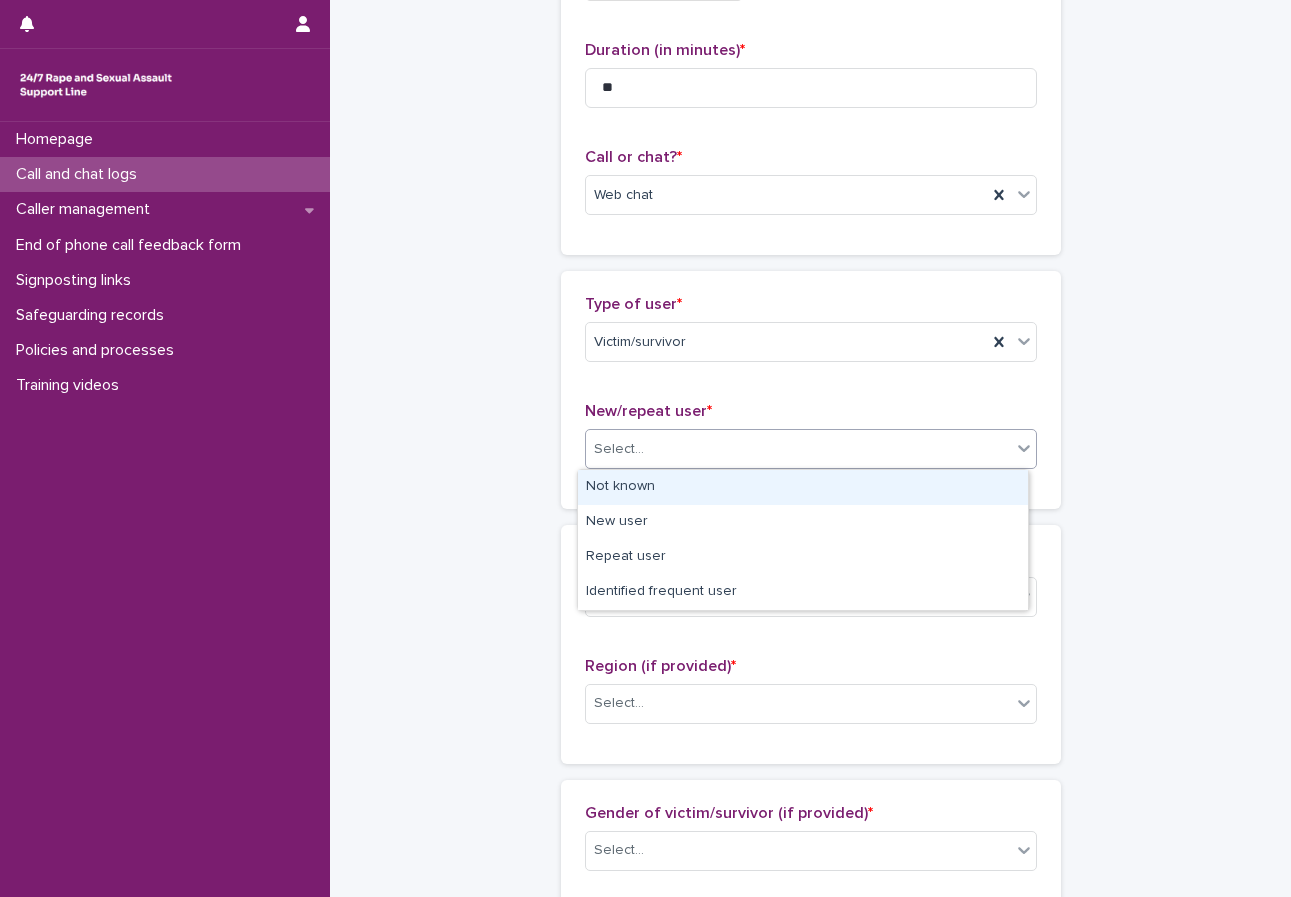 click on "Select..." at bounding box center (619, 449) 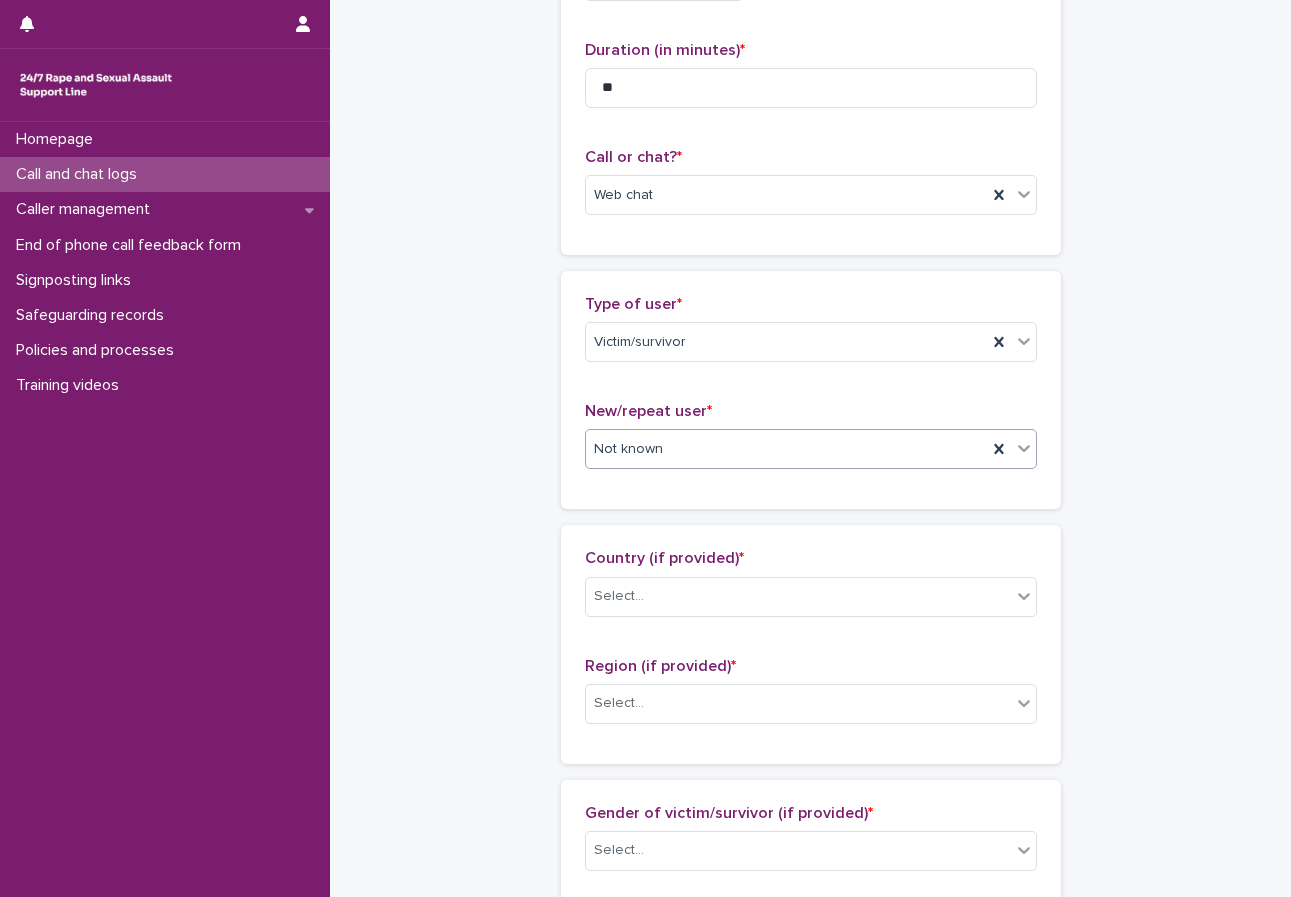 scroll, scrollTop: 400, scrollLeft: 0, axis: vertical 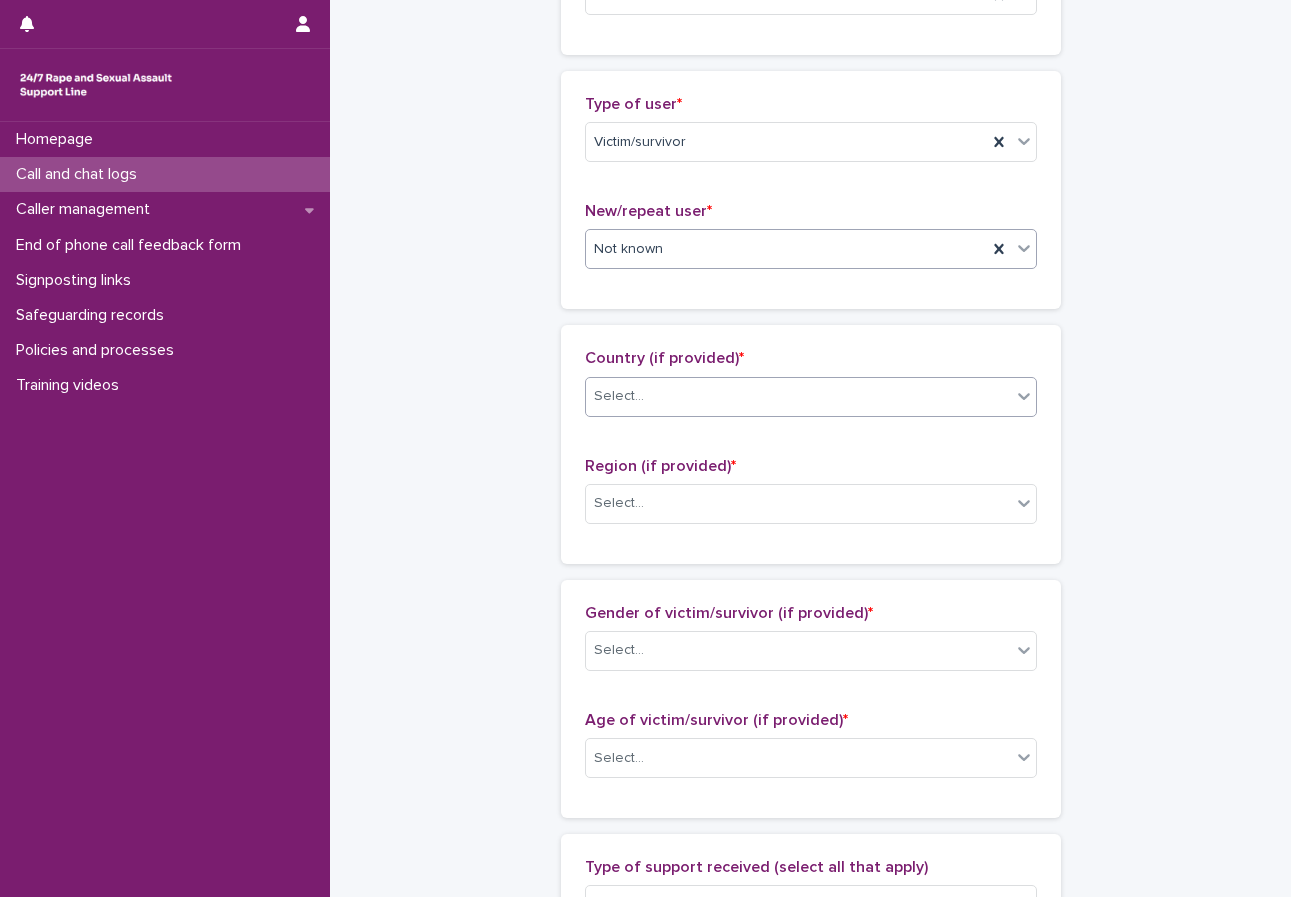 click on "Select..." at bounding box center (798, 396) 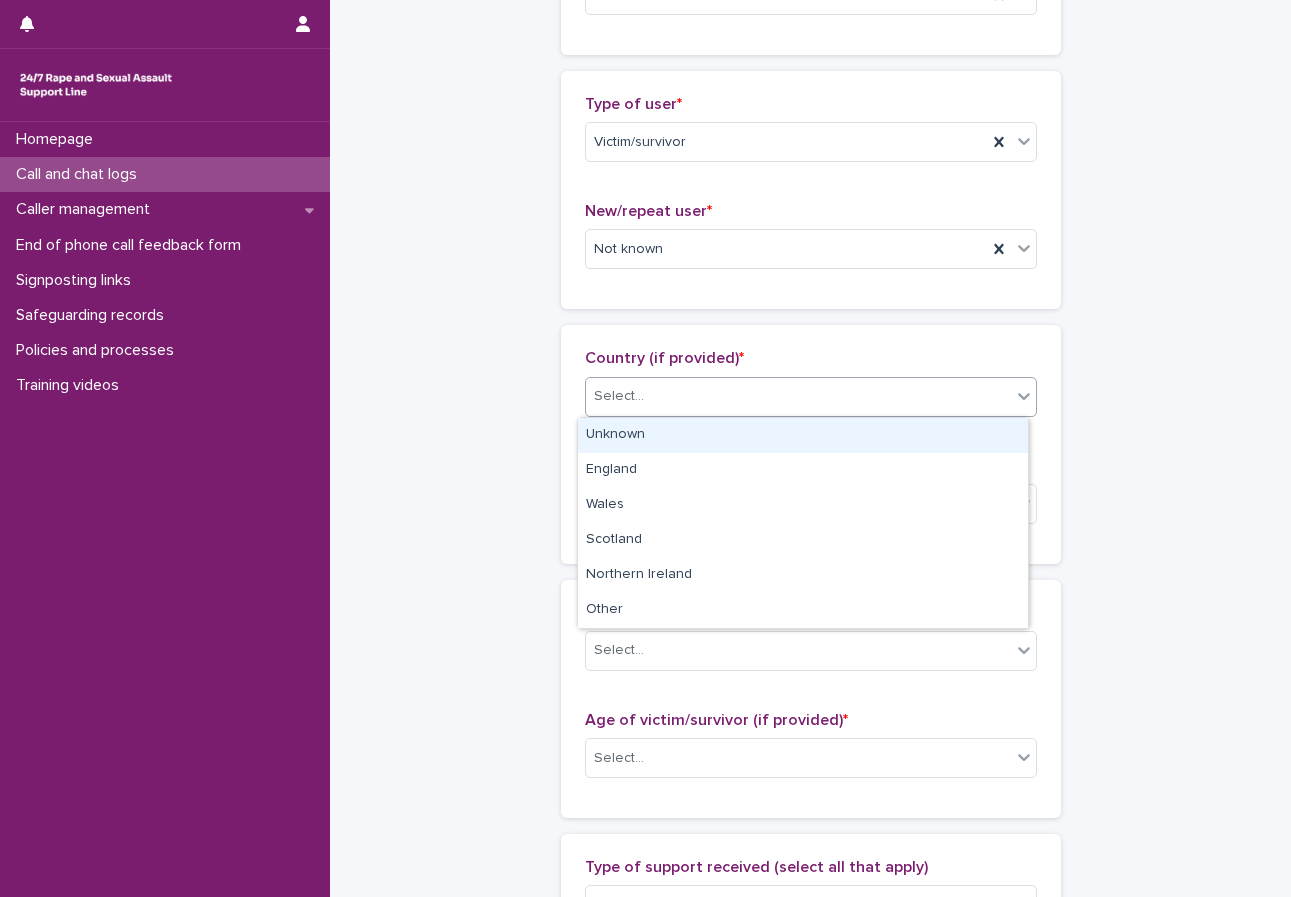 click on "Unknown" at bounding box center (803, 435) 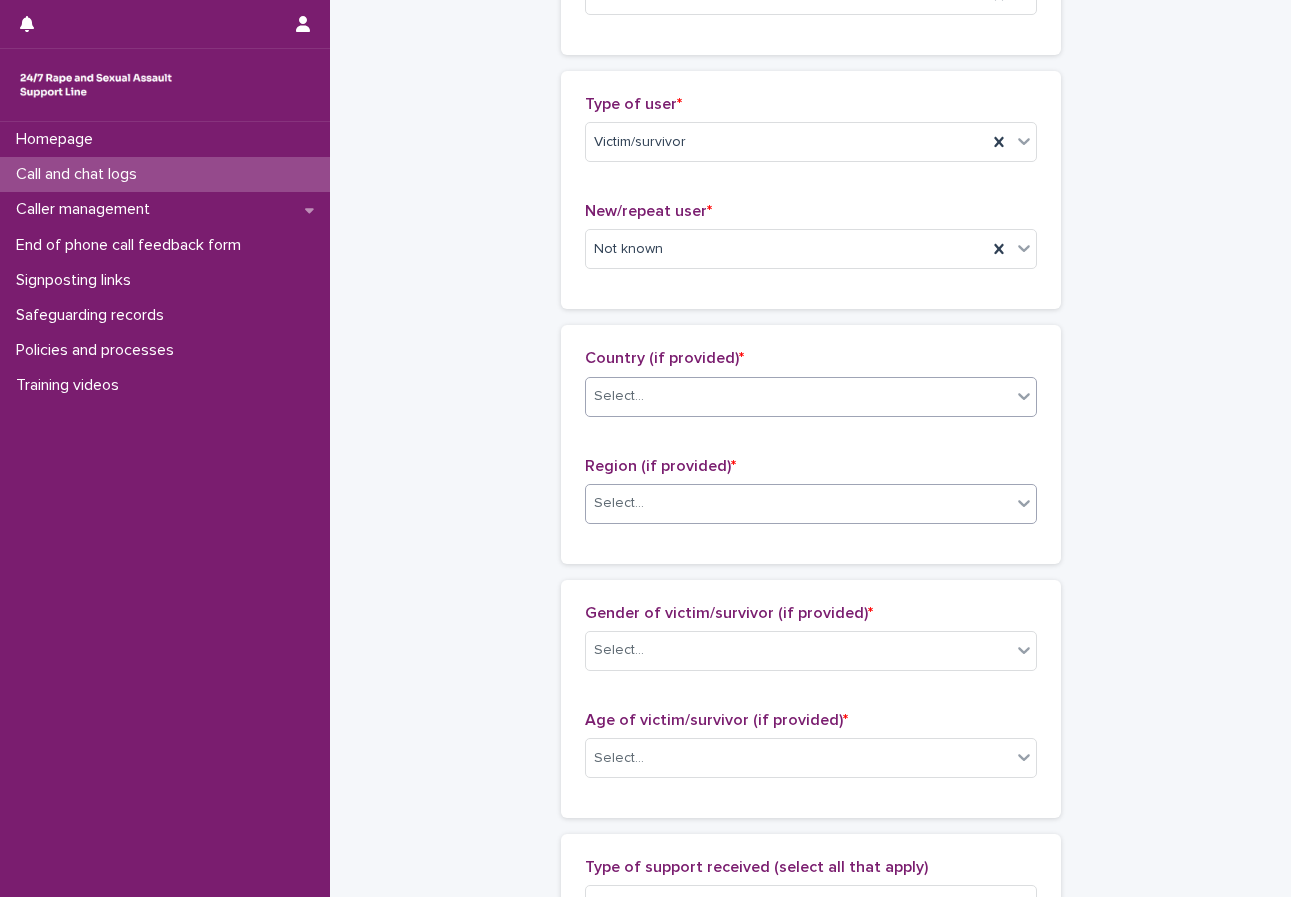 click on "Select..." at bounding box center [619, 503] 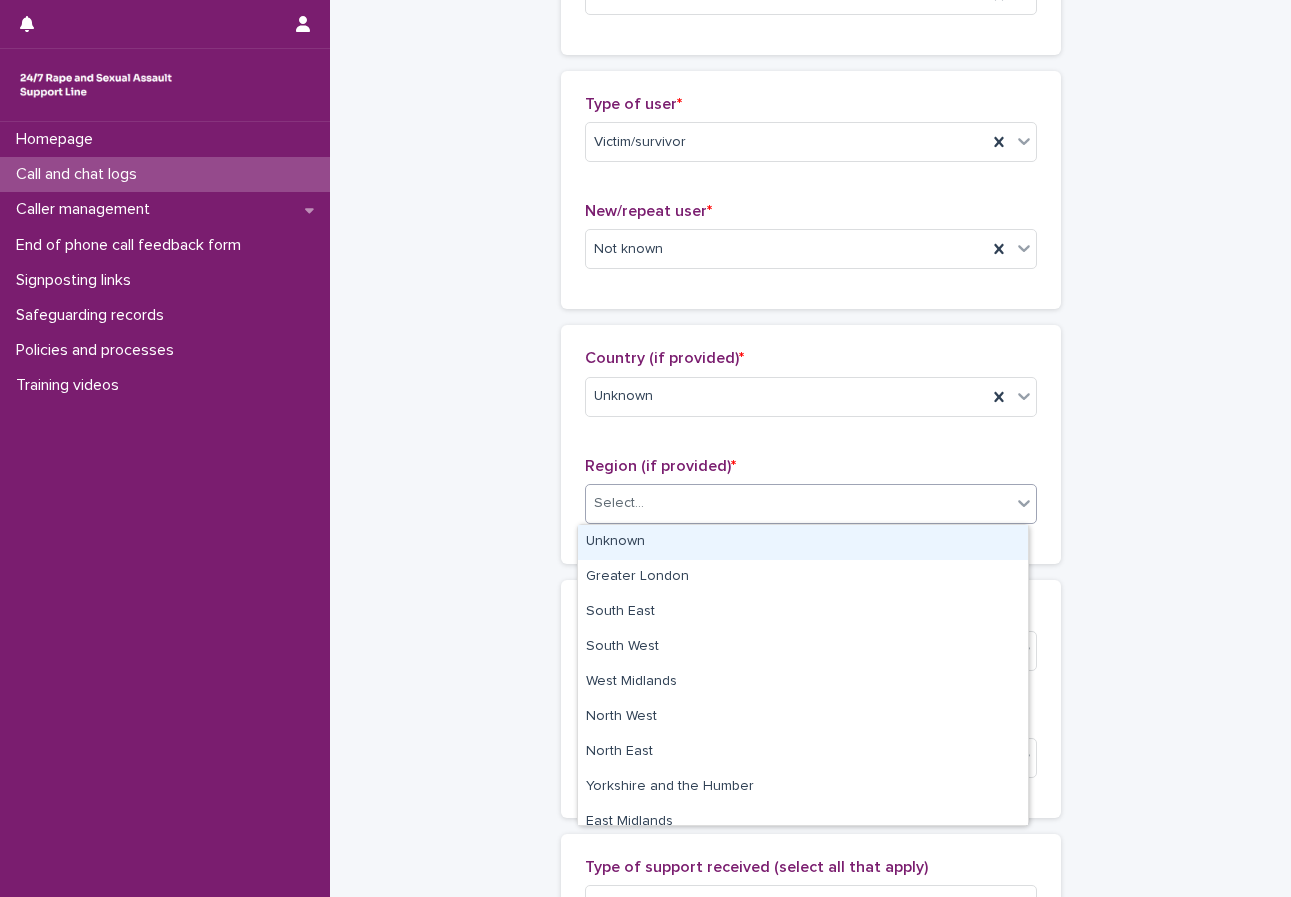 click on "Unknown" at bounding box center [803, 542] 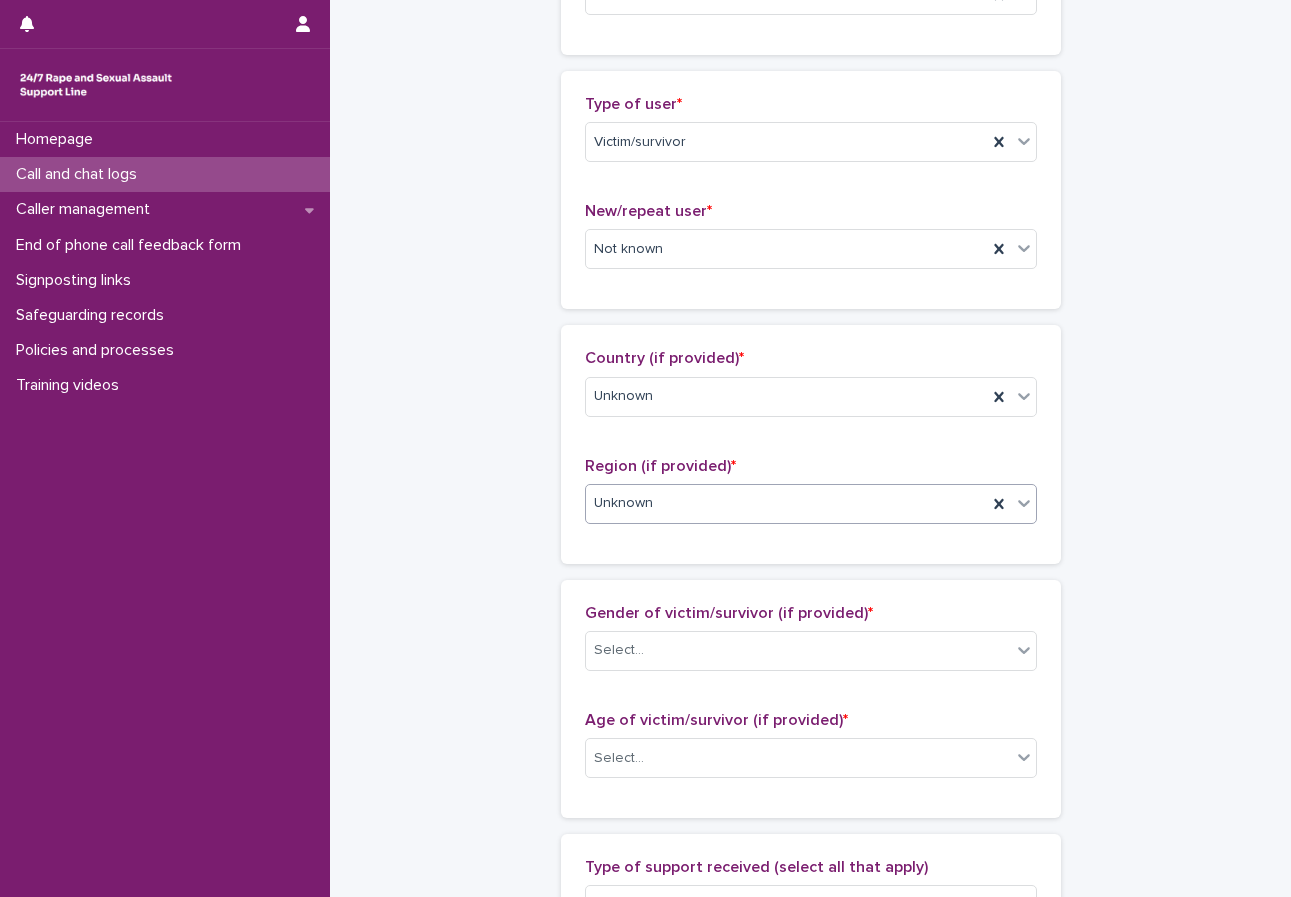 click on "**********" at bounding box center [810, 684] 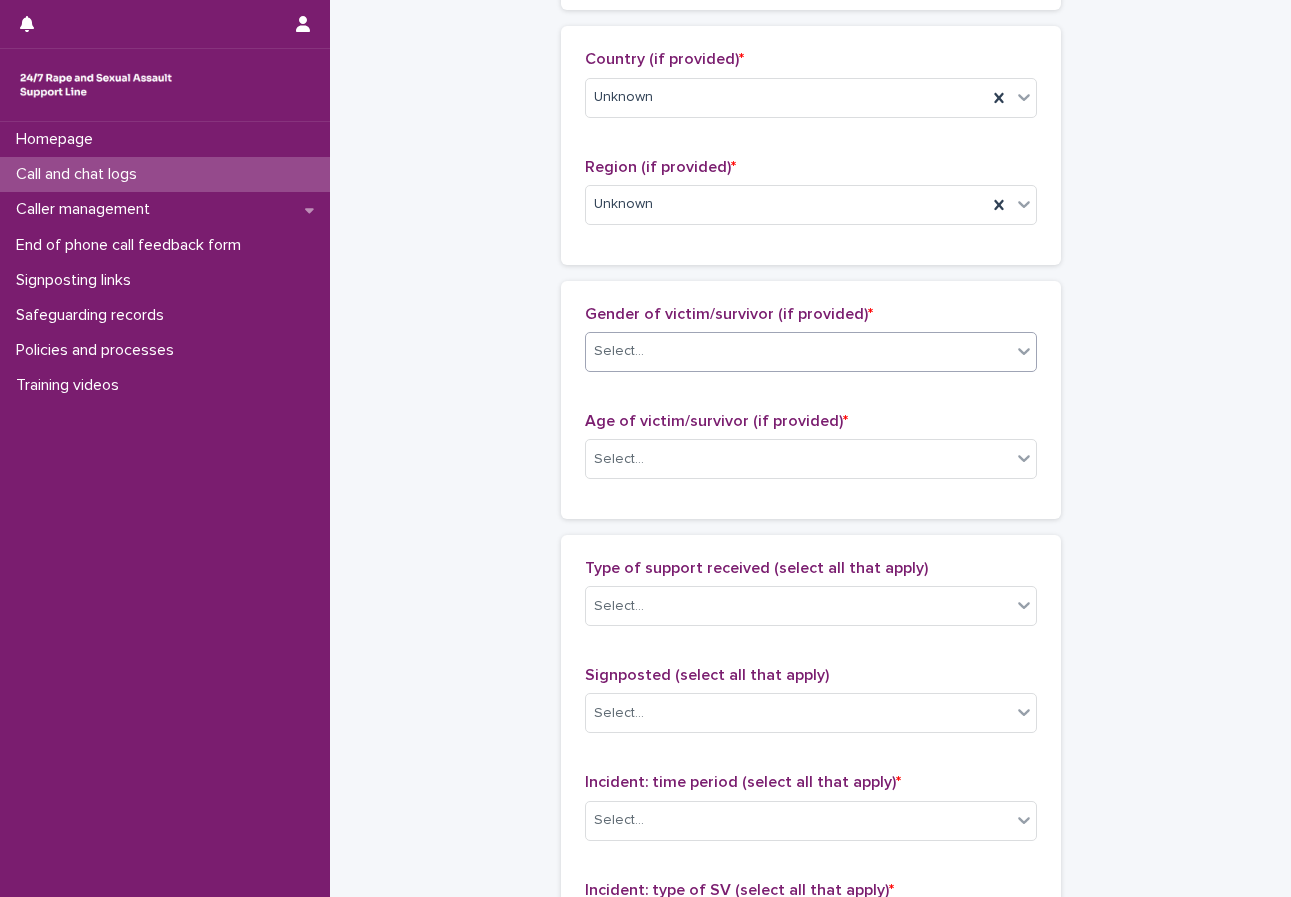 scroll, scrollTop: 700, scrollLeft: 0, axis: vertical 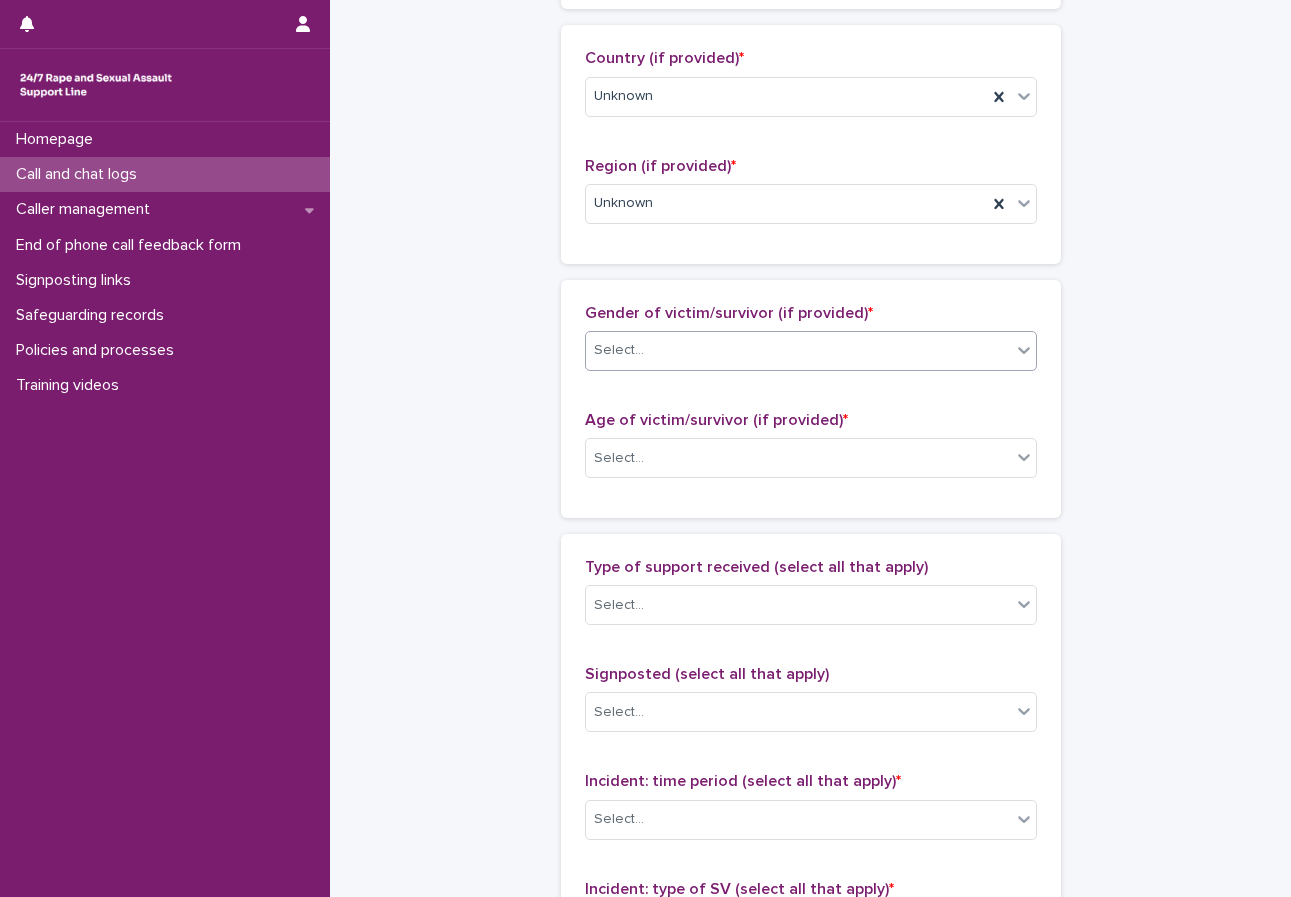 click on "Select..." at bounding box center (798, 350) 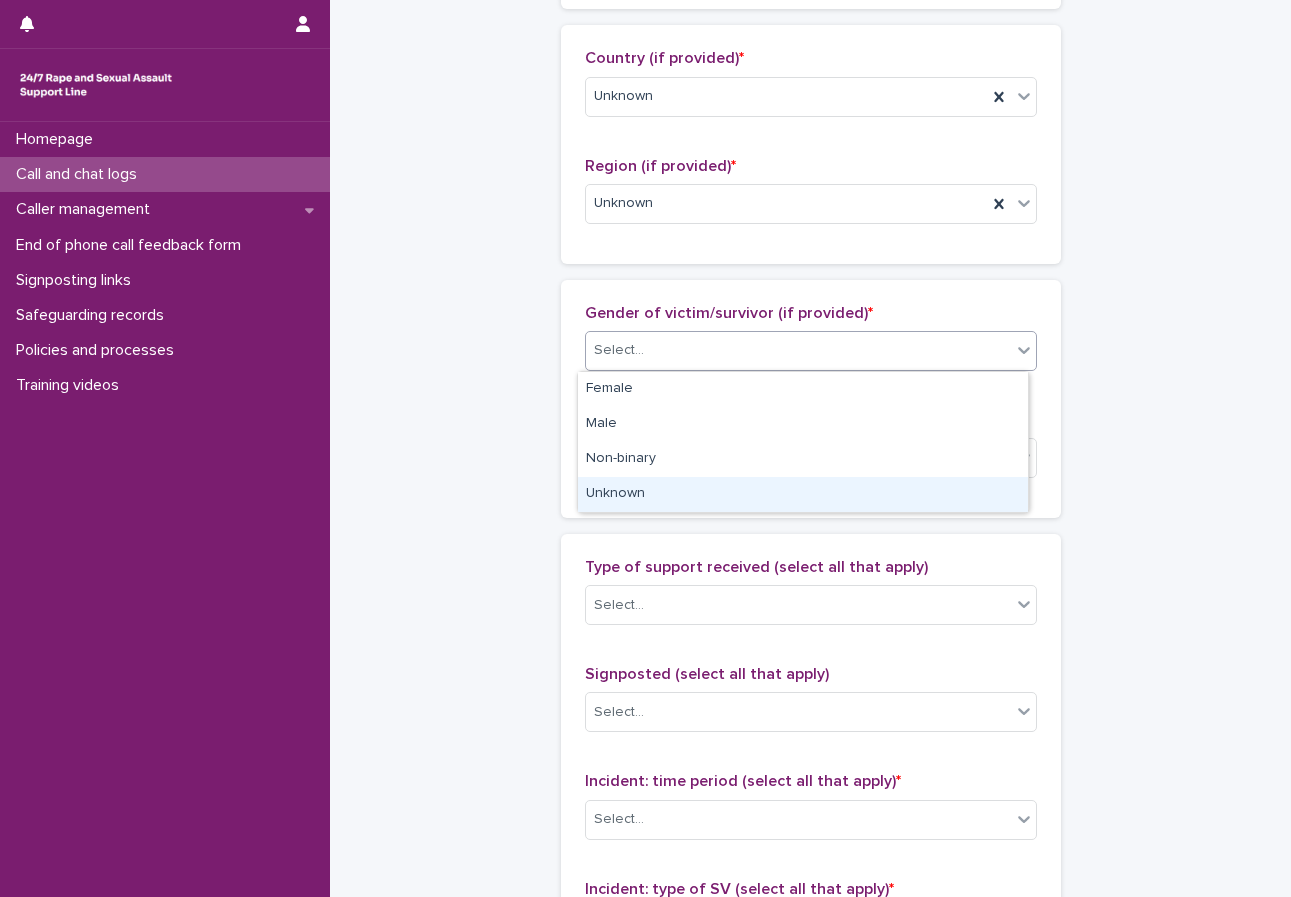click on "Unknown" at bounding box center [803, 494] 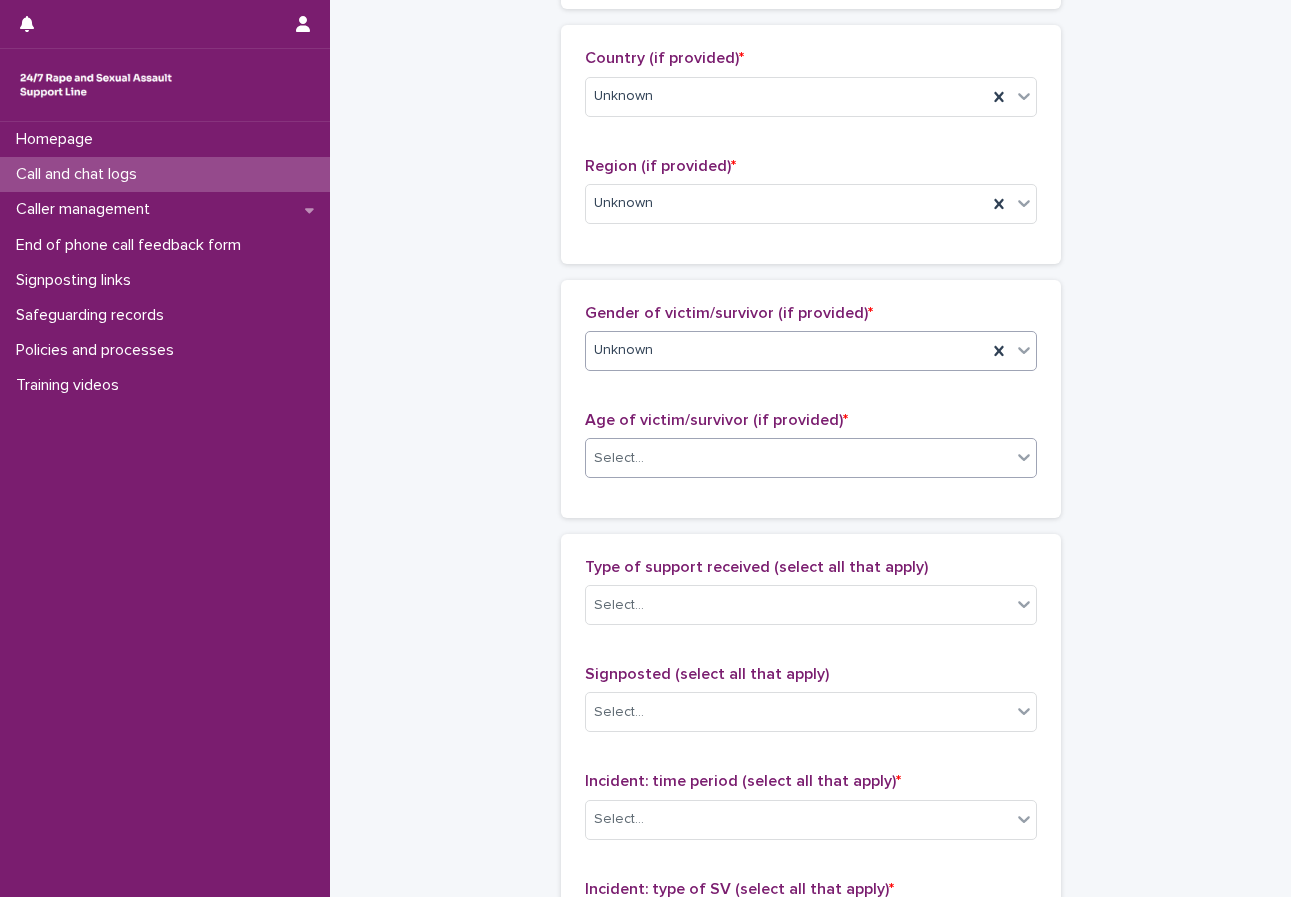 click on "Select..." at bounding box center [798, 458] 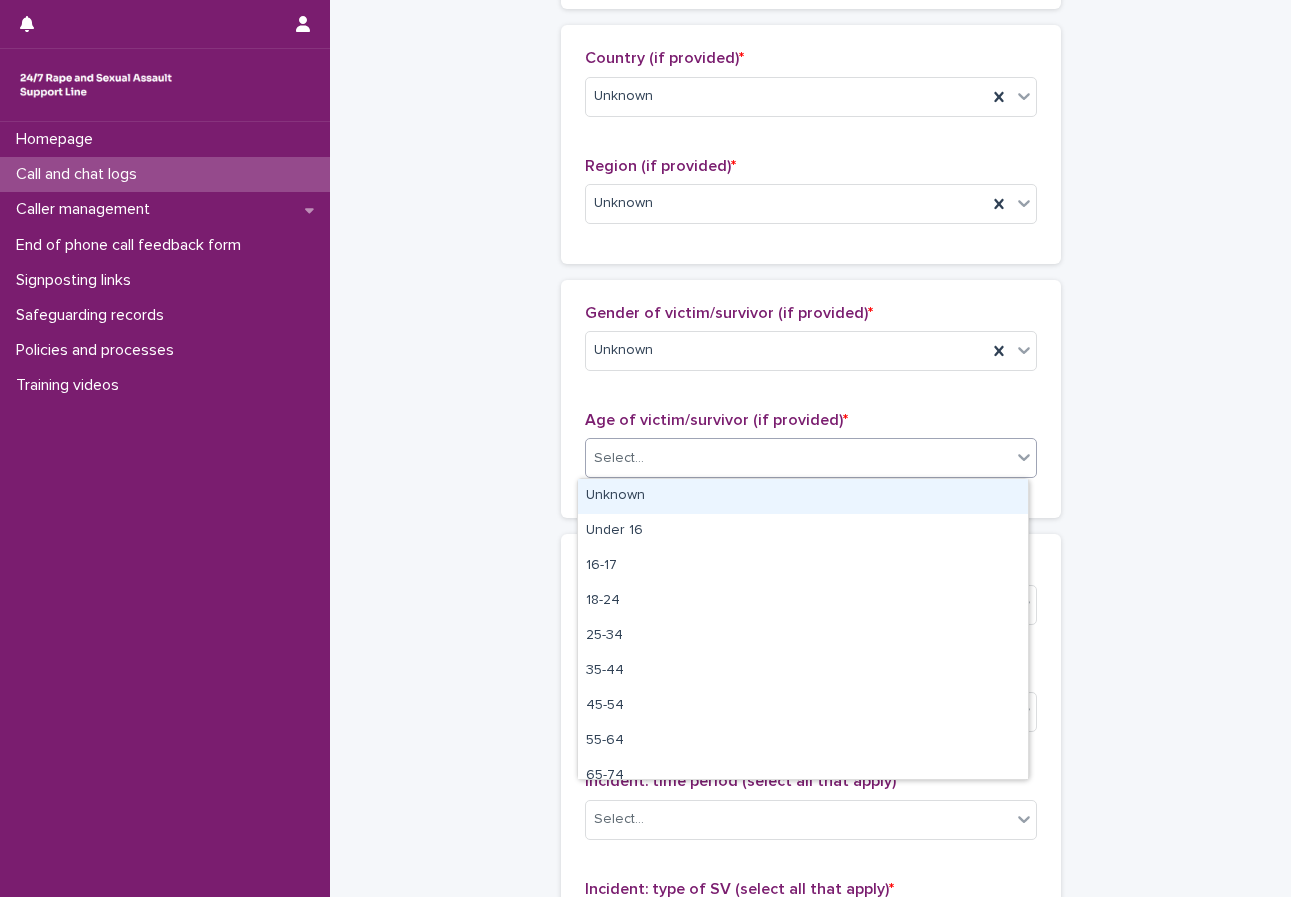 click on "Unknown" at bounding box center (803, 496) 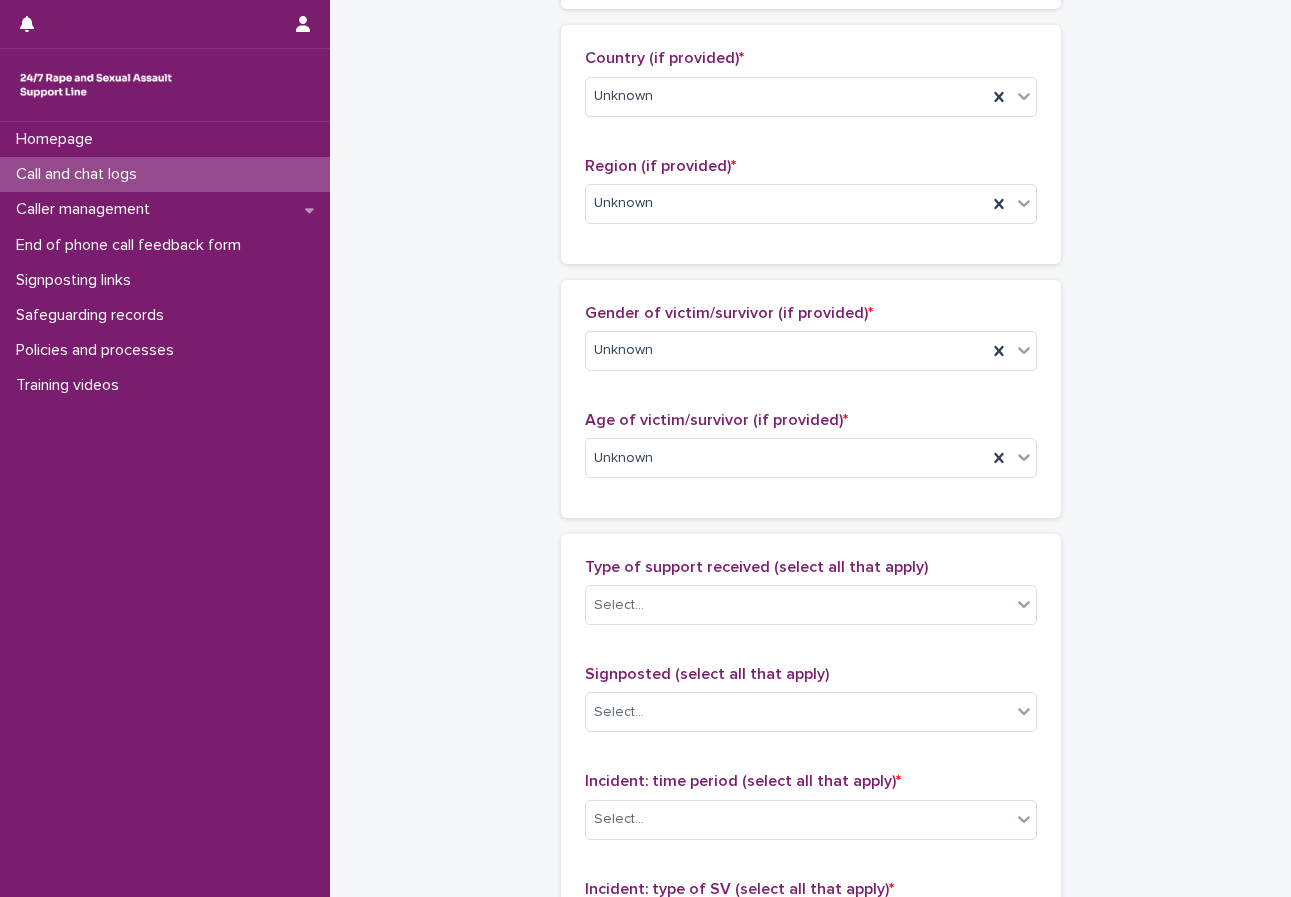 click on "**********" at bounding box center (810, 384) 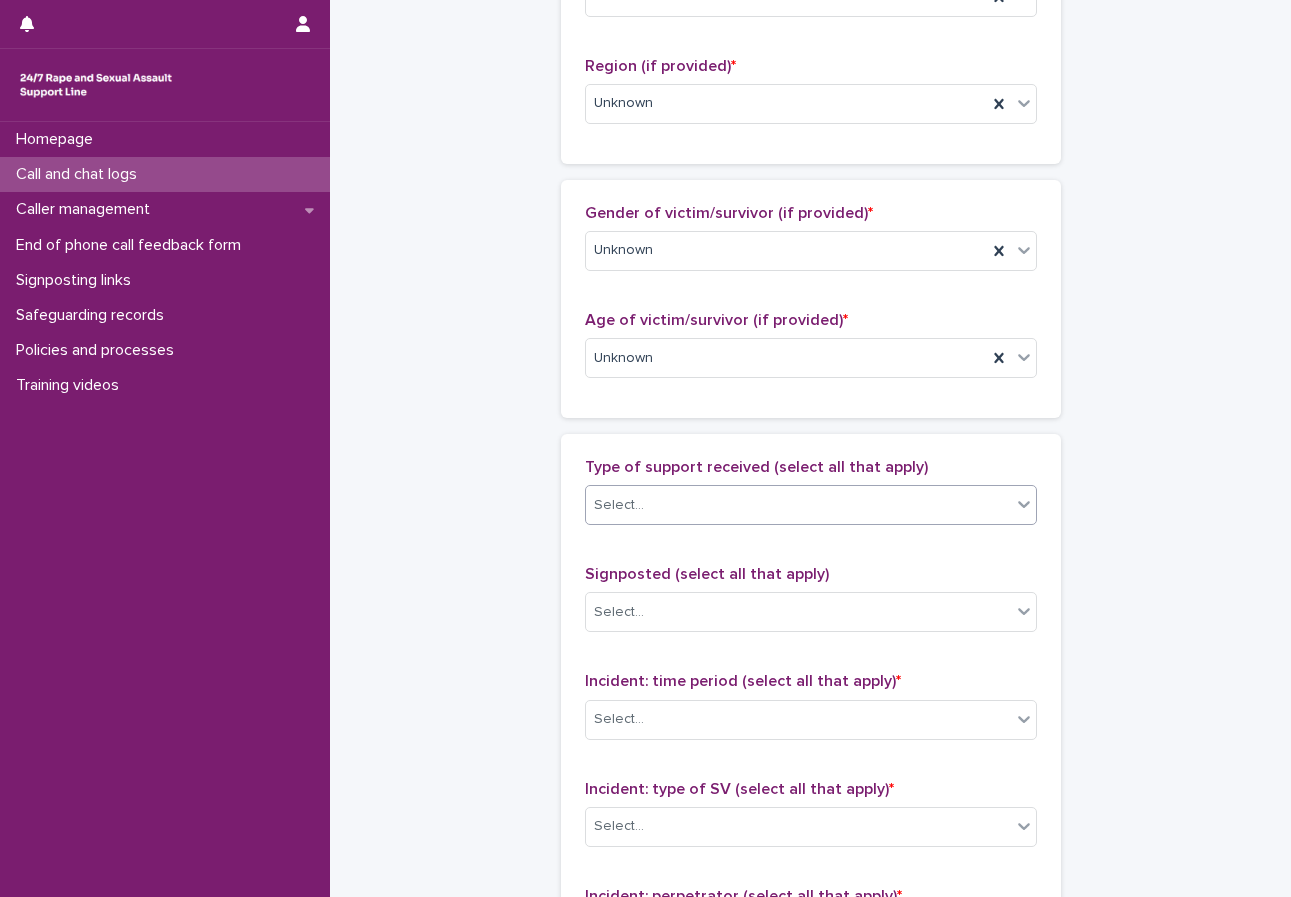 click on "Select..." at bounding box center (619, 505) 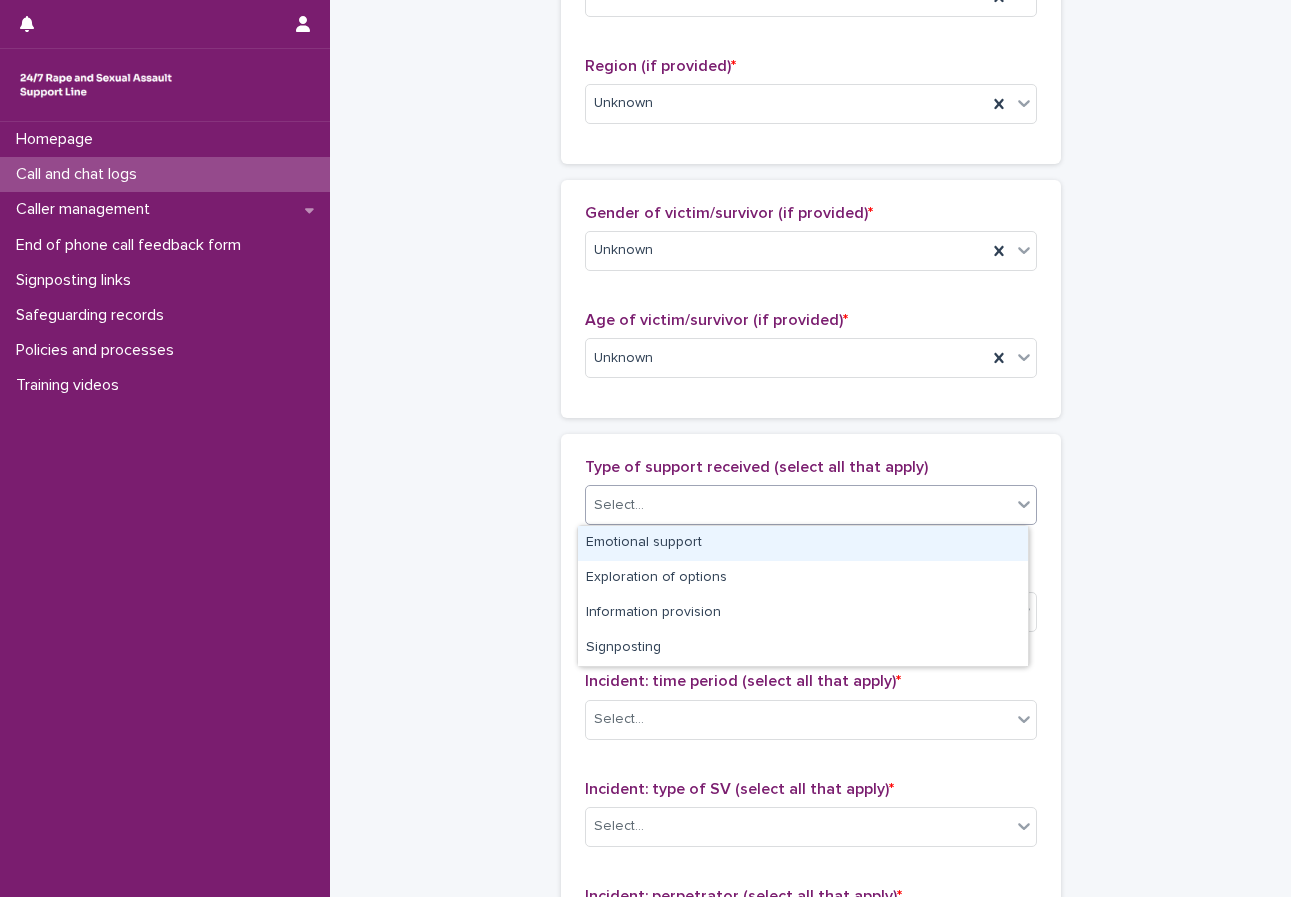 click on "Emotional support" at bounding box center (803, 543) 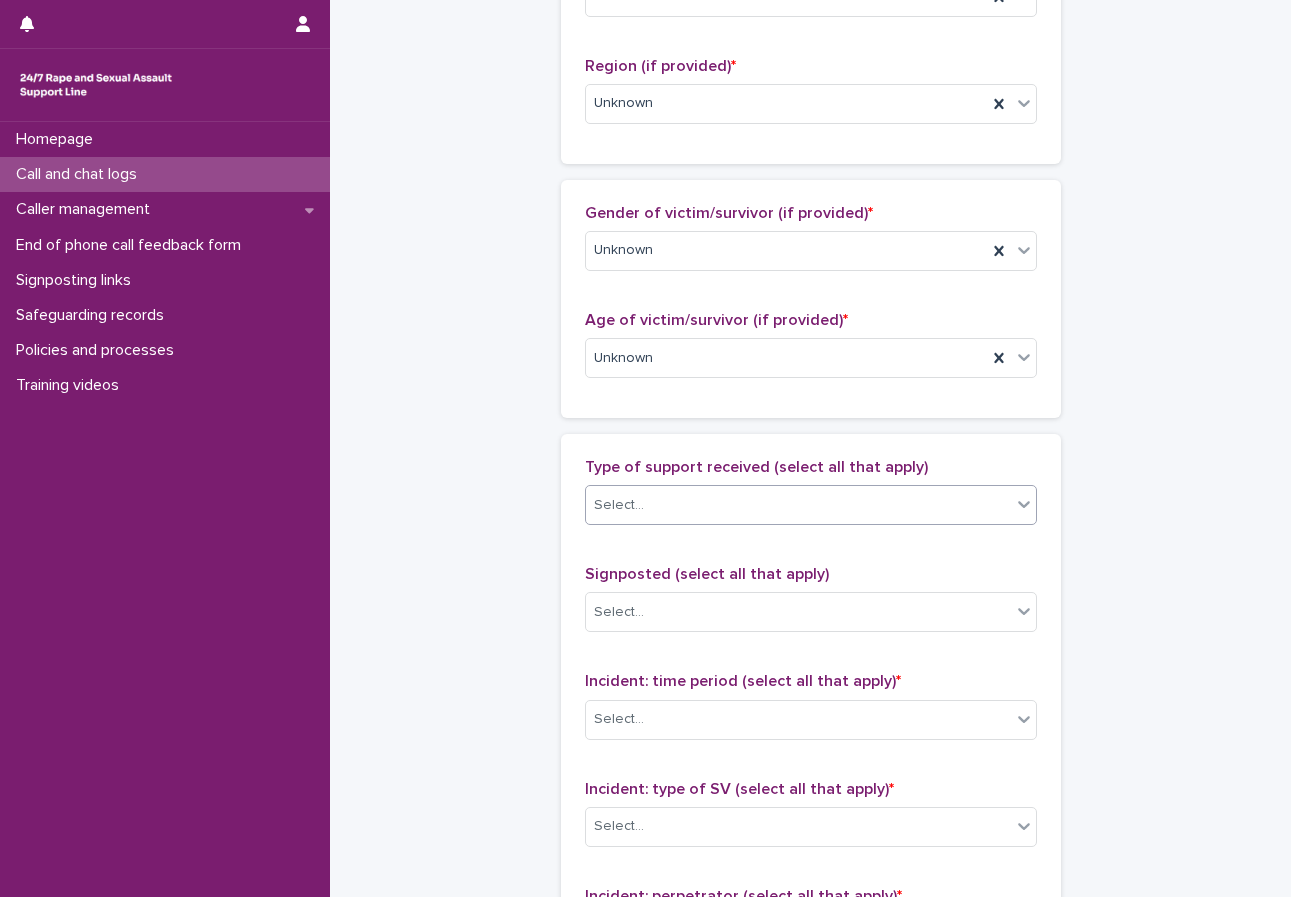 click on "**********" at bounding box center [810, 284] 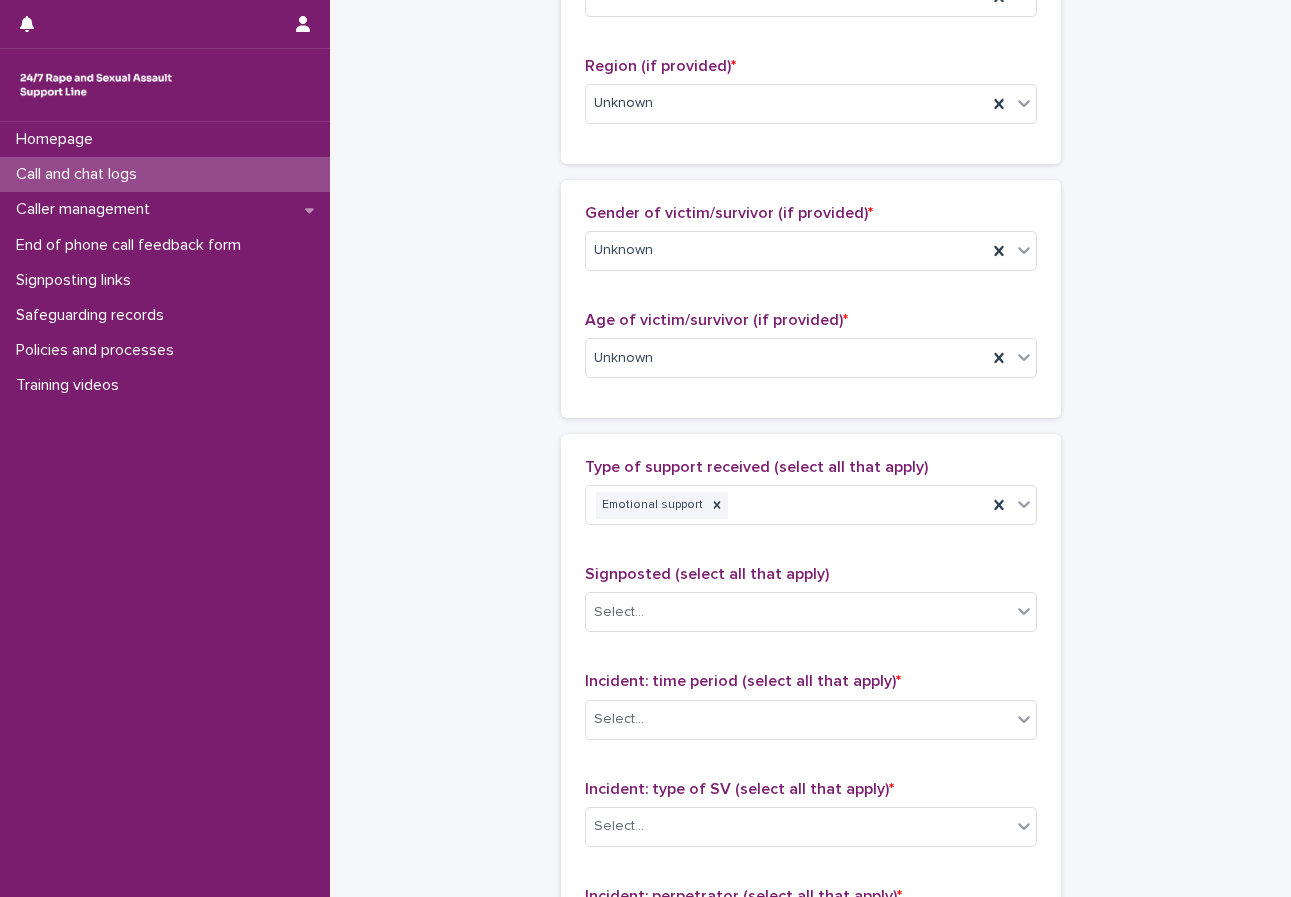 scroll, scrollTop: 900, scrollLeft: 0, axis: vertical 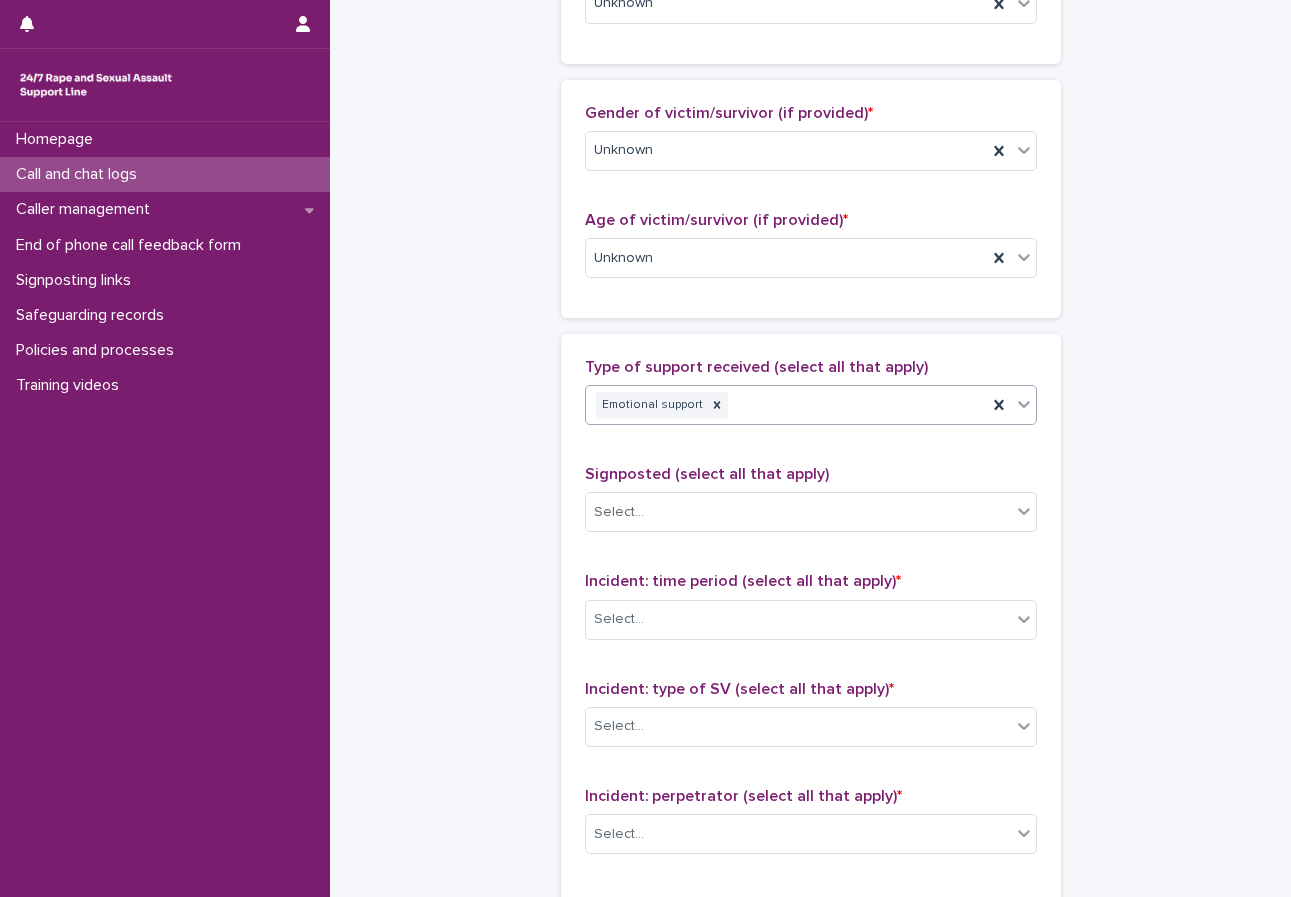 click on "Emotional support" at bounding box center (786, 405) 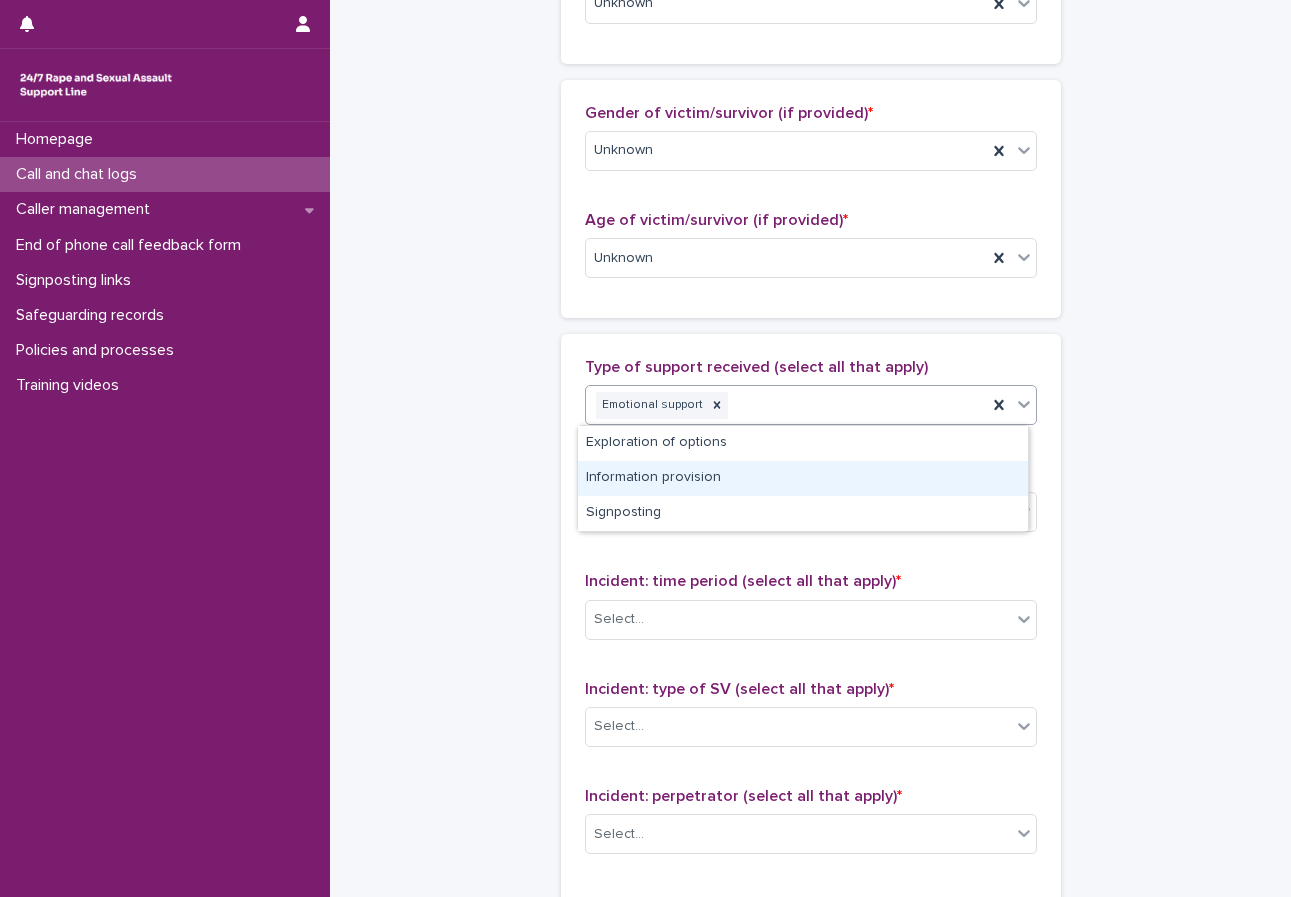click on "Information provision" at bounding box center (803, 478) 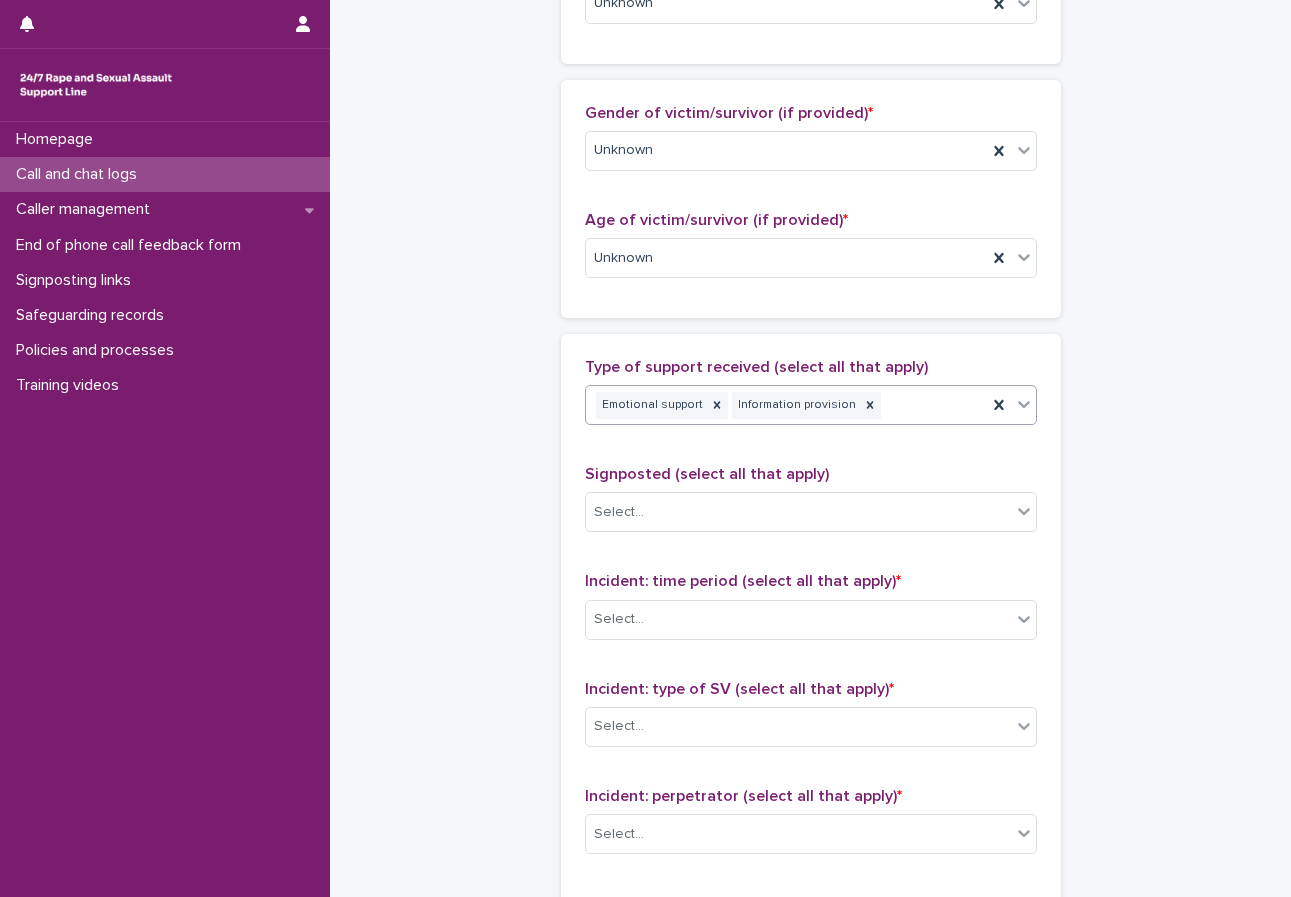scroll, scrollTop: 1000, scrollLeft: 0, axis: vertical 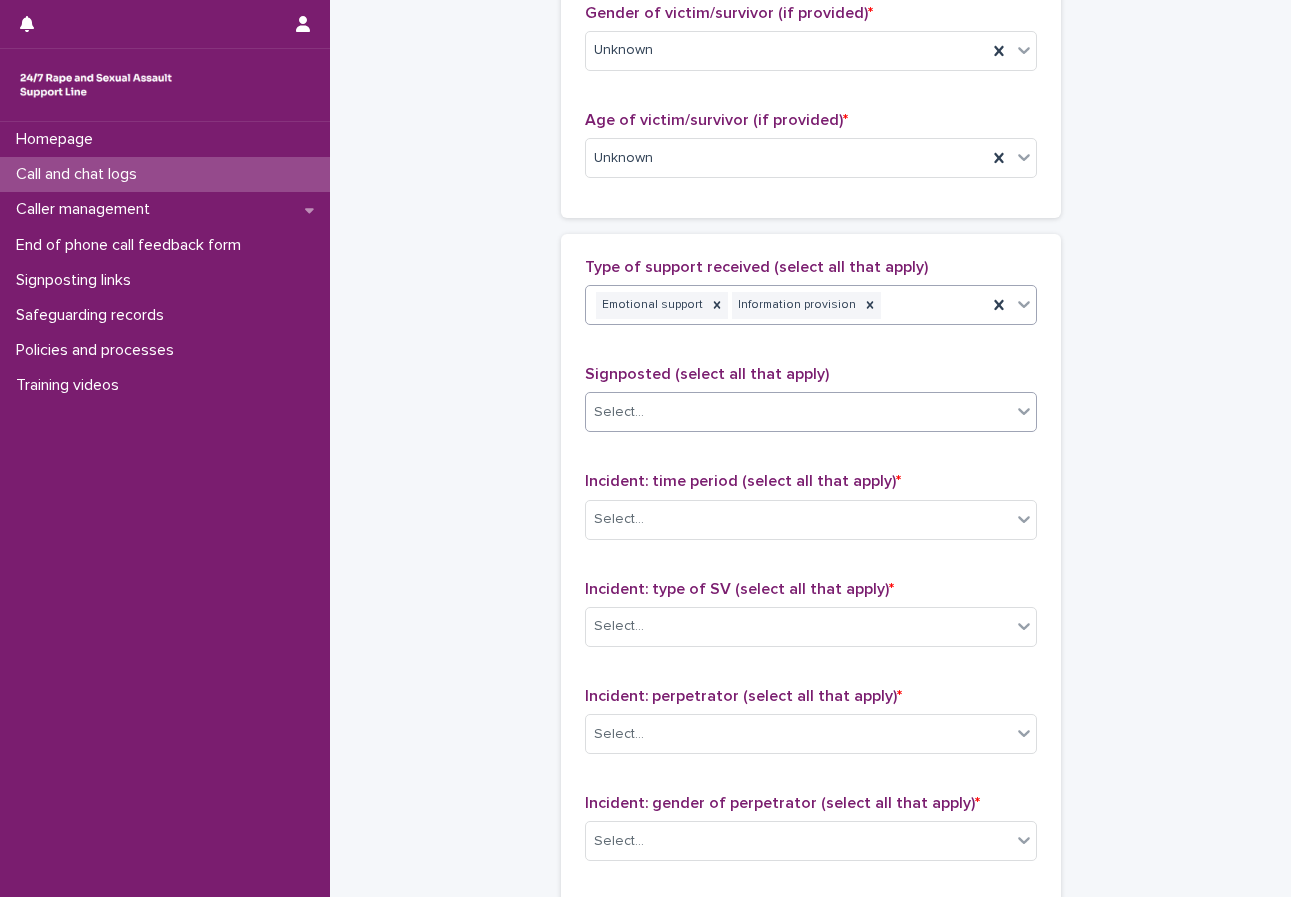 click on "Select..." at bounding box center (798, 412) 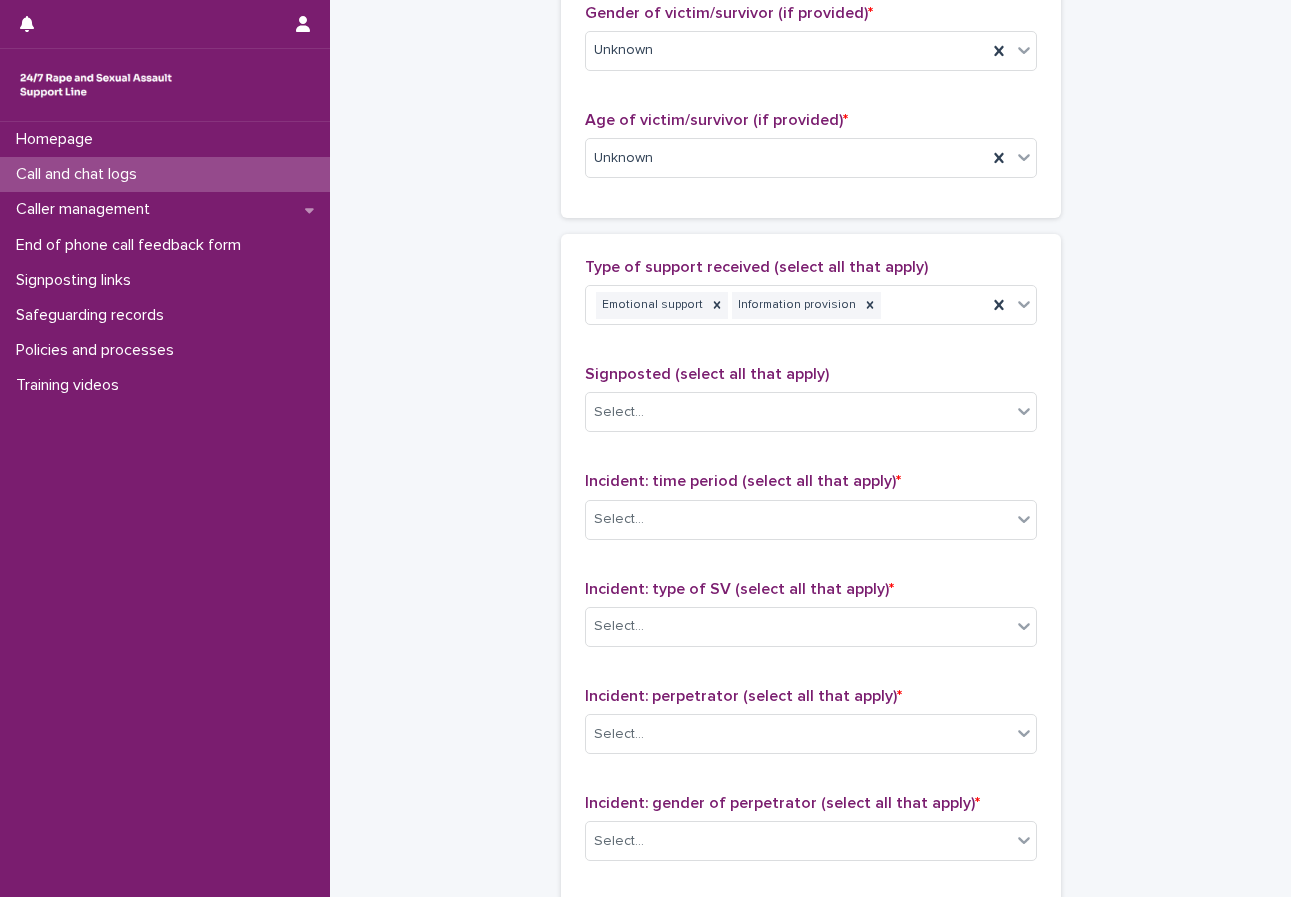 click on "**********" at bounding box center (810, 84) 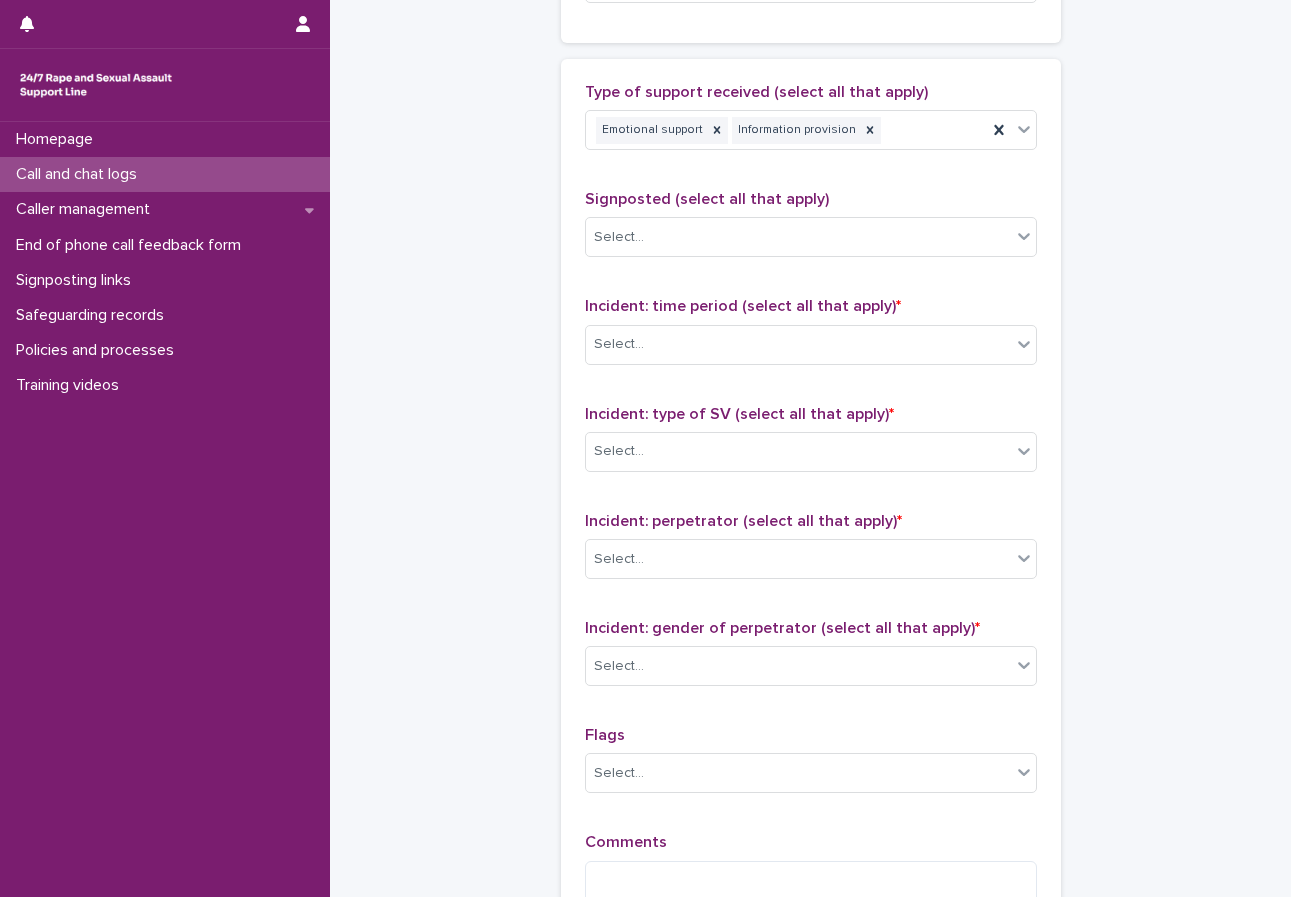 scroll, scrollTop: 1200, scrollLeft: 0, axis: vertical 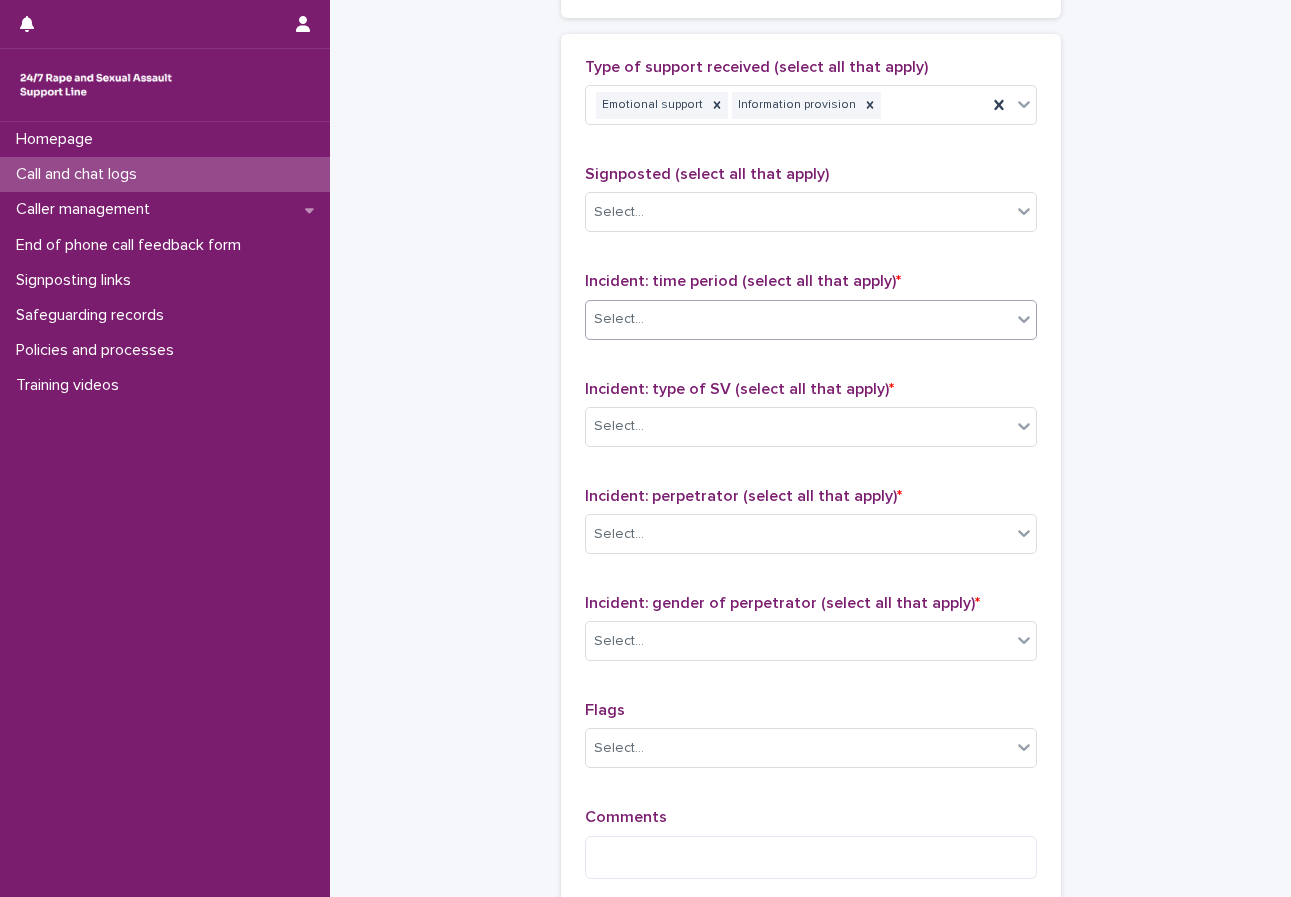 click on "Select..." at bounding box center (798, 319) 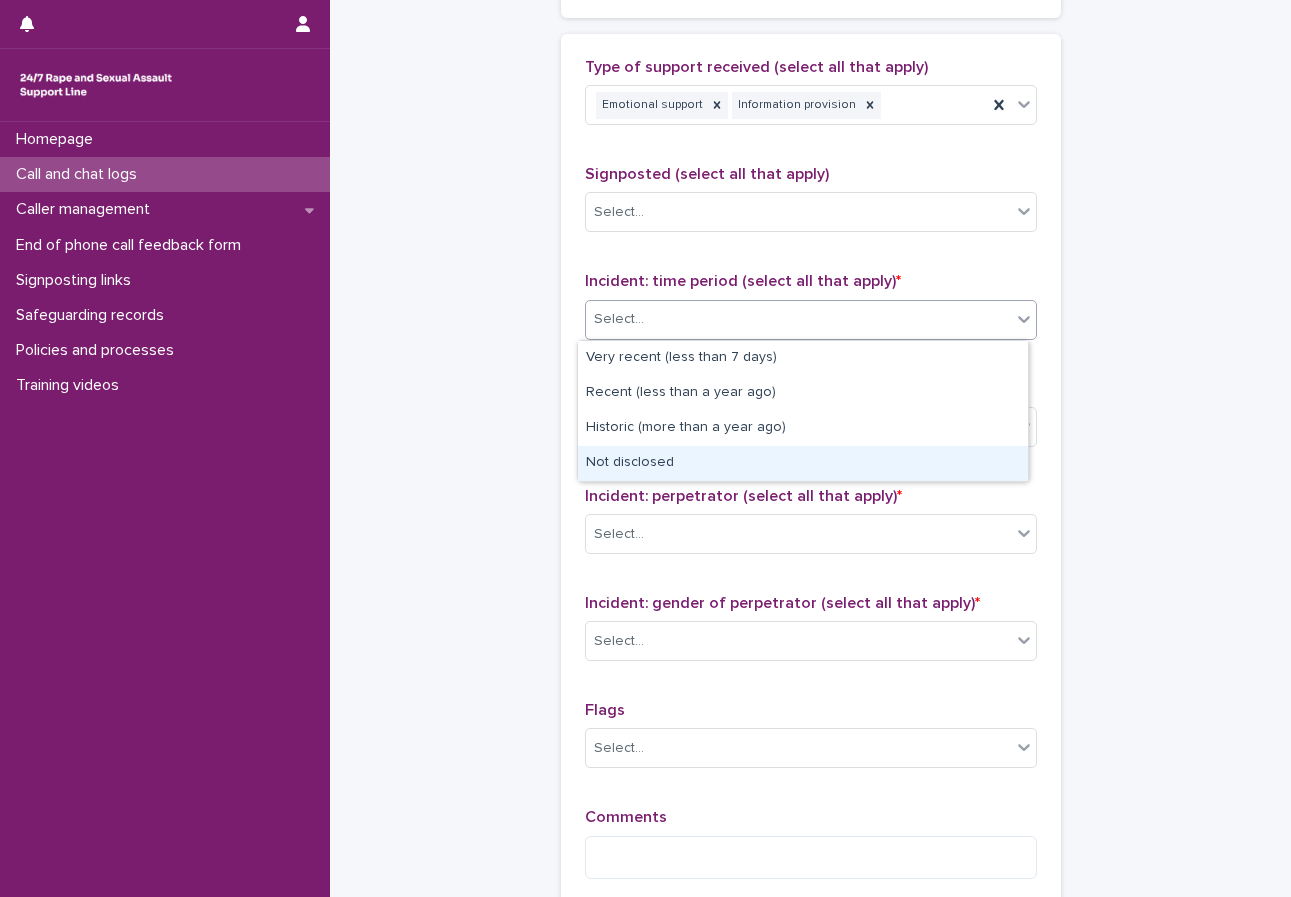 click on "Not disclosed" at bounding box center [803, 463] 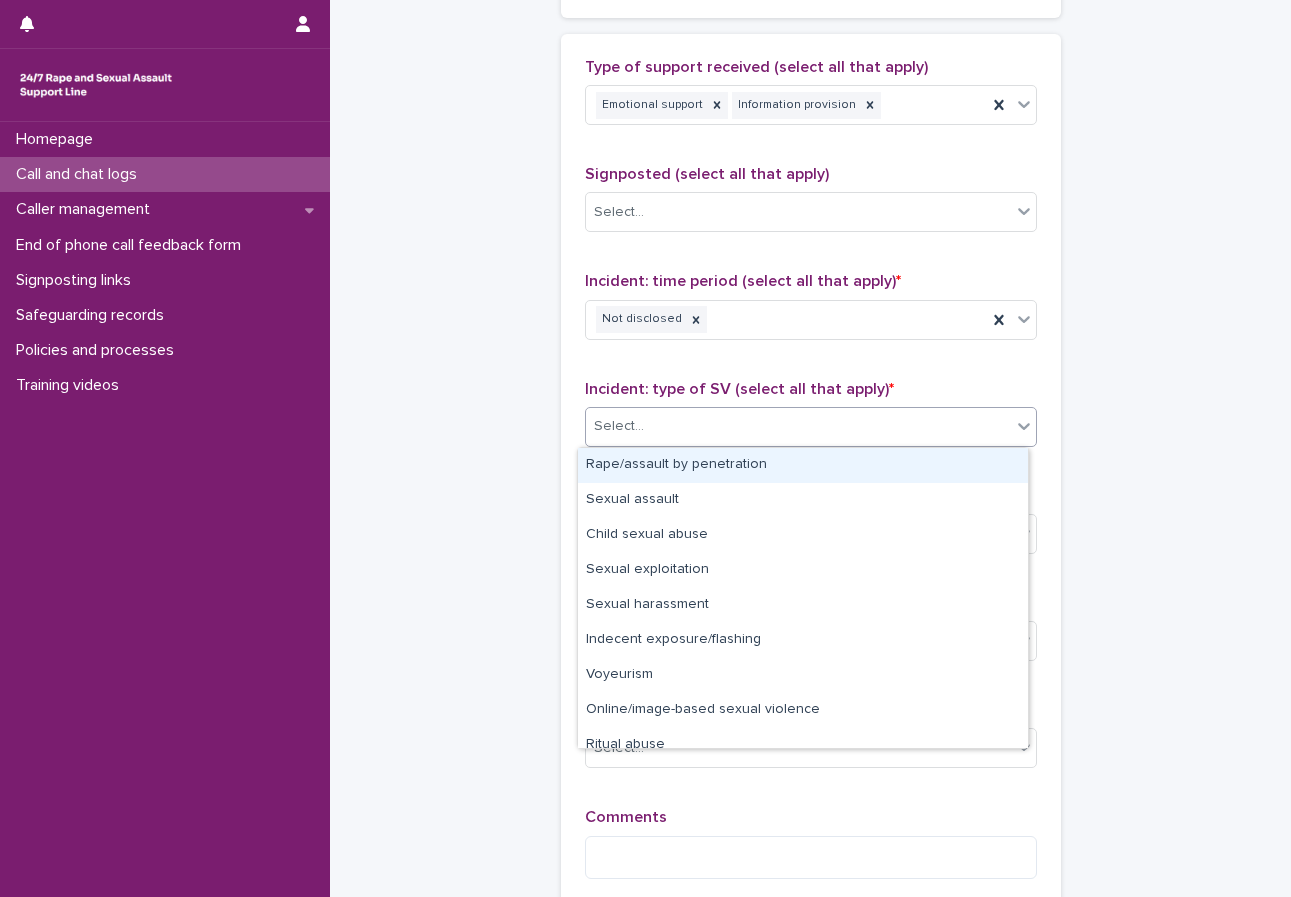 click on "Select..." at bounding box center [619, 426] 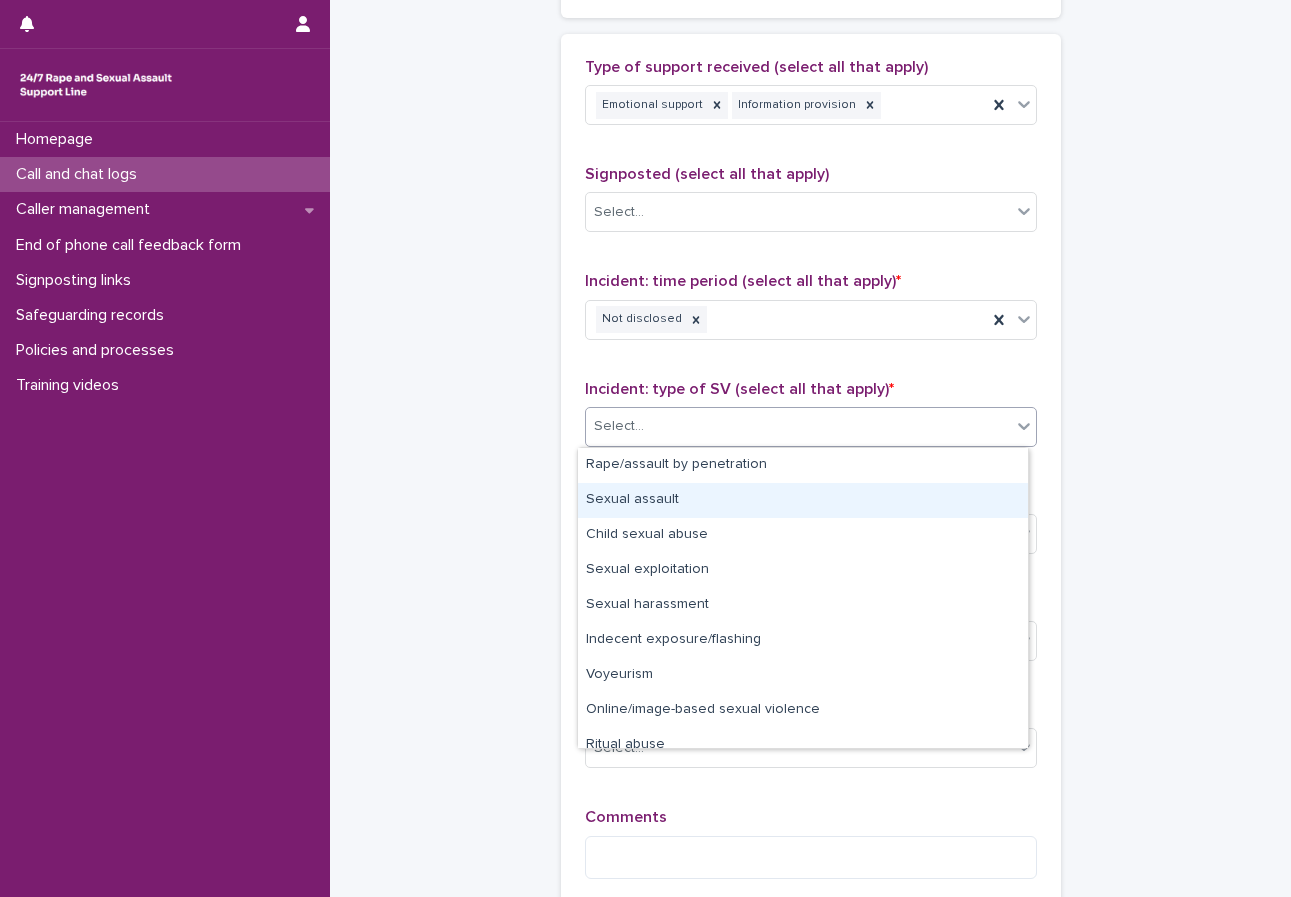 click on "Sexual assault" at bounding box center [803, 500] 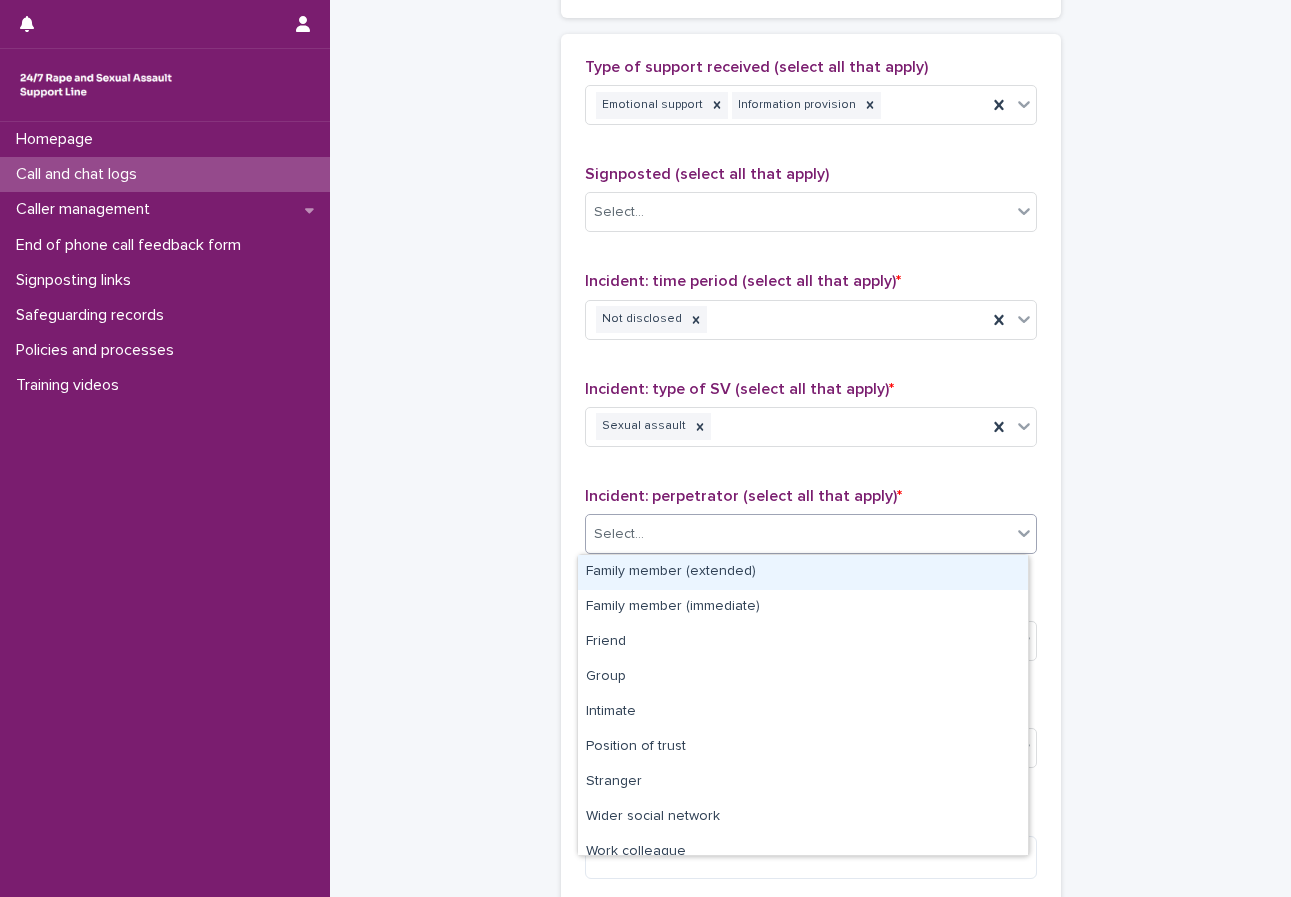 click on "Select..." at bounding box center [798, 534] 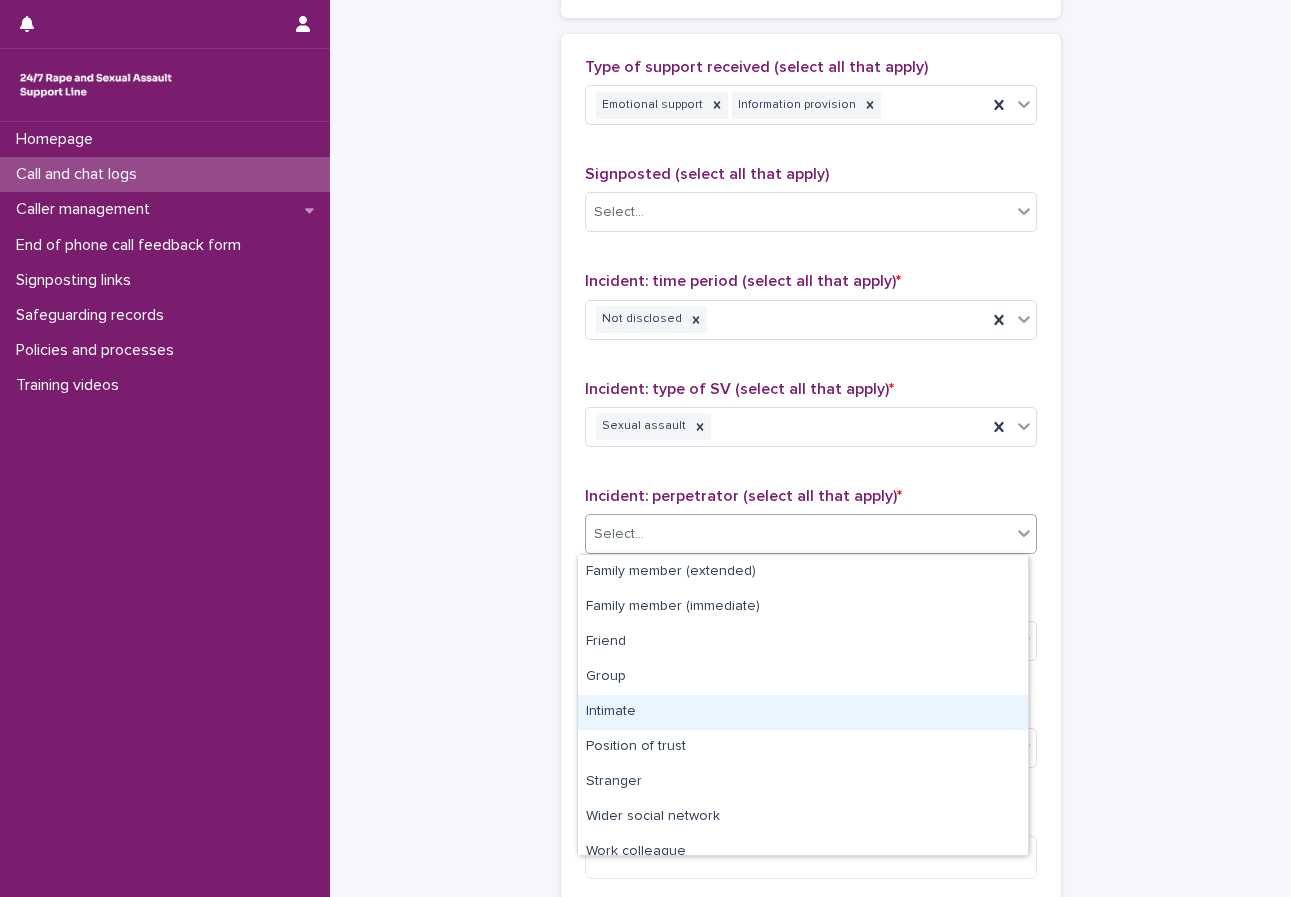 scroll, scrollTop: 85, scrollLeft: 0, axis: vertical 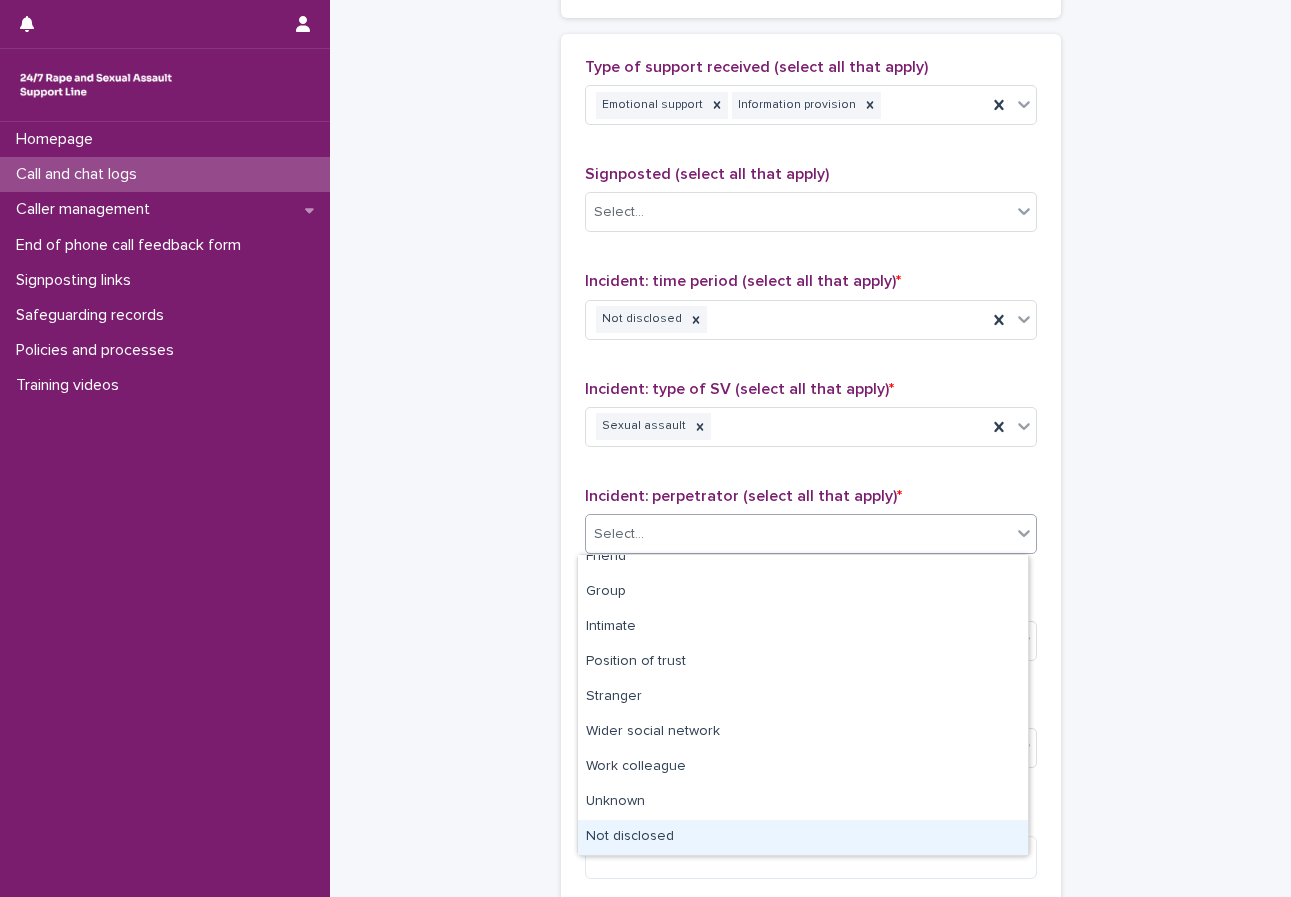 click on "Not disclosed" at bounding box center (803, 837) 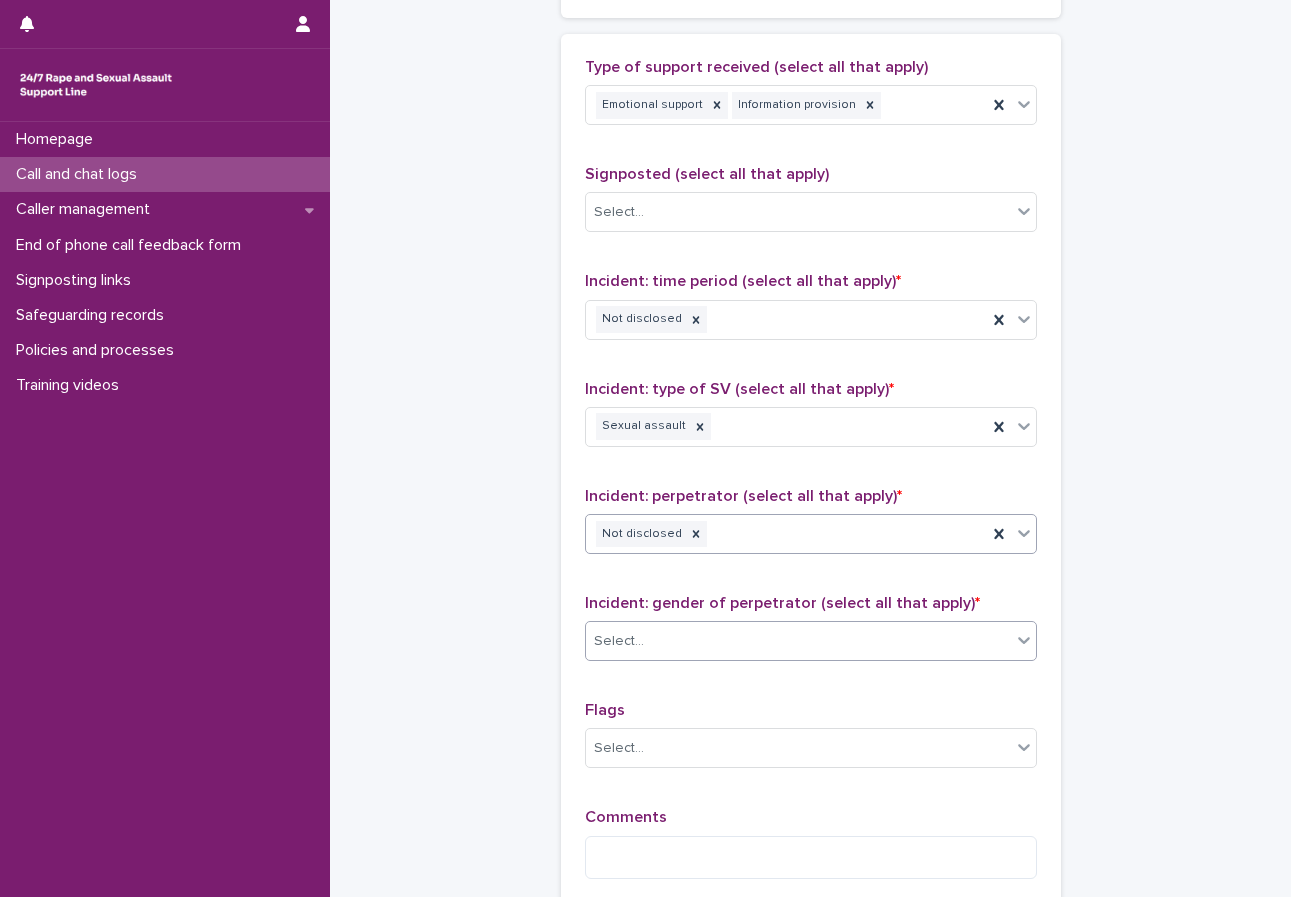 click on "Select..." at bounding box center [619, 641] 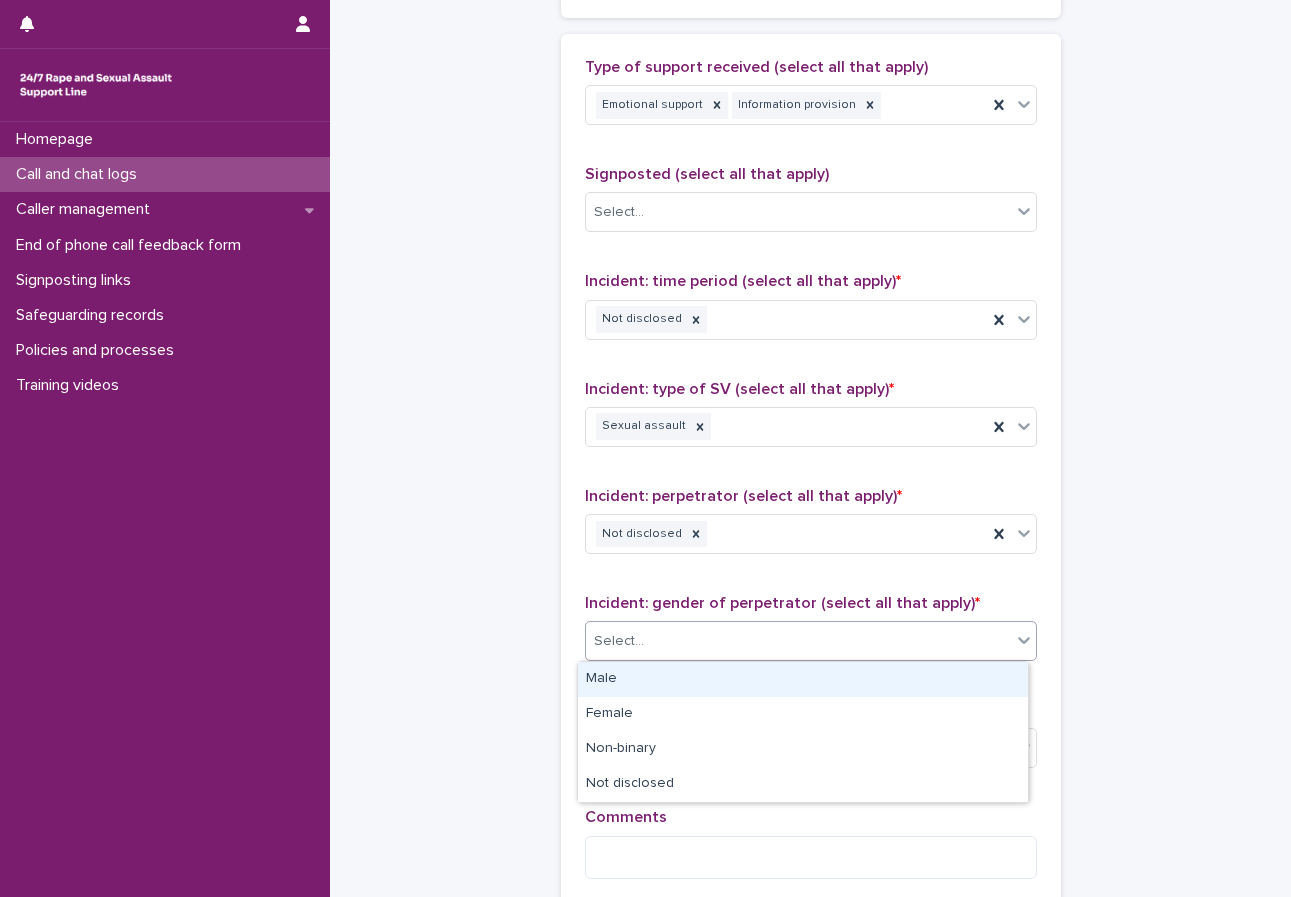 click on "Male" at bounding box center [803, 679] 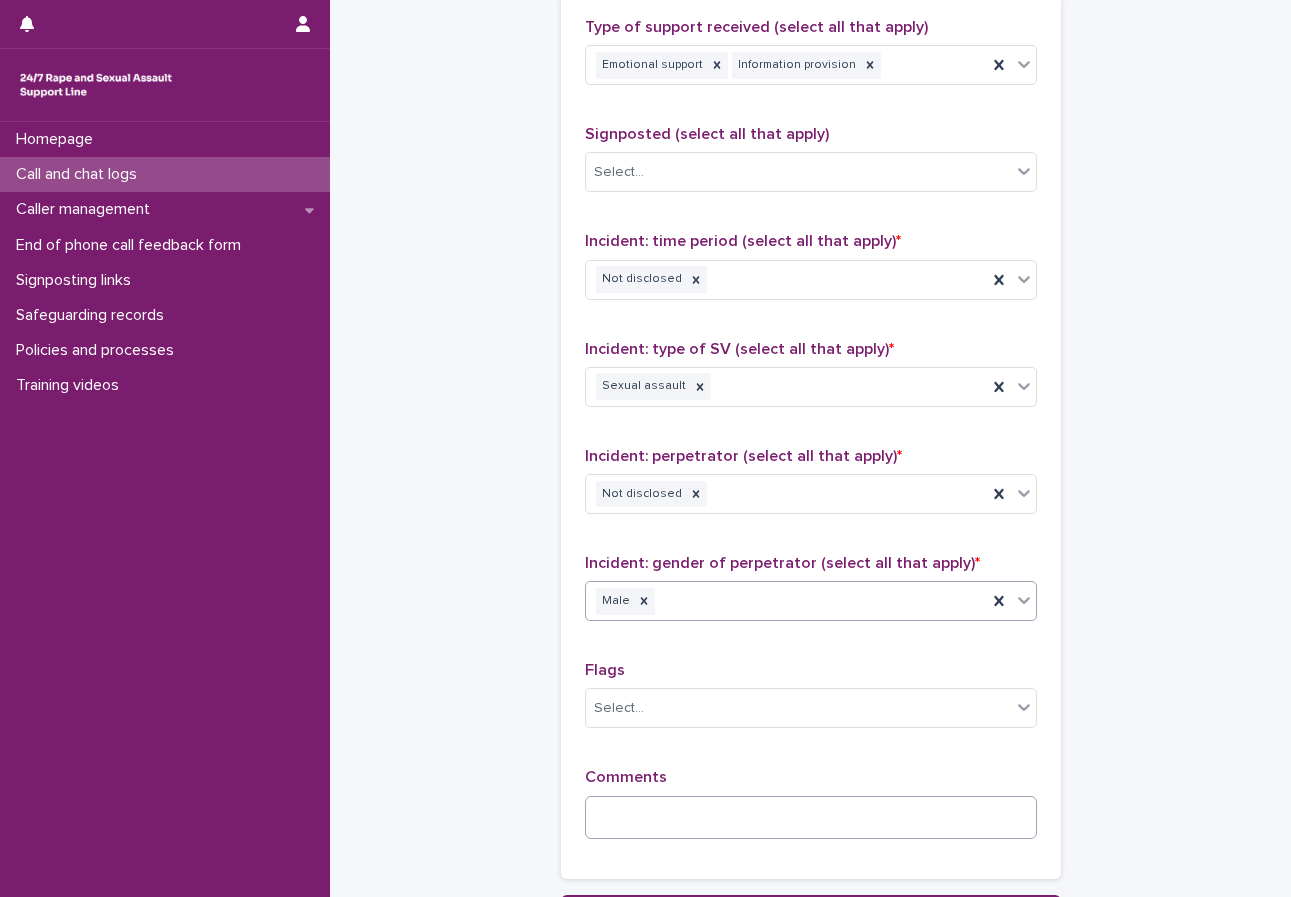 scroll, scrollTop: 1300, scrollLeft: 0, axis: vertical 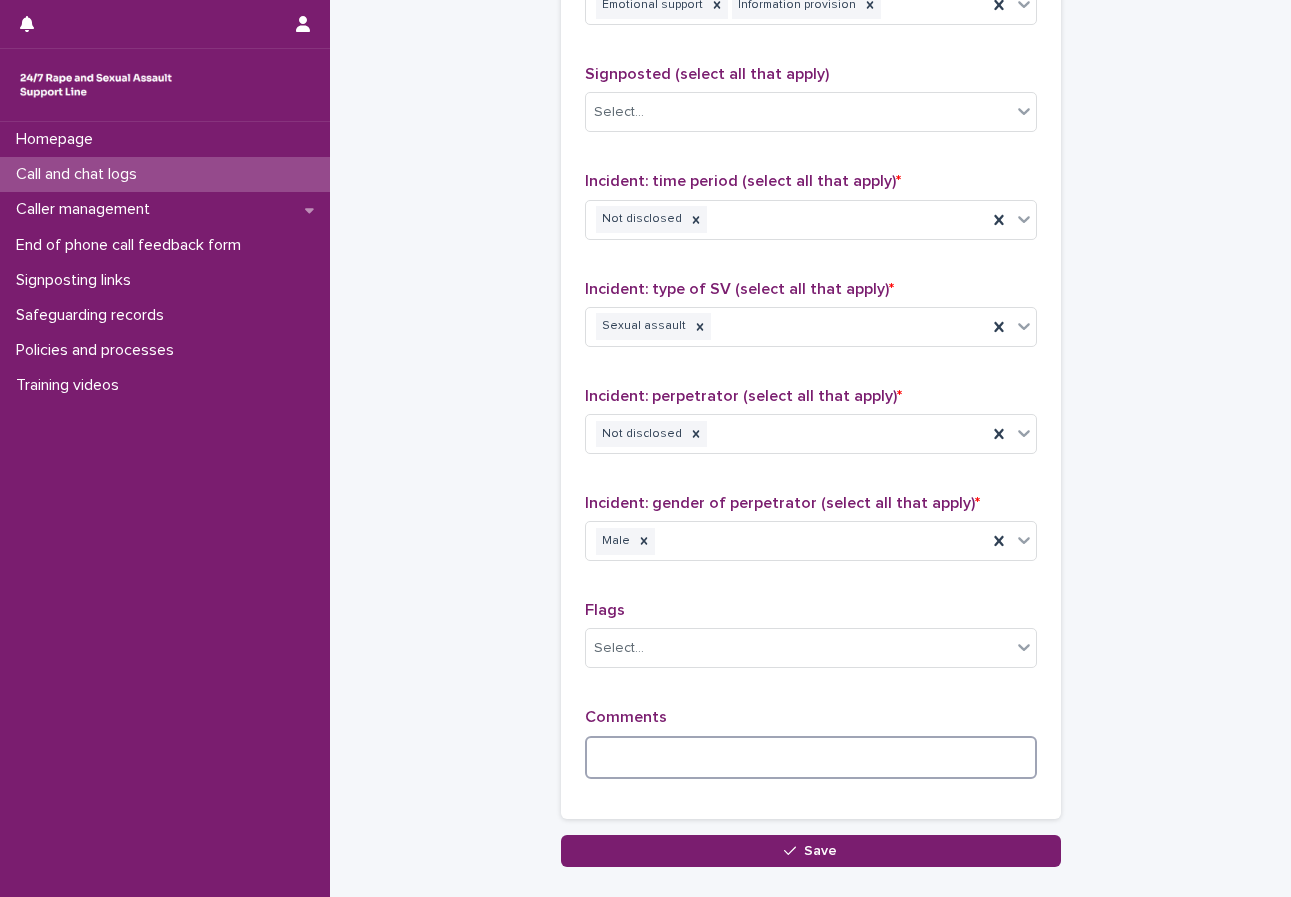 click at bounding box center (811, 757) 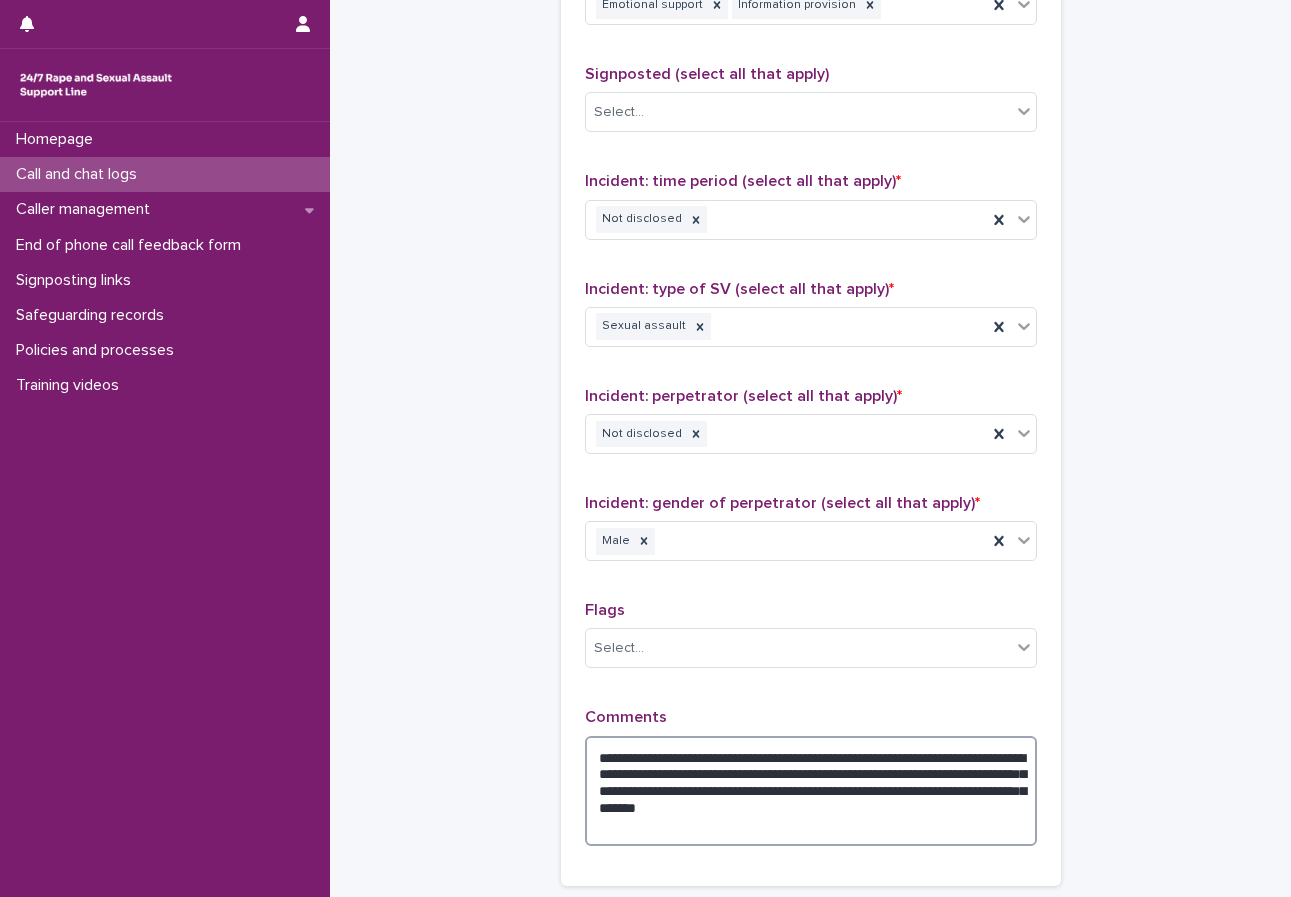 click on "**********" at bounding box center [811, 791] 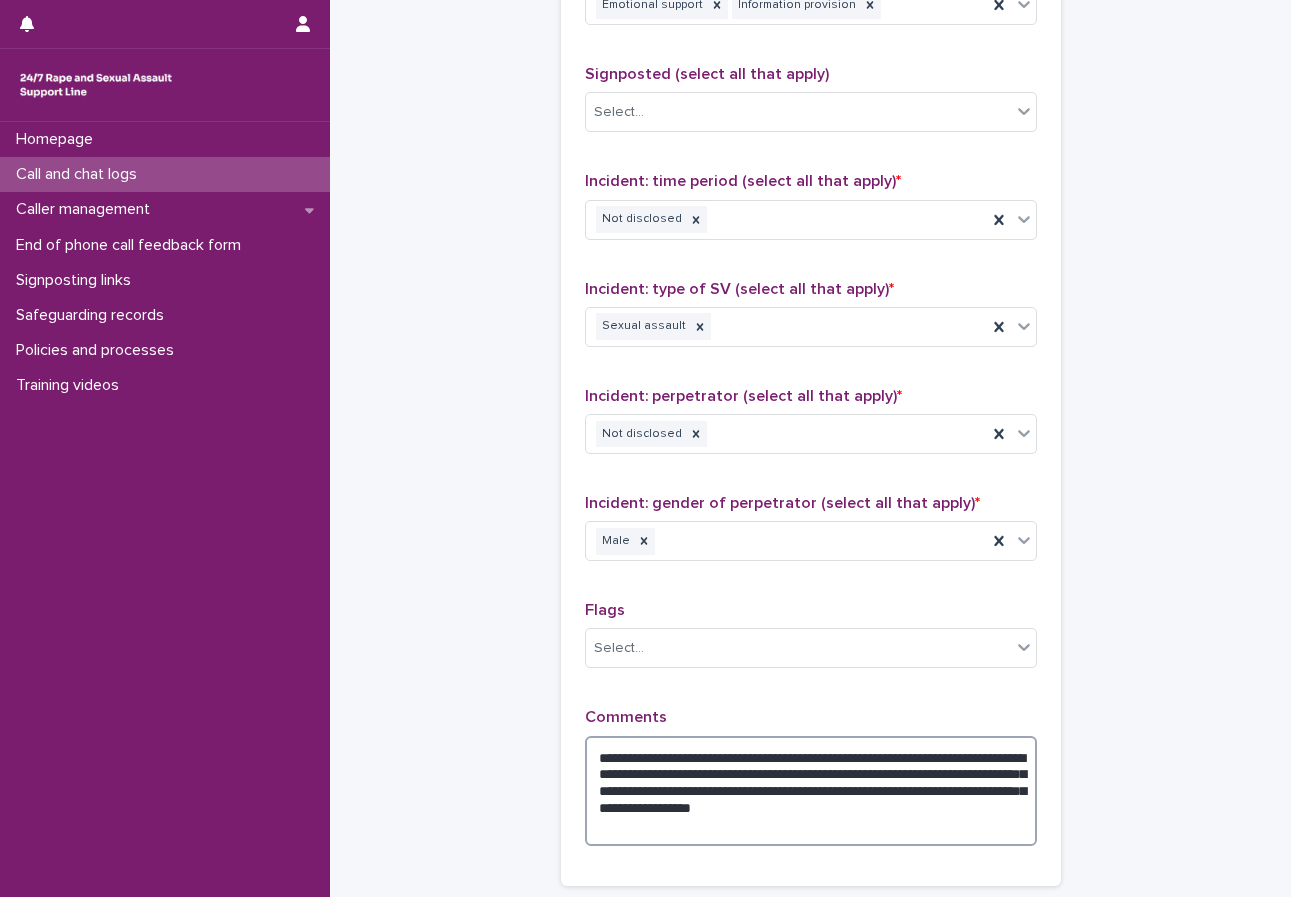 click on "**********" at bounding box center (811, 791) 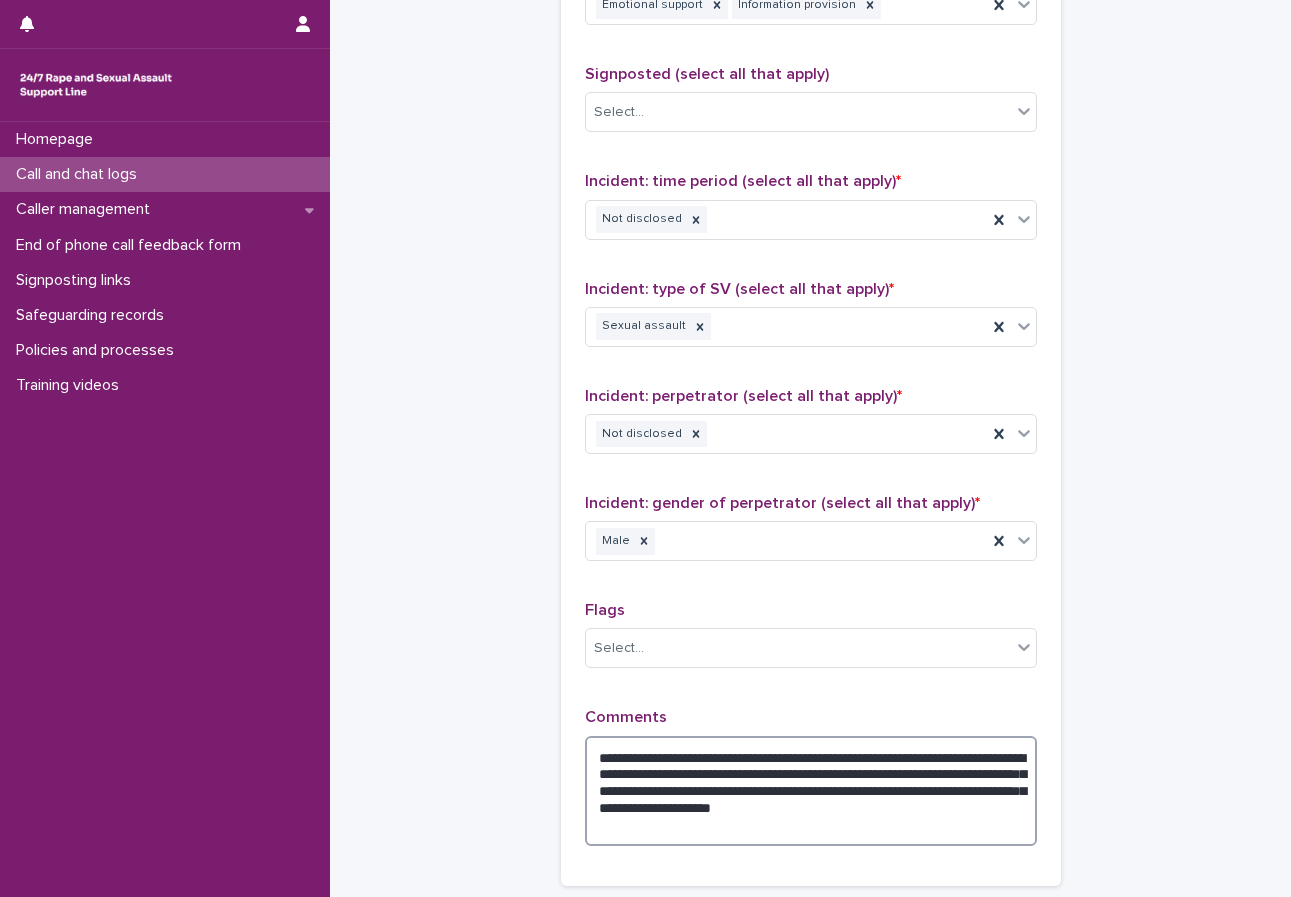 click on "**********" at bounding box center (811, 791) 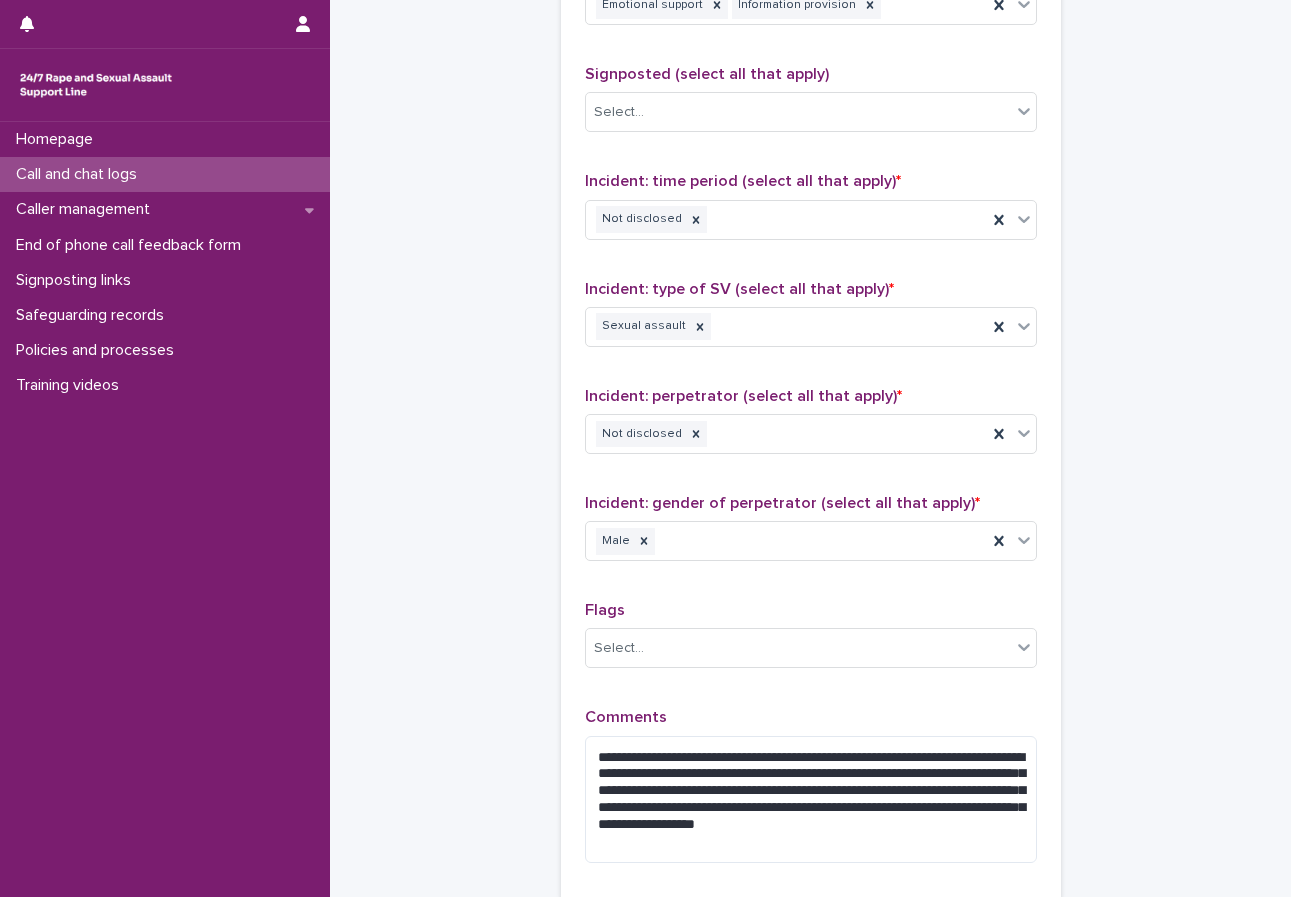 click on "**********" at bounding box center [810, -124] 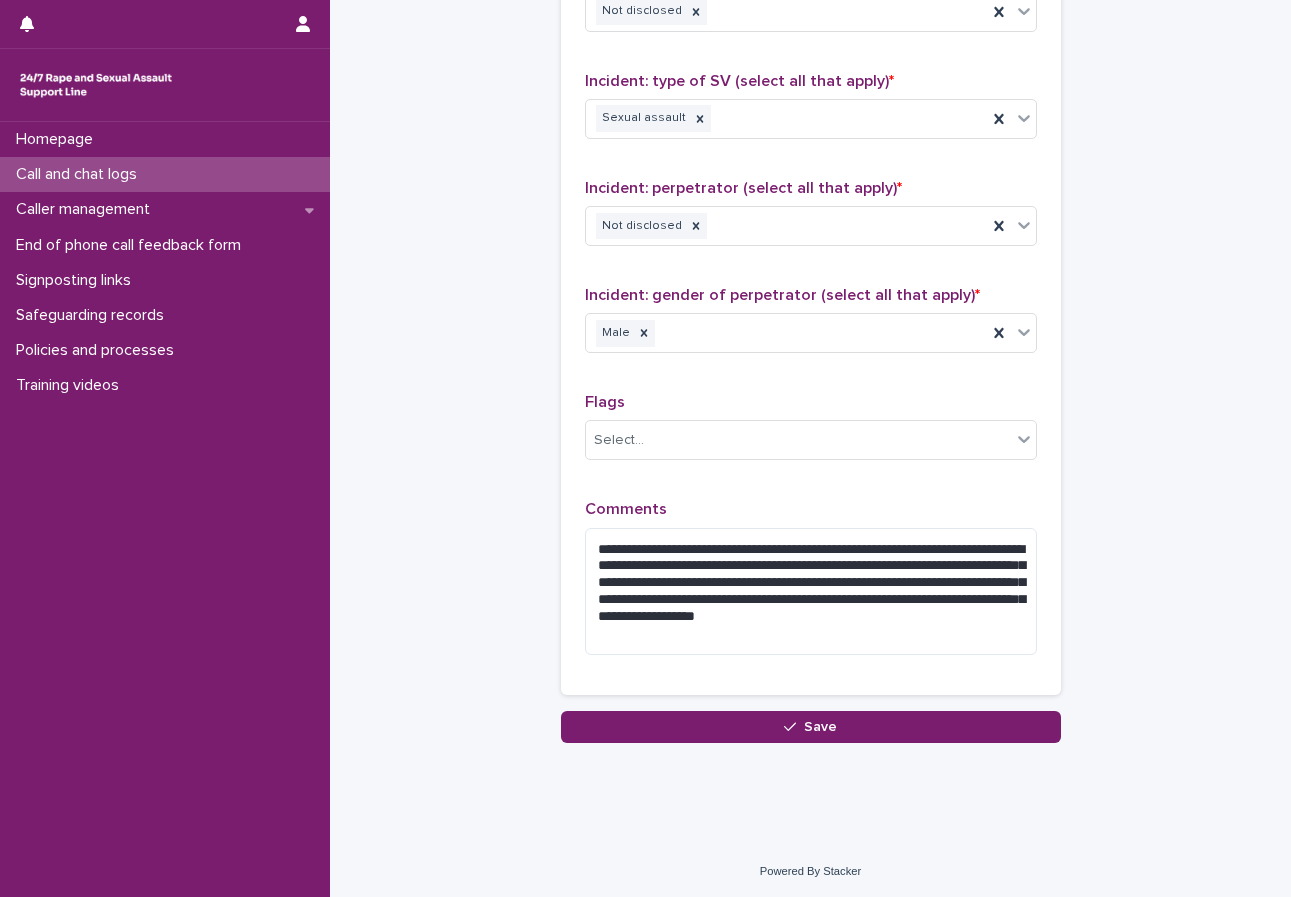 scroll, scrollTop: 1510, scrollLeft: 0, axis: vertical 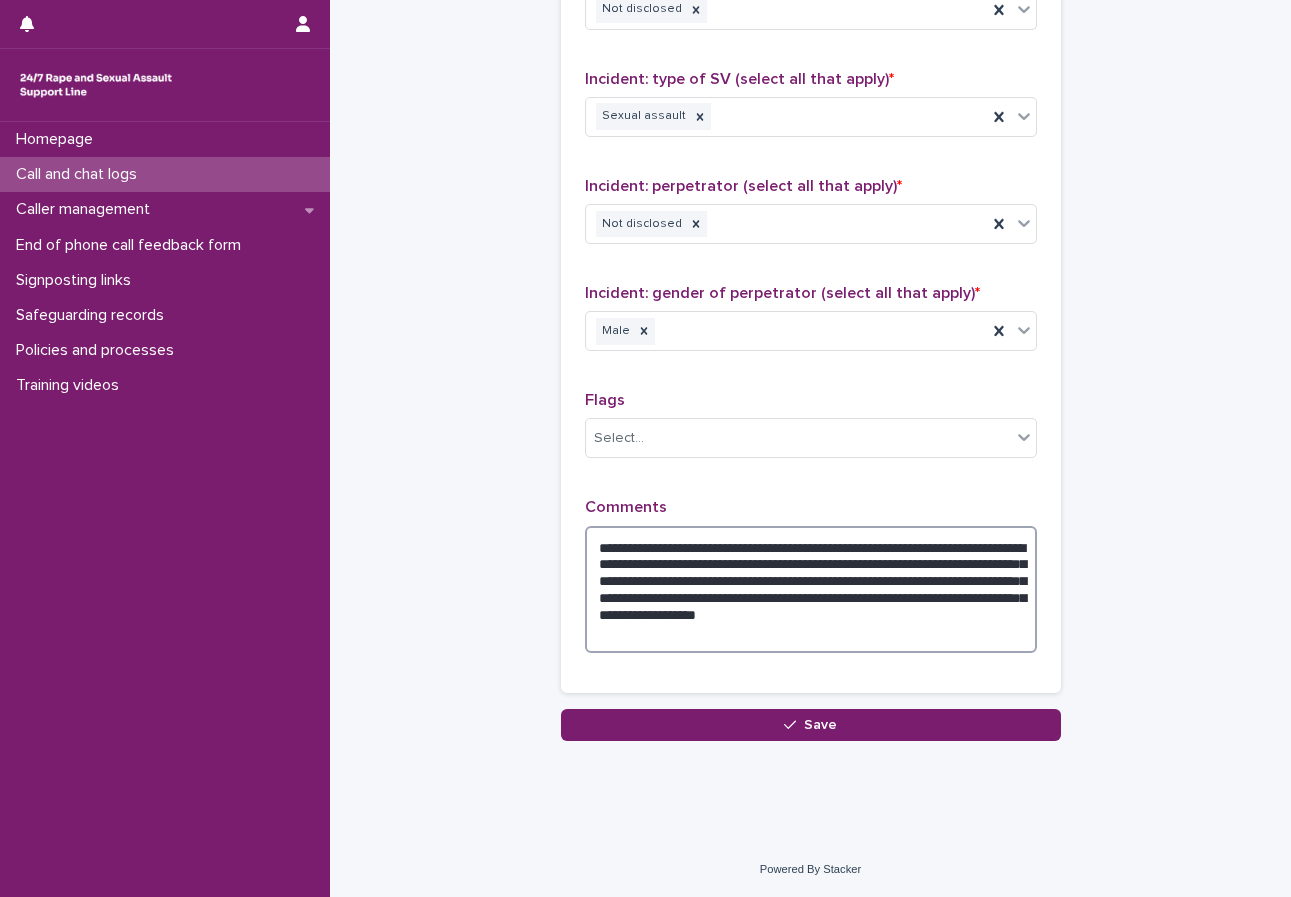 click on "**********" at bounding box center (811, 589) 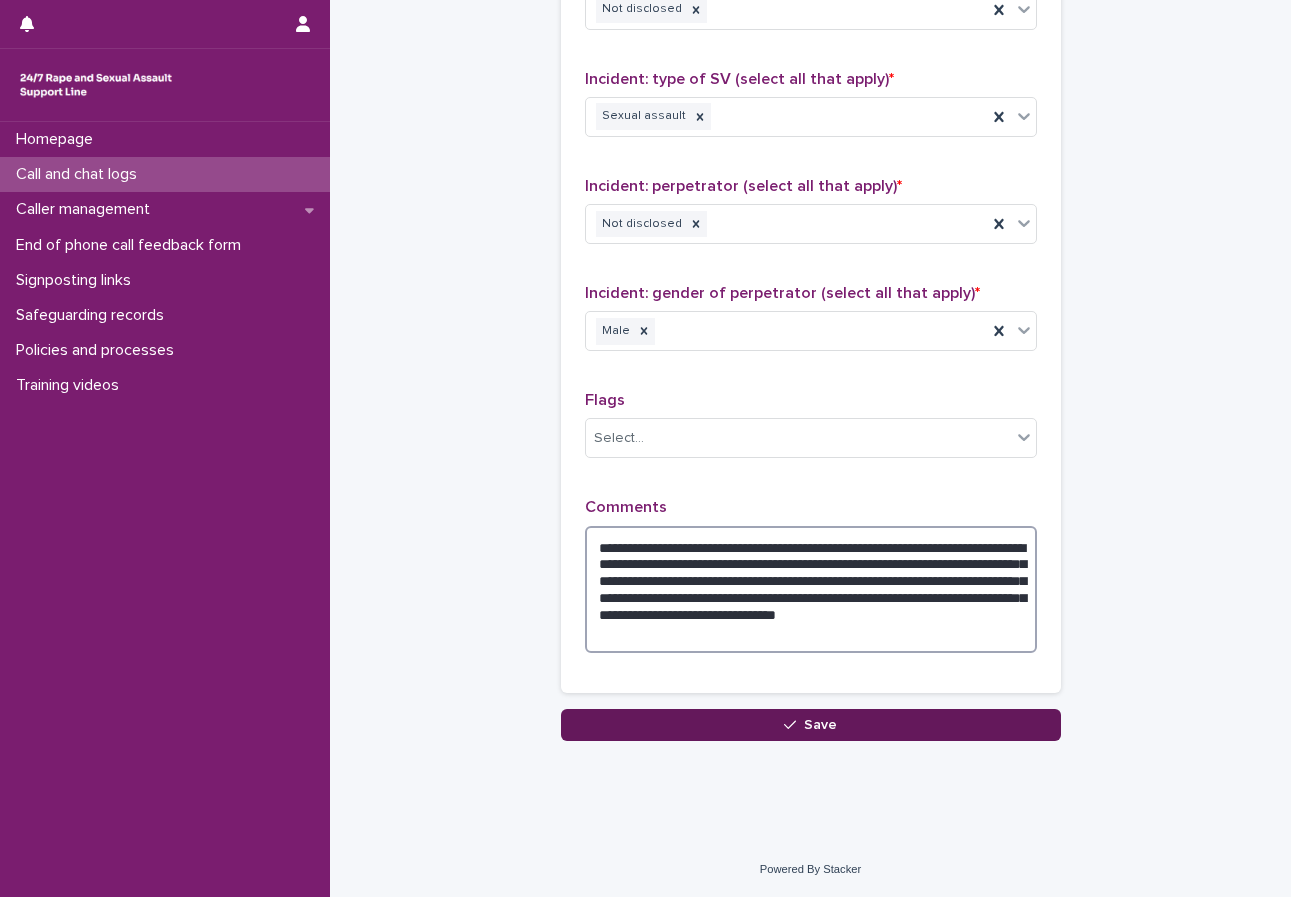 type on "**********" 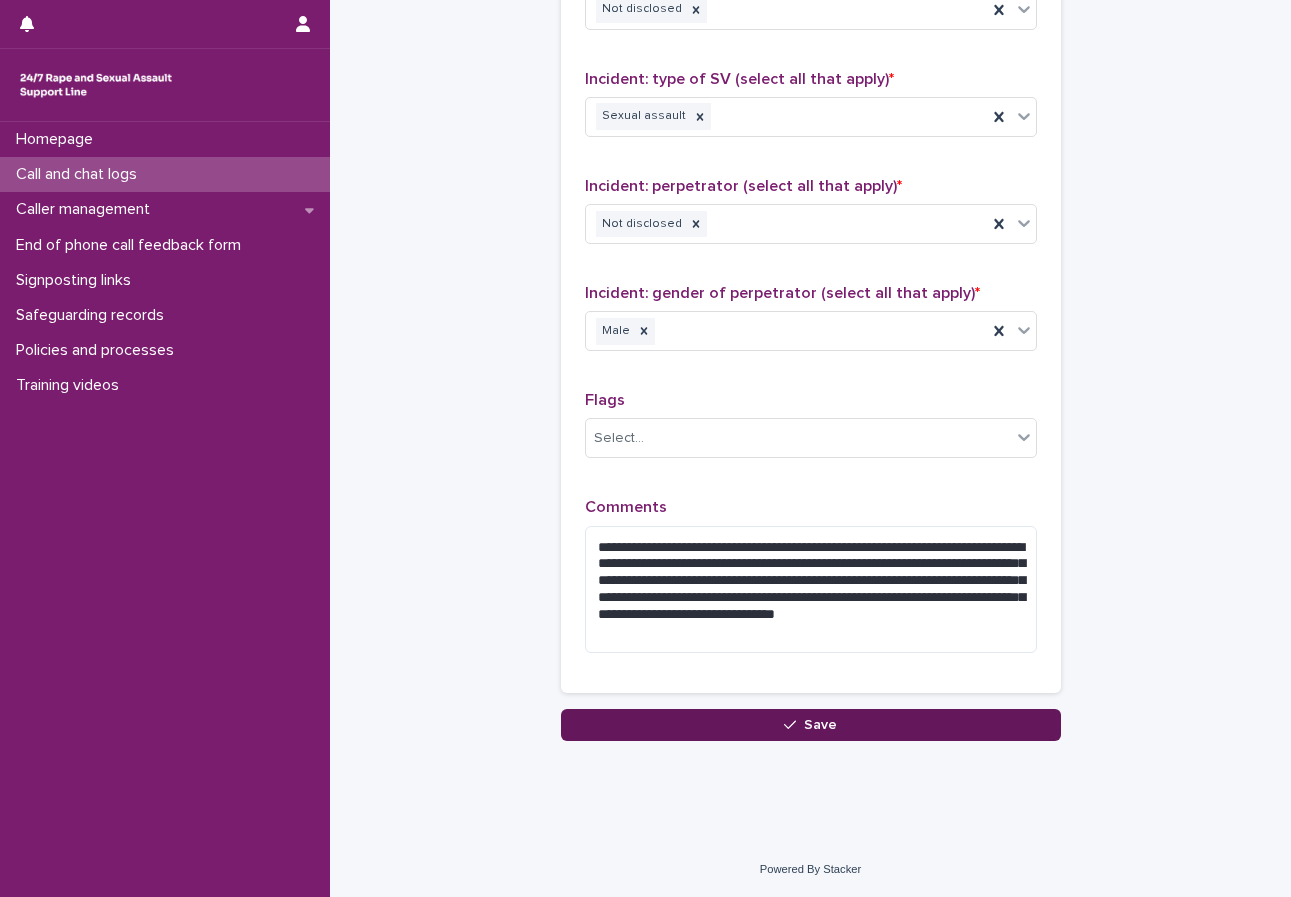 click on "Save" at bounding box center [820, 725] 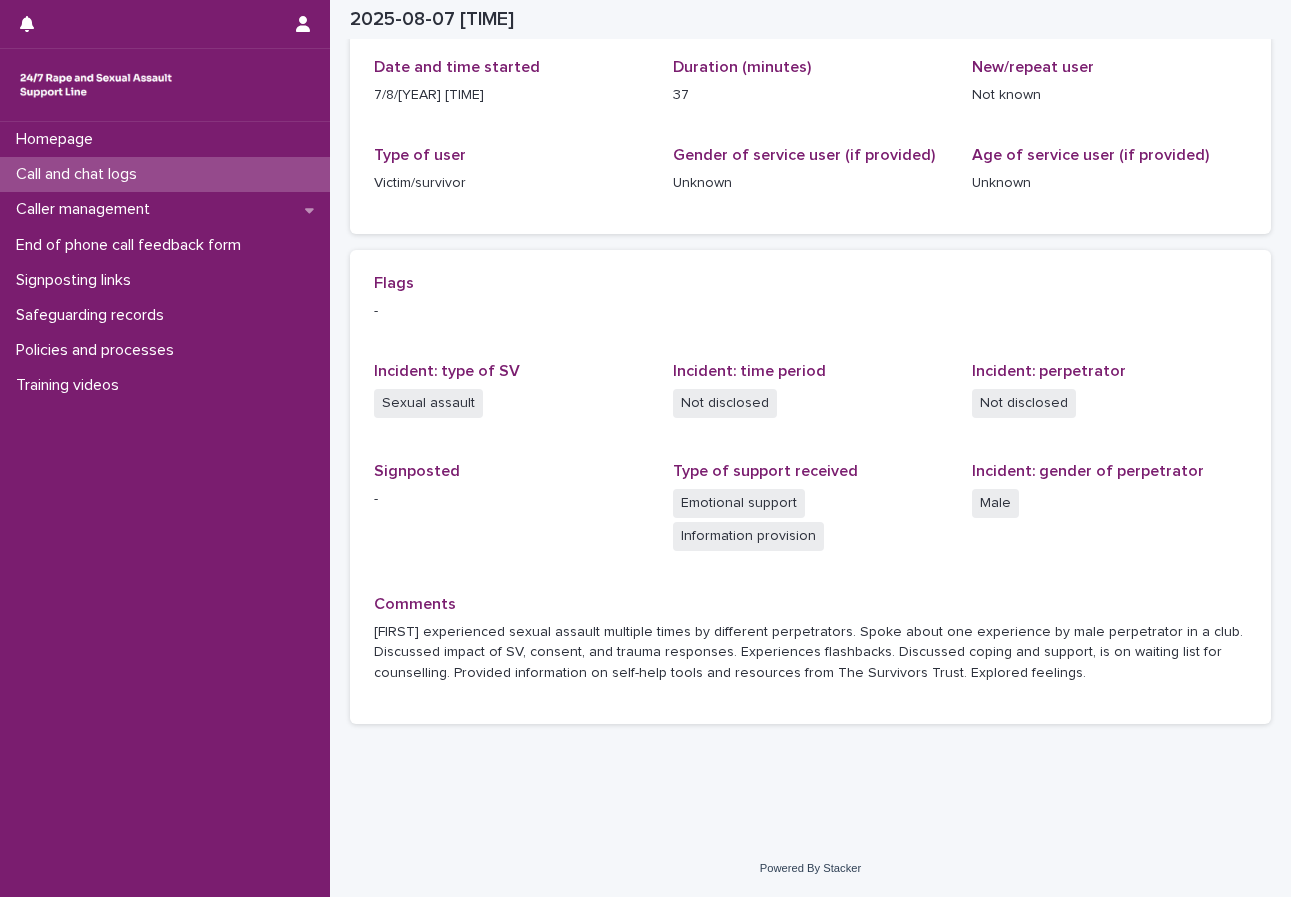 scroll, scrollTop: 240, scrollLeft: 0, axis: vertical 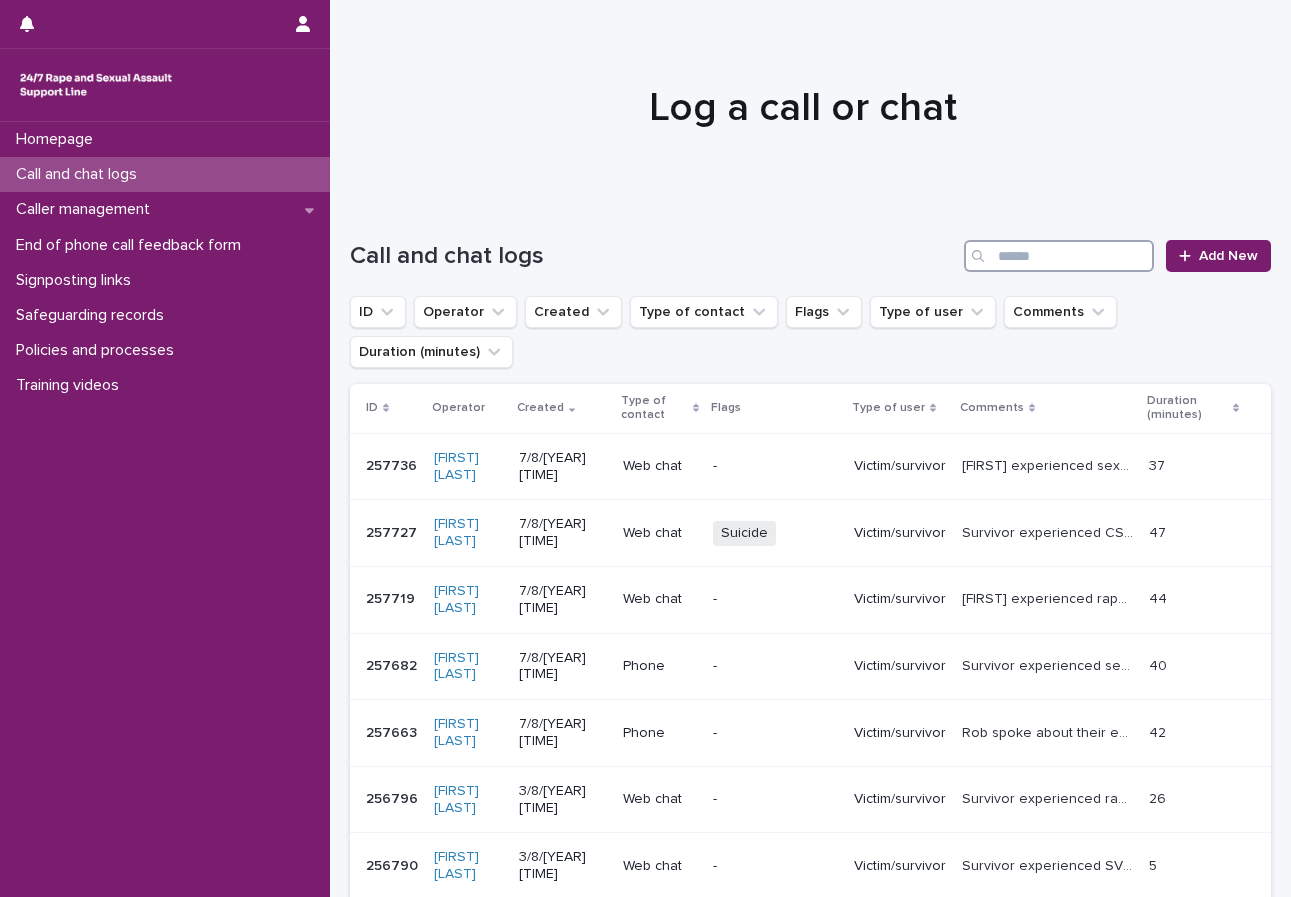 click at bounding box center (1059, 256) 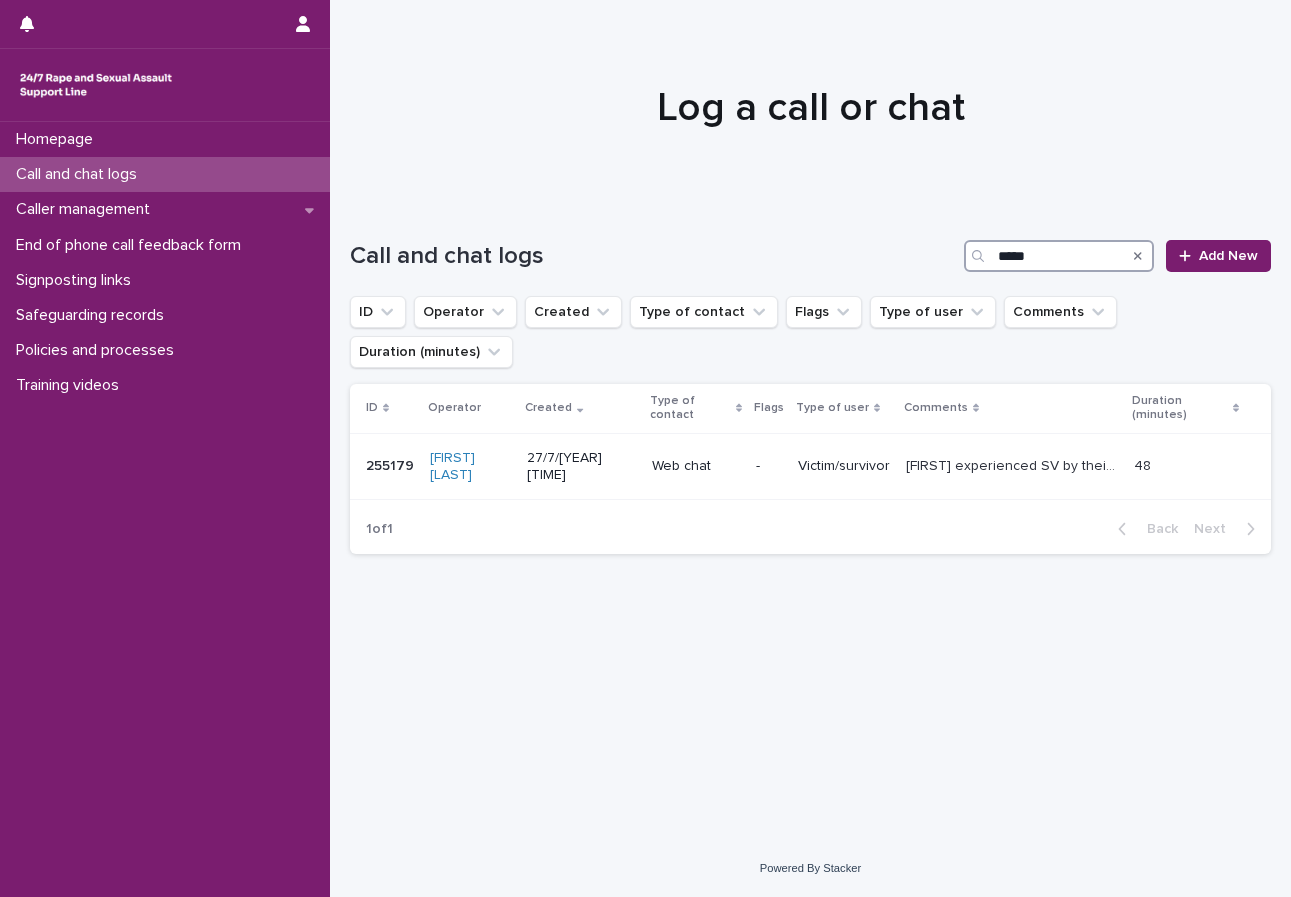 type on "*****" 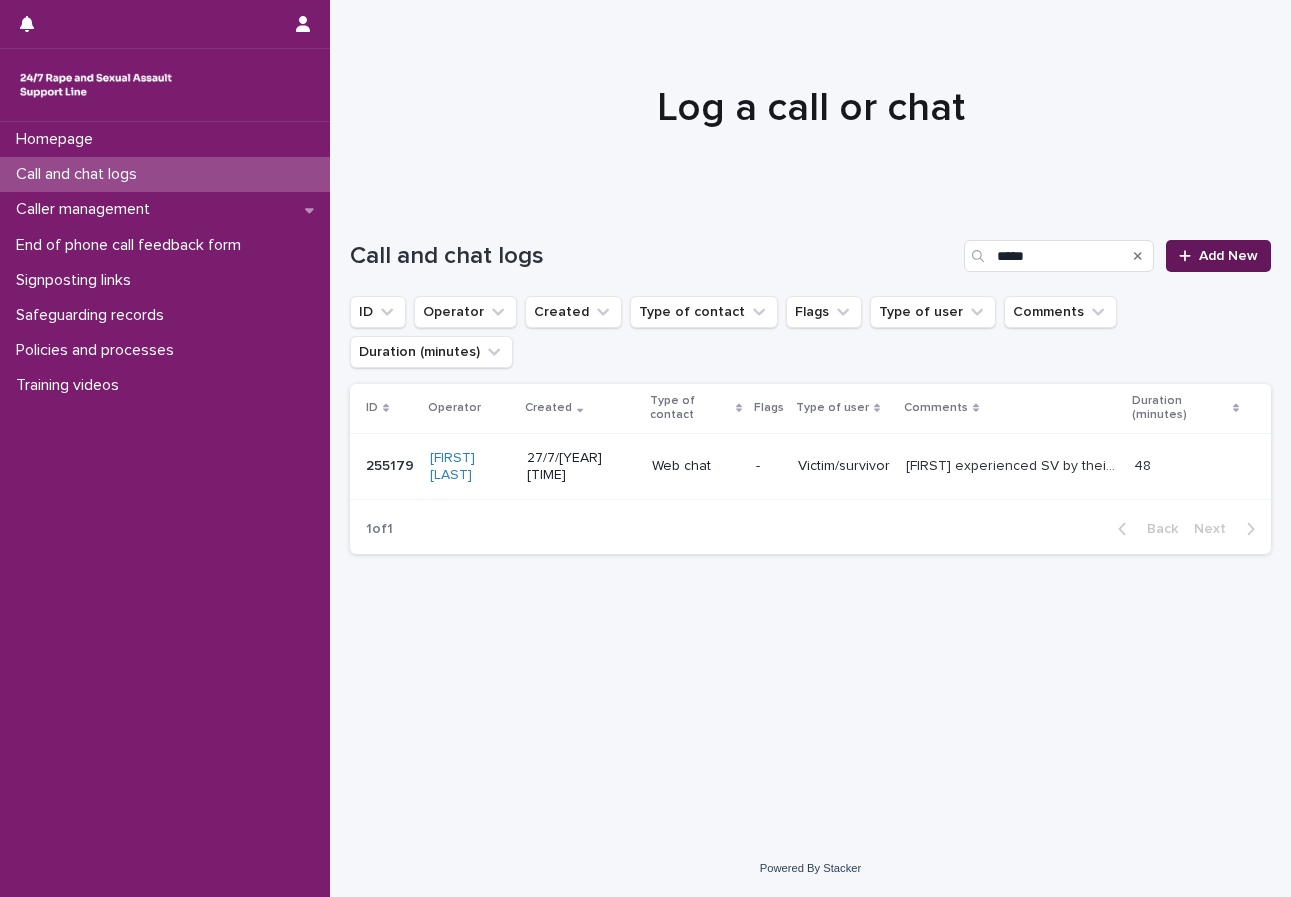 click on "Add New" at bounding box center (1218, 256) 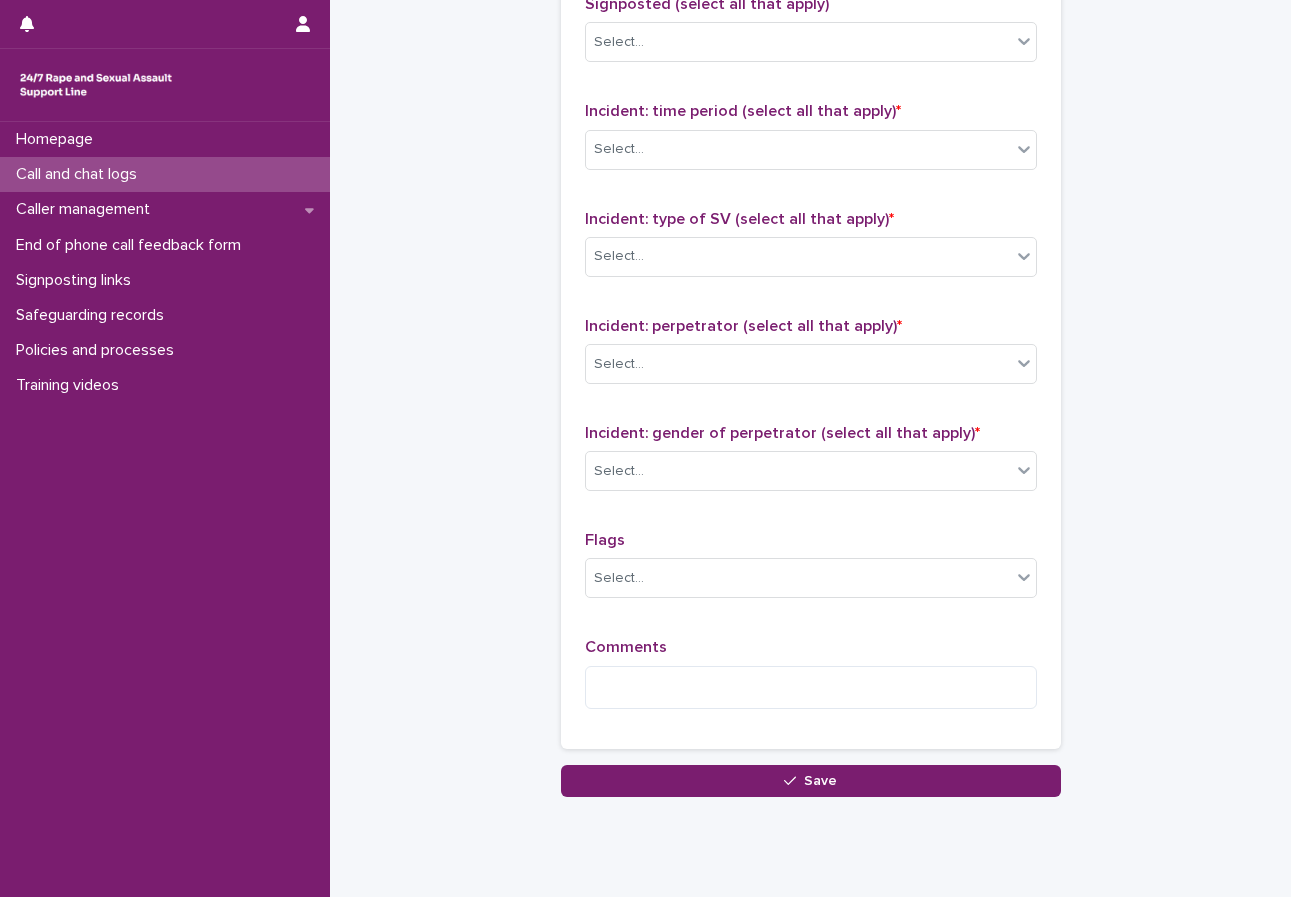 scroll, scrollTop: 1426, scrollLeft: 0, axis: vertical 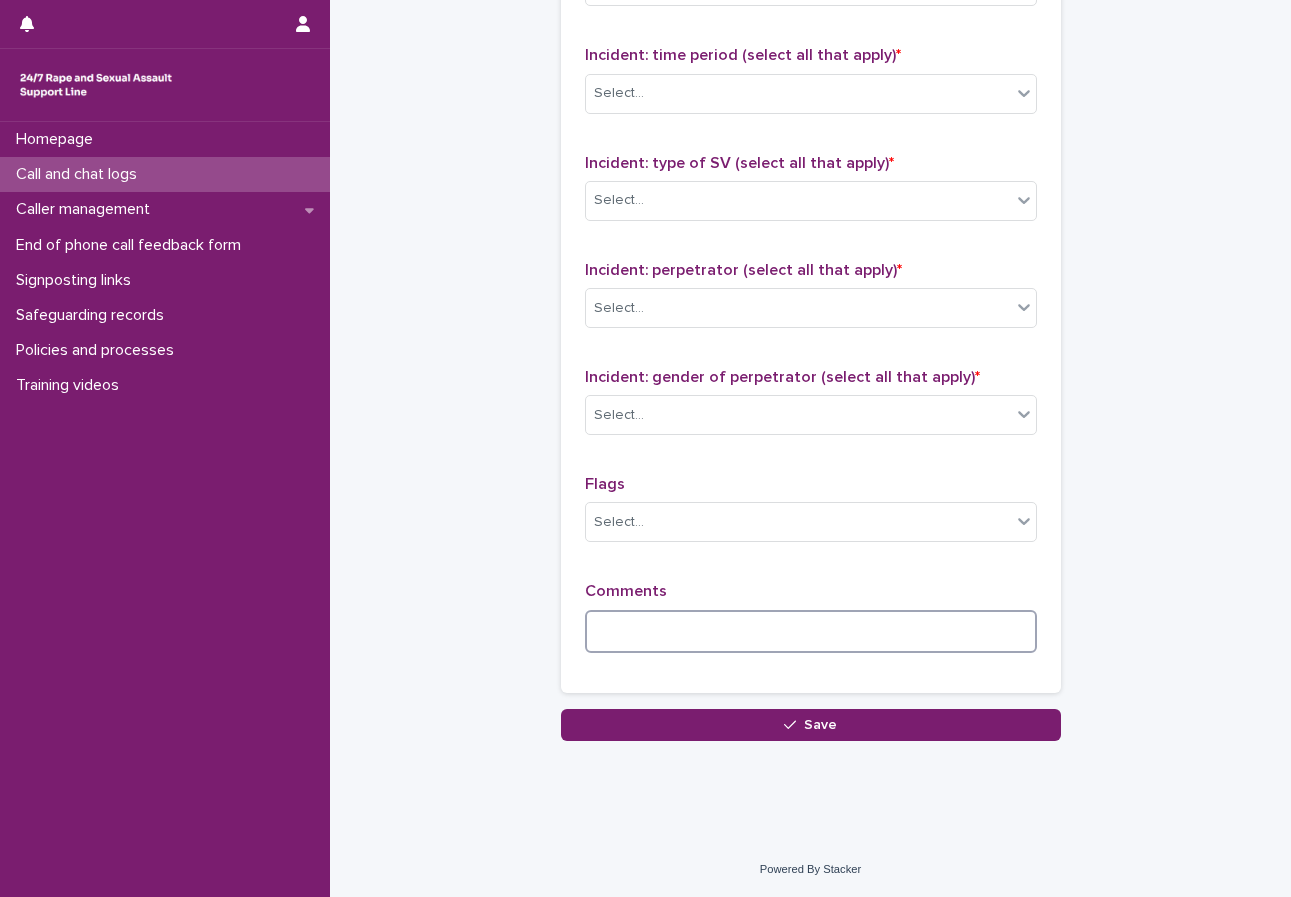 click at bounding box center [811, 631] 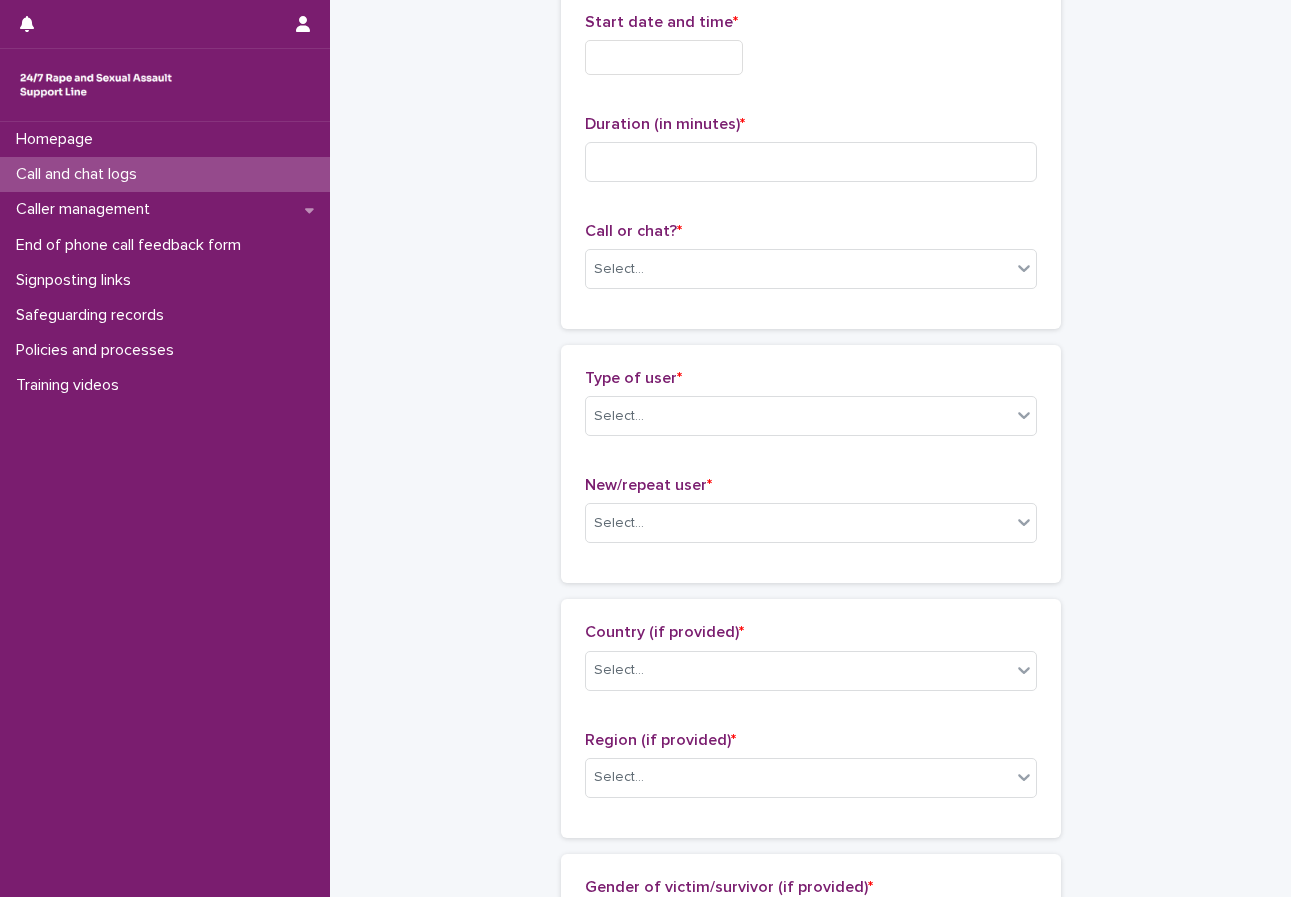 scroll, scrollTop: 0, scrollLeft: 0, axis: both 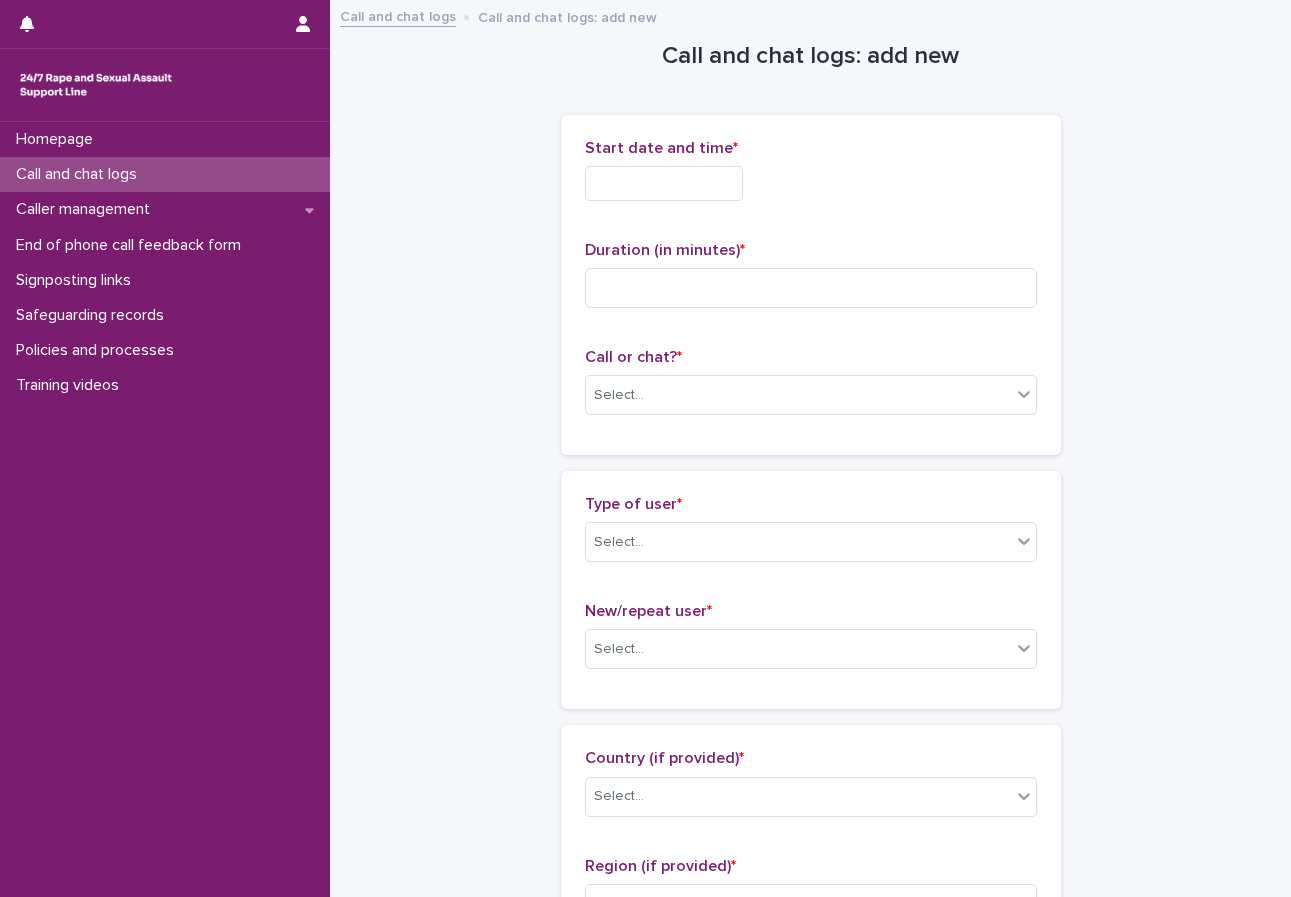 type on "****" 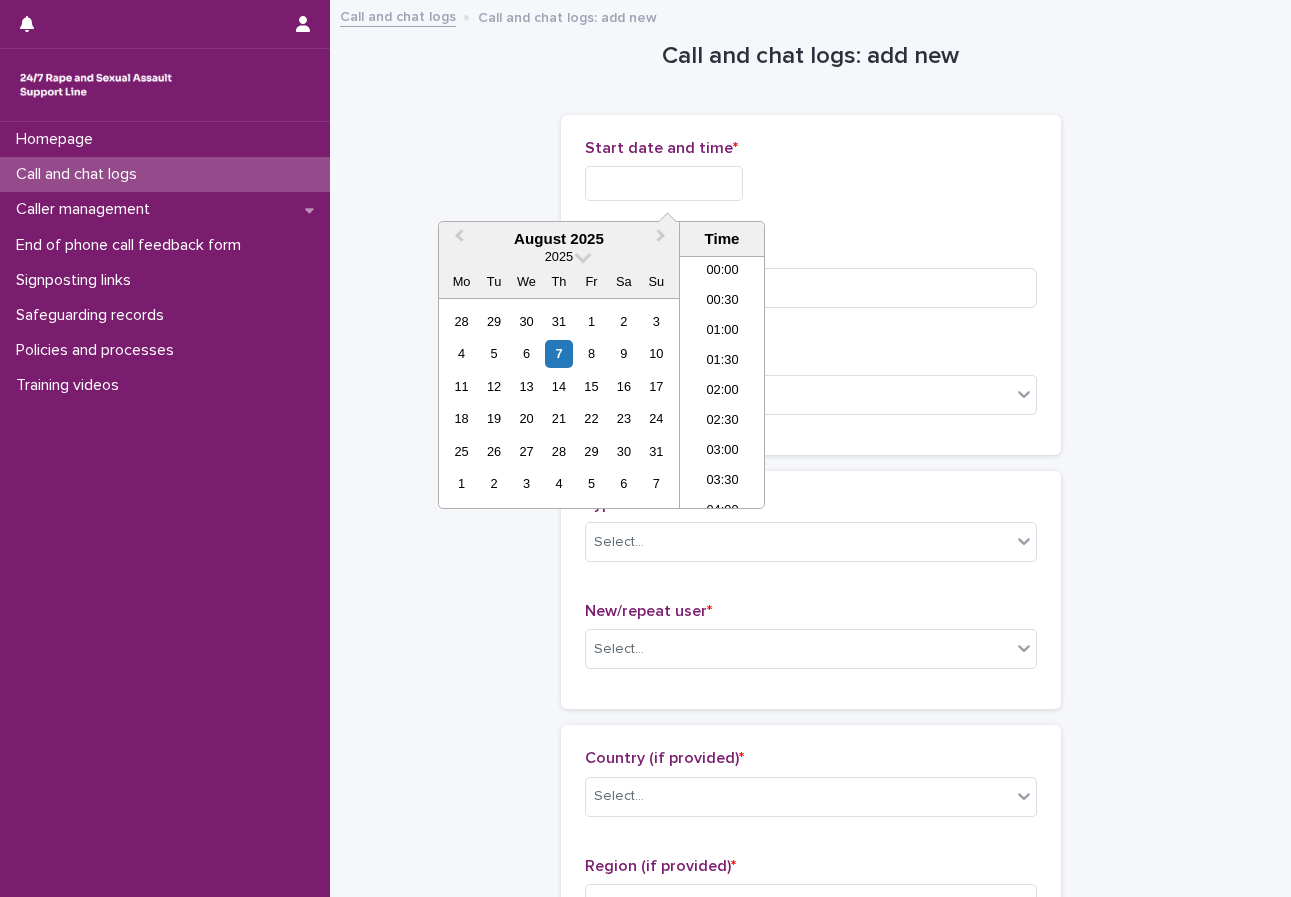 click at bounding box center [664, 183] 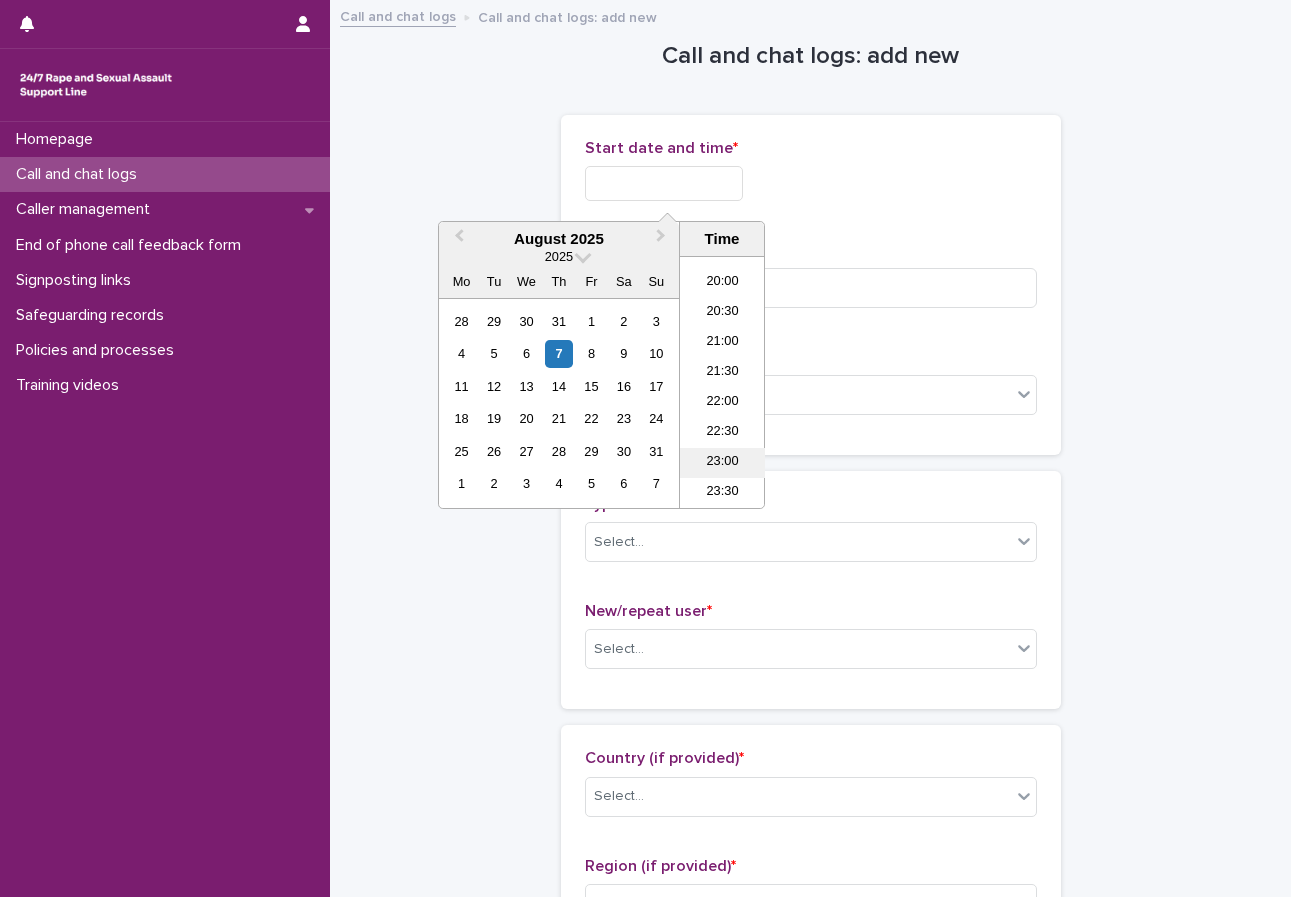 click on "23:00" at bounding box center [722, 463] 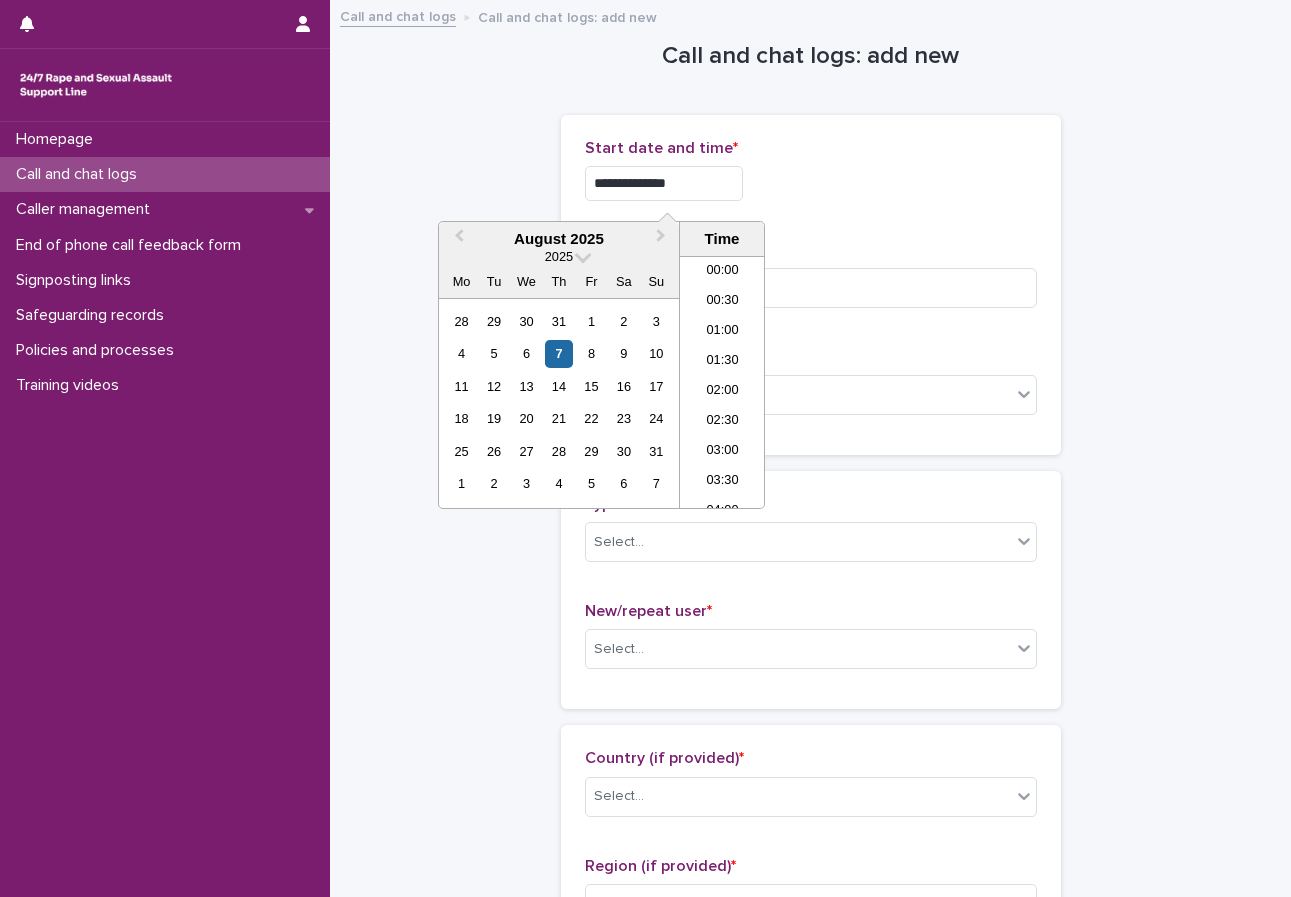 click on "**********" at bounding box center [664, 183] 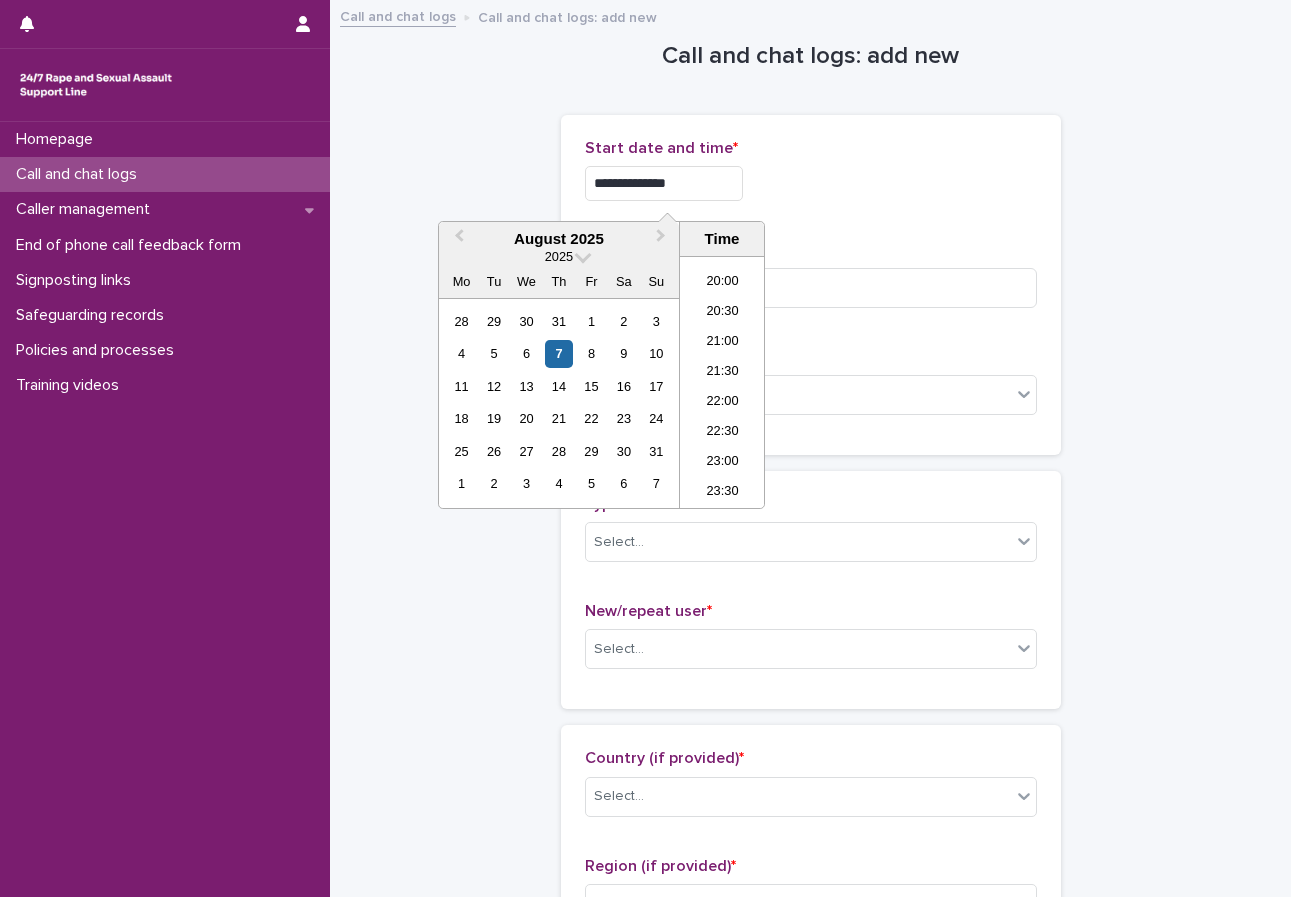 type on "**********" 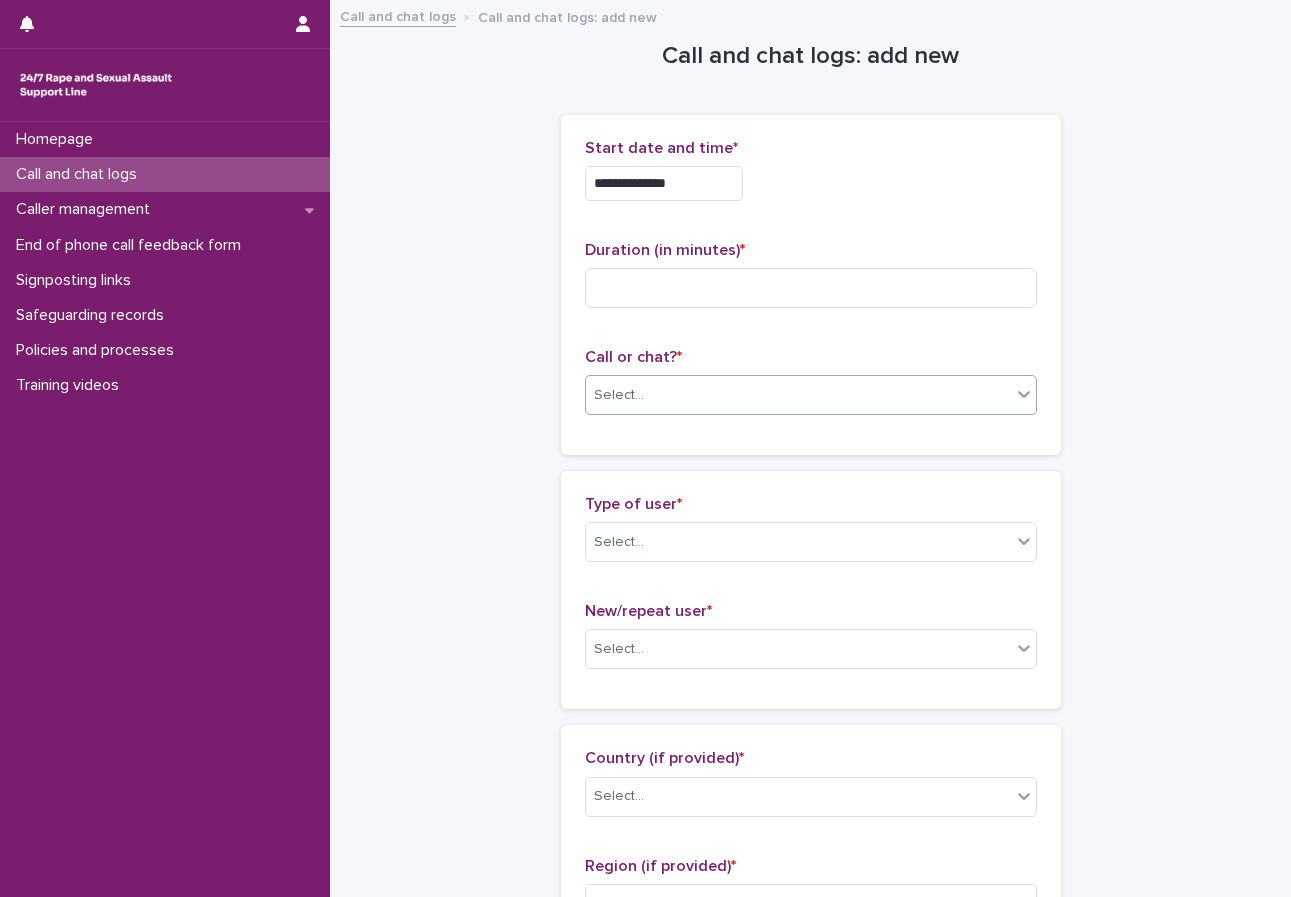 click on "Select..." at bounding box center [798, 395] 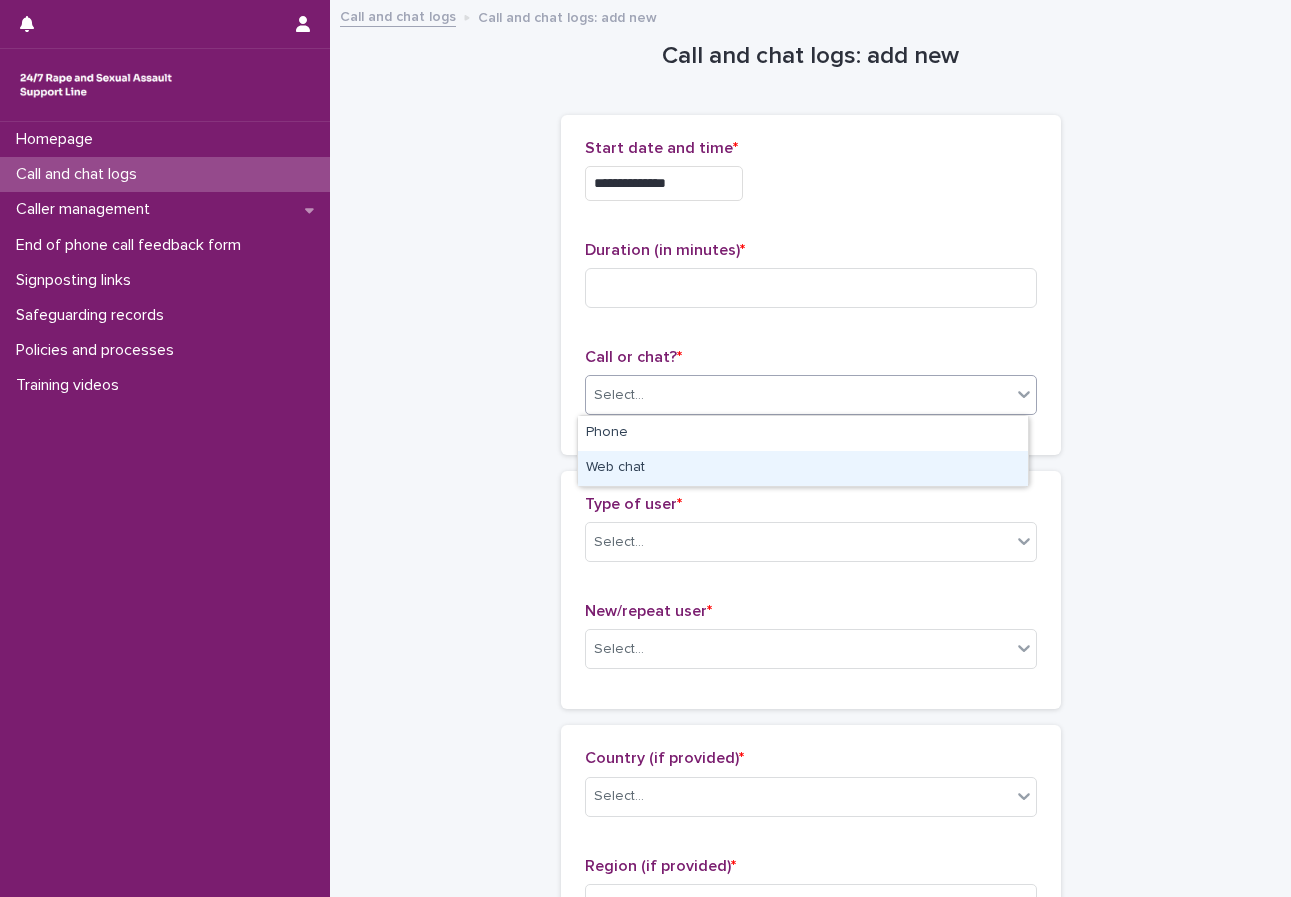 click on "Web chat" at bounding box center (803, 468) 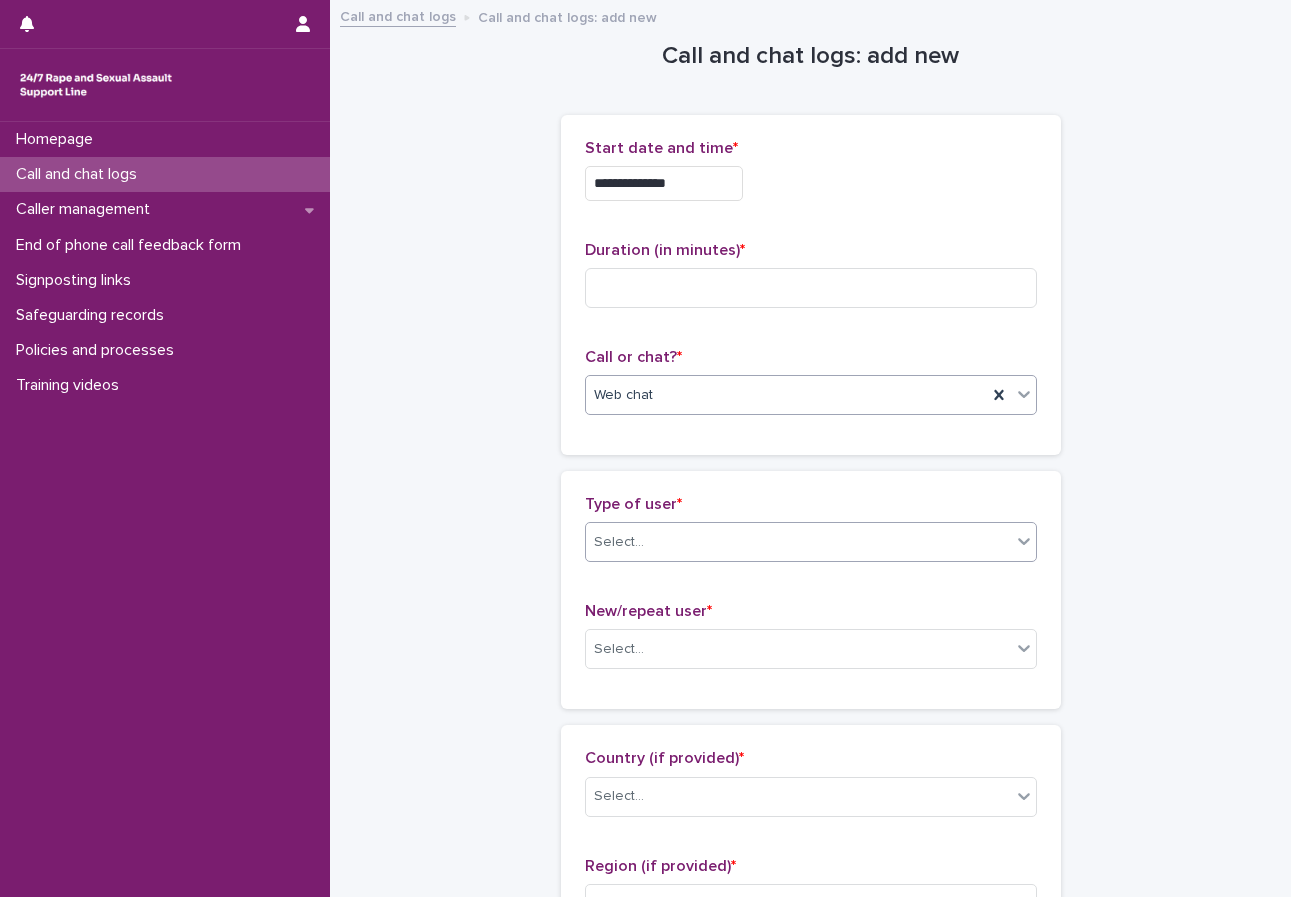 click on "Select..." at bounding box center [798, 542] 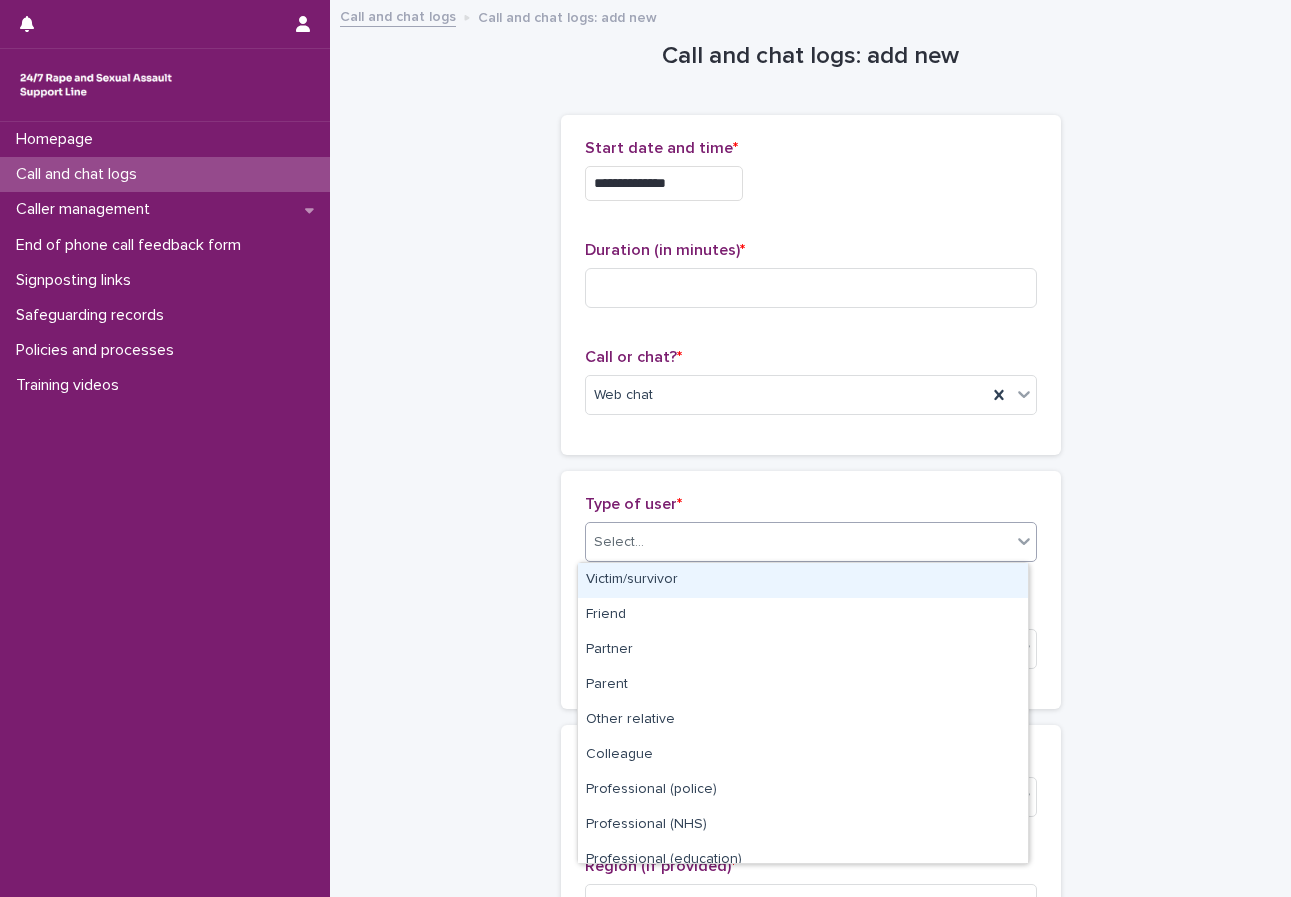 click on "Victim/survivor" at bounding box center [803, 580] 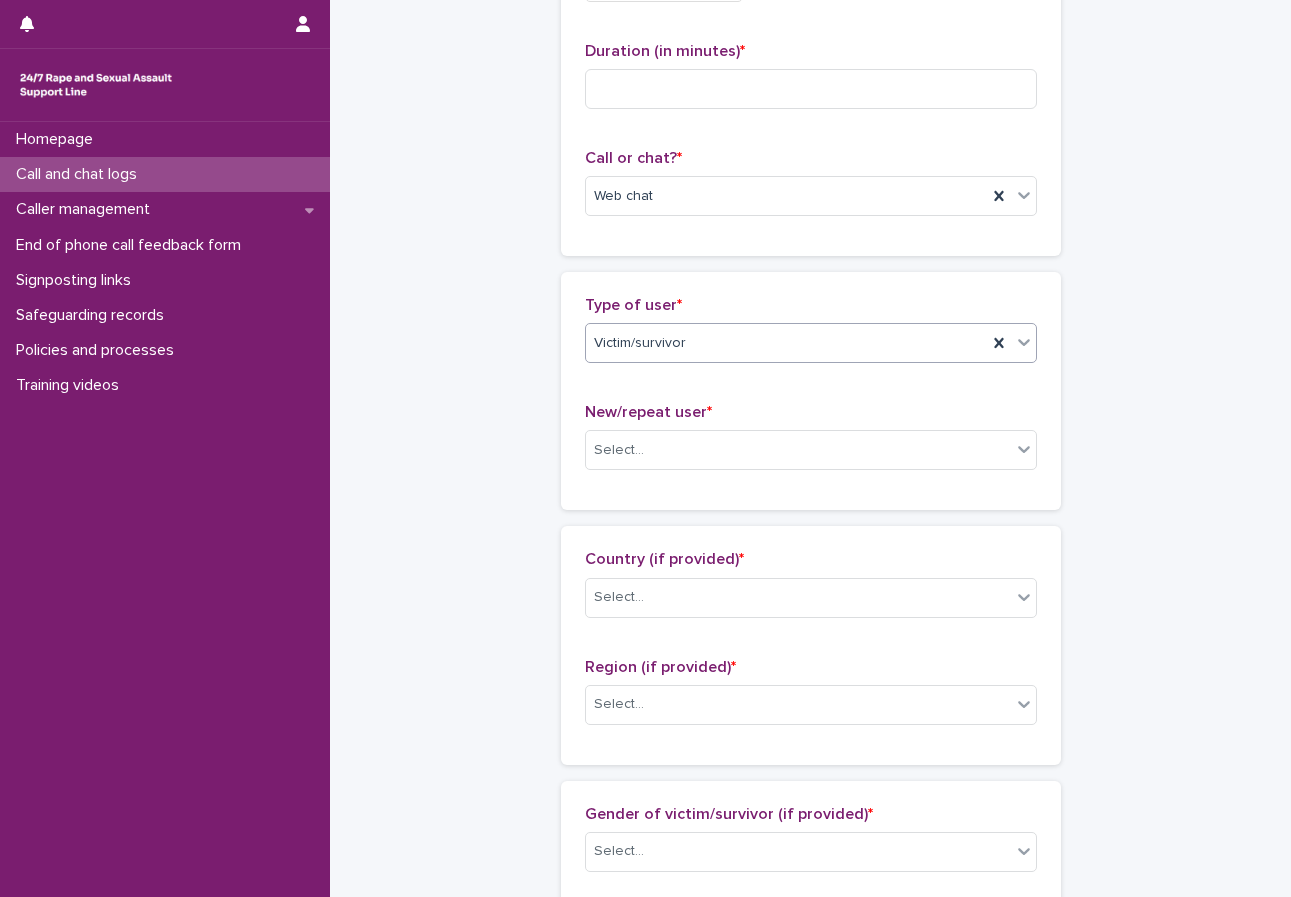 scroll, scrollTop: 200, scrollLeft: 0, axis: vertical 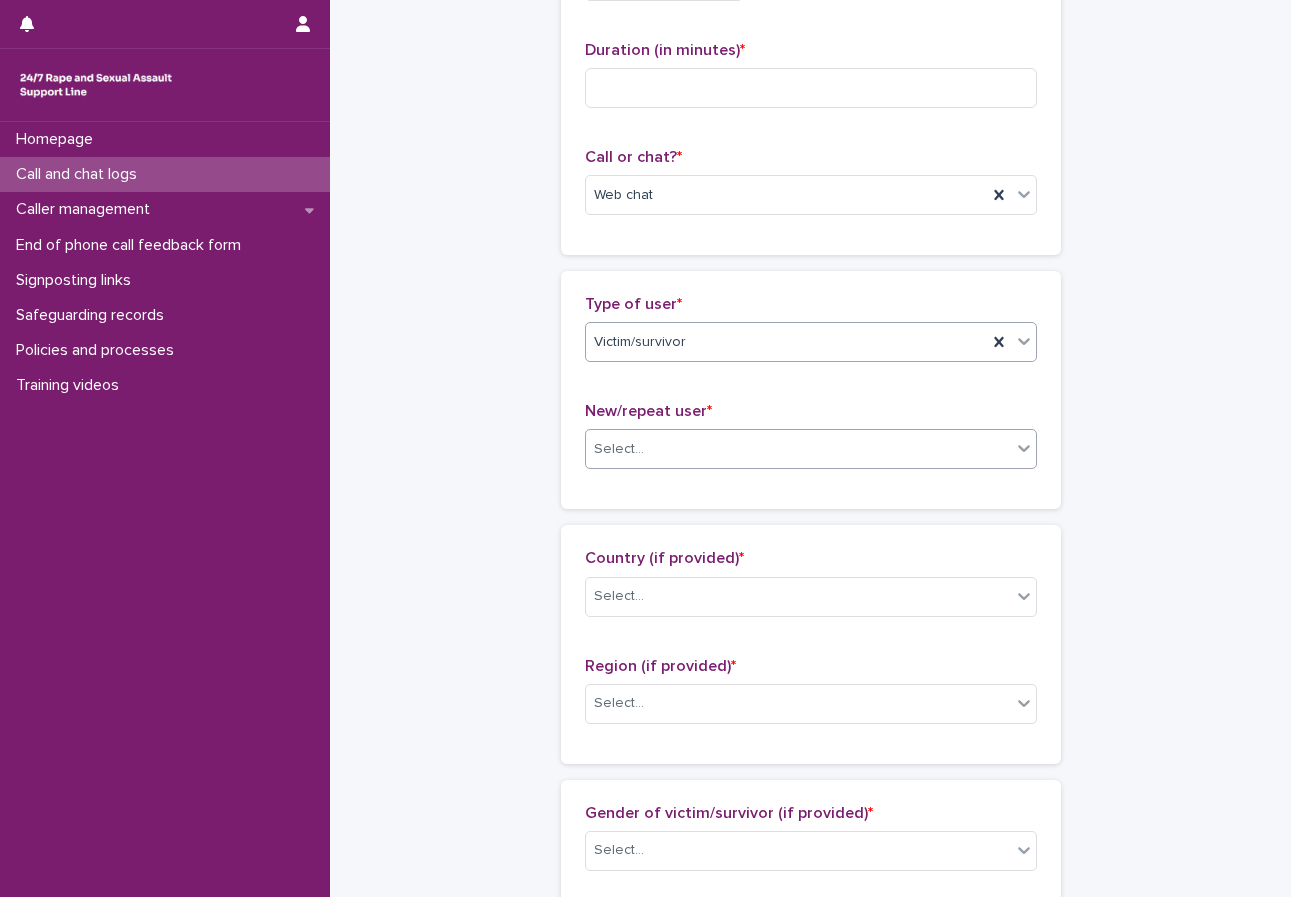 click on "Select..." at bounding box center (798, 449) 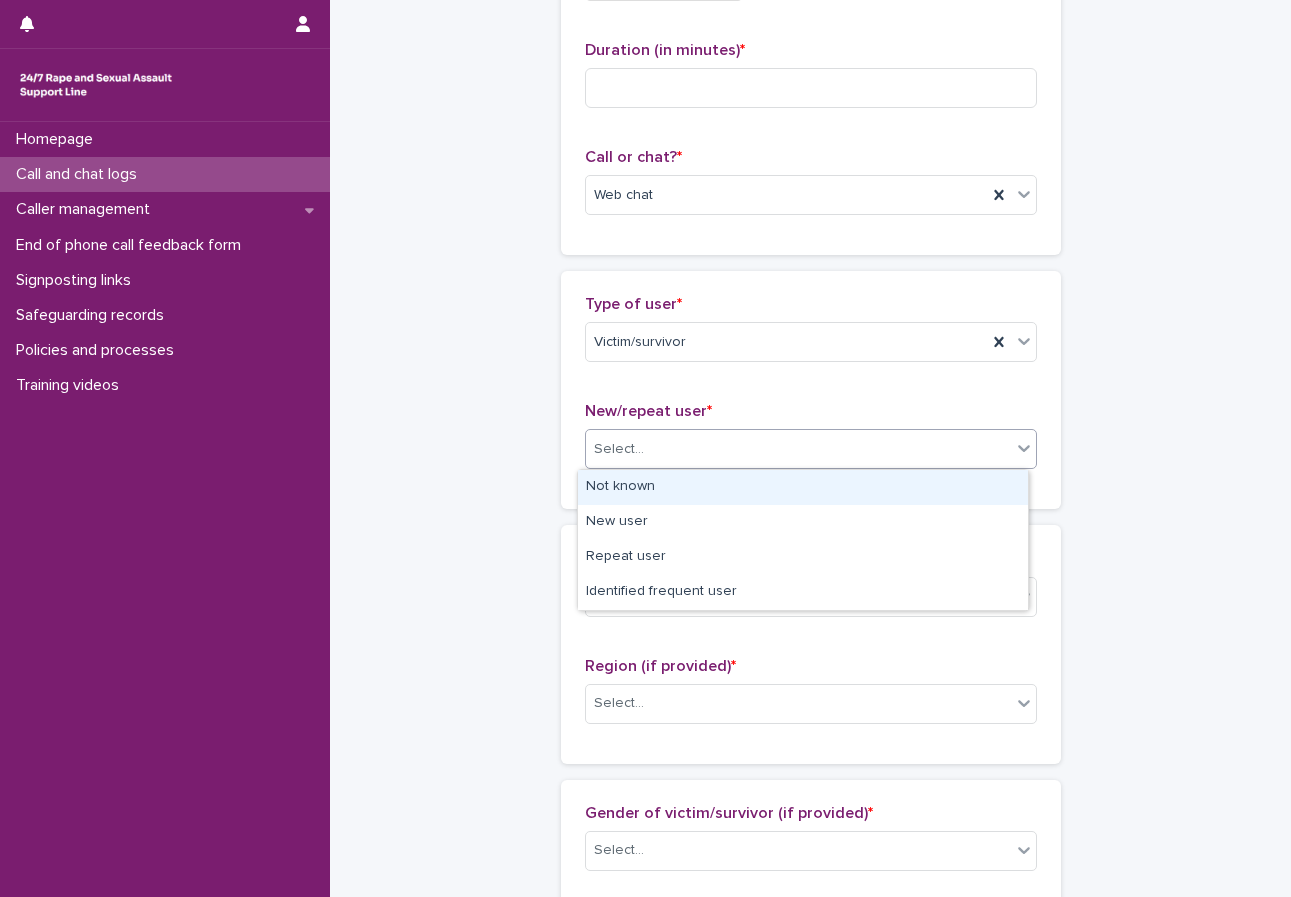 click on "Not known" at bounding box center [803, 487] 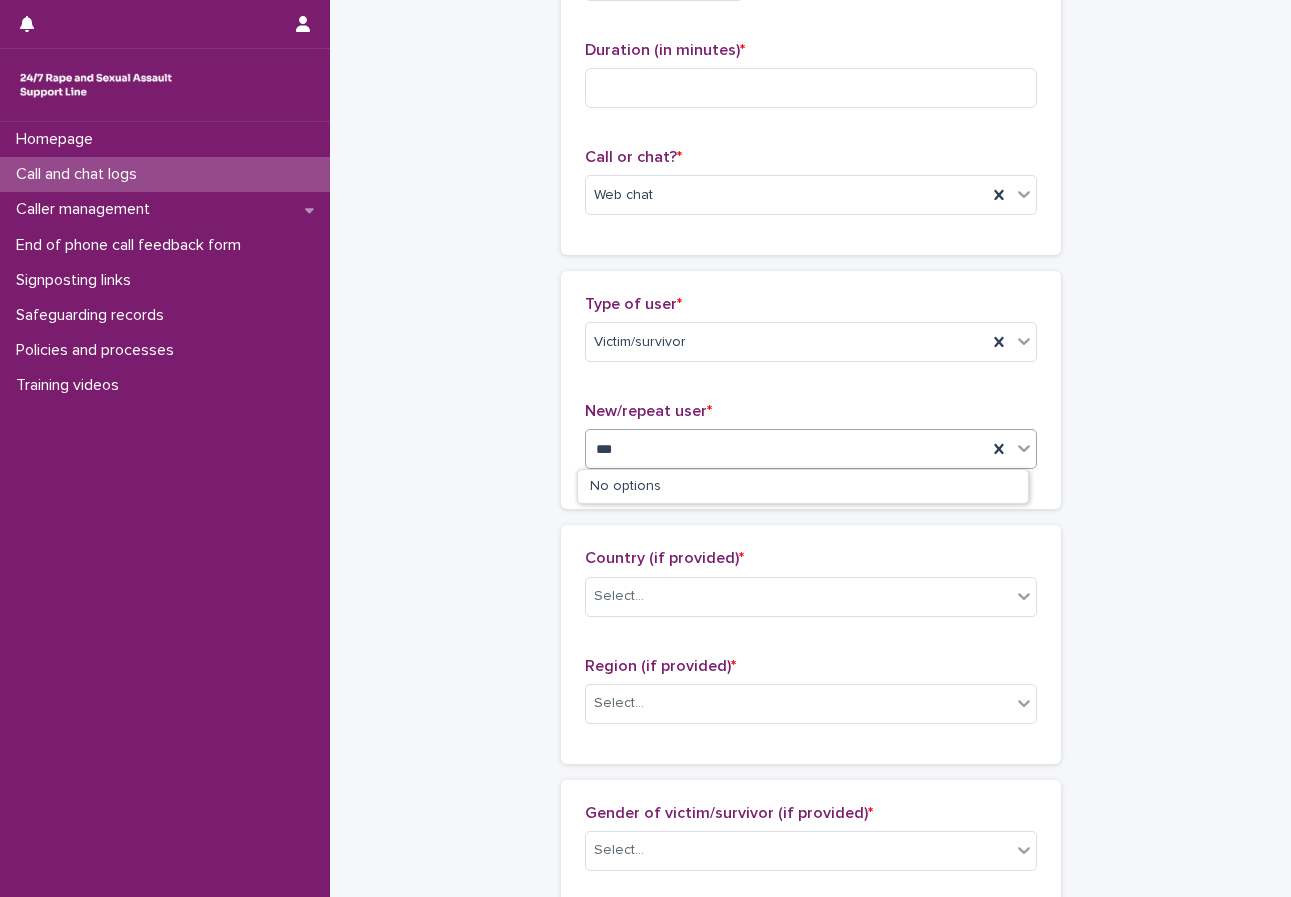 type on "***" 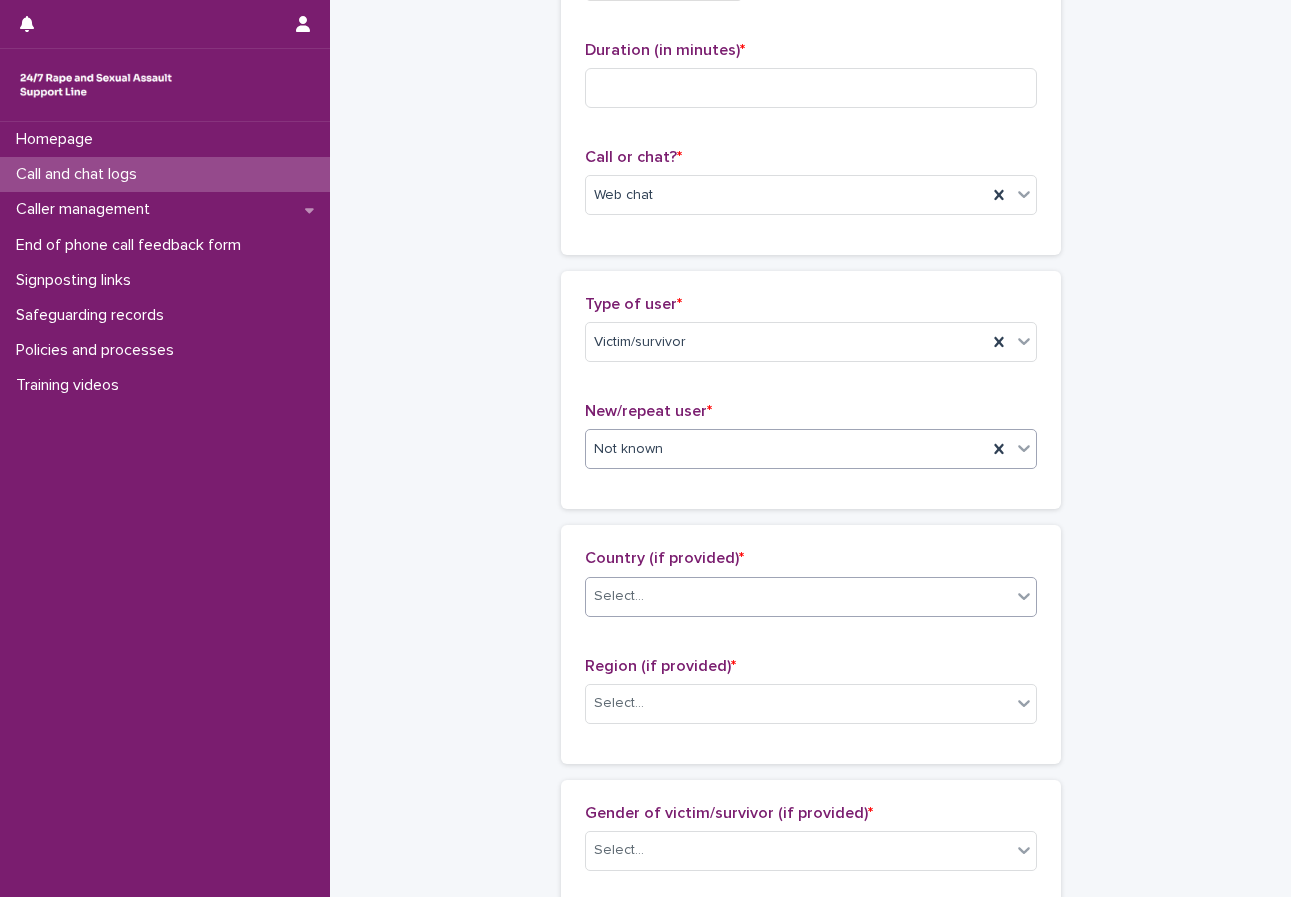 click on "Select..." at bounding box center (619, 596) 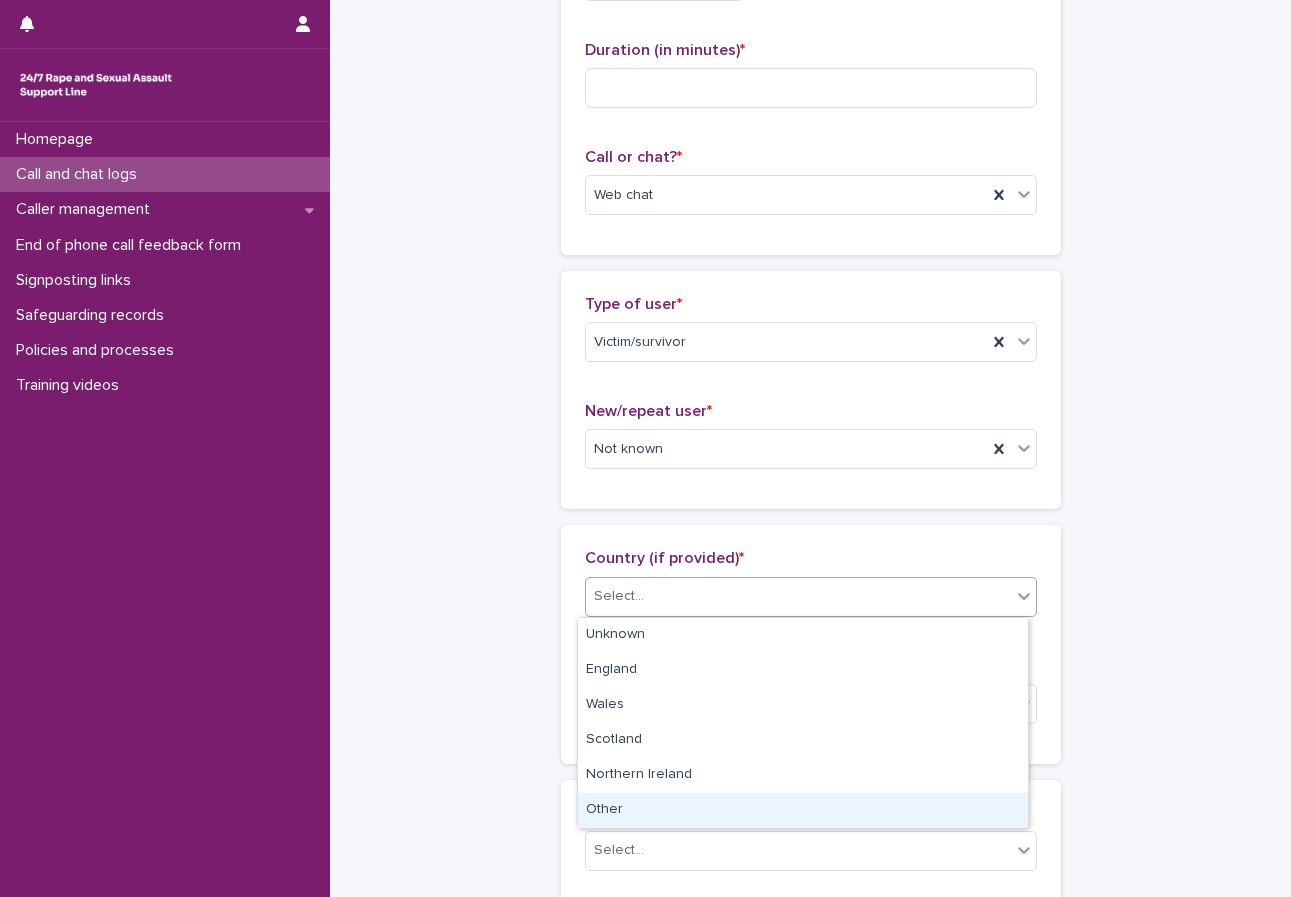 drag, startPoint x: 675, startPoint y: 812, endPoint x: 674, endPoint y: 778, distance: 34.0147 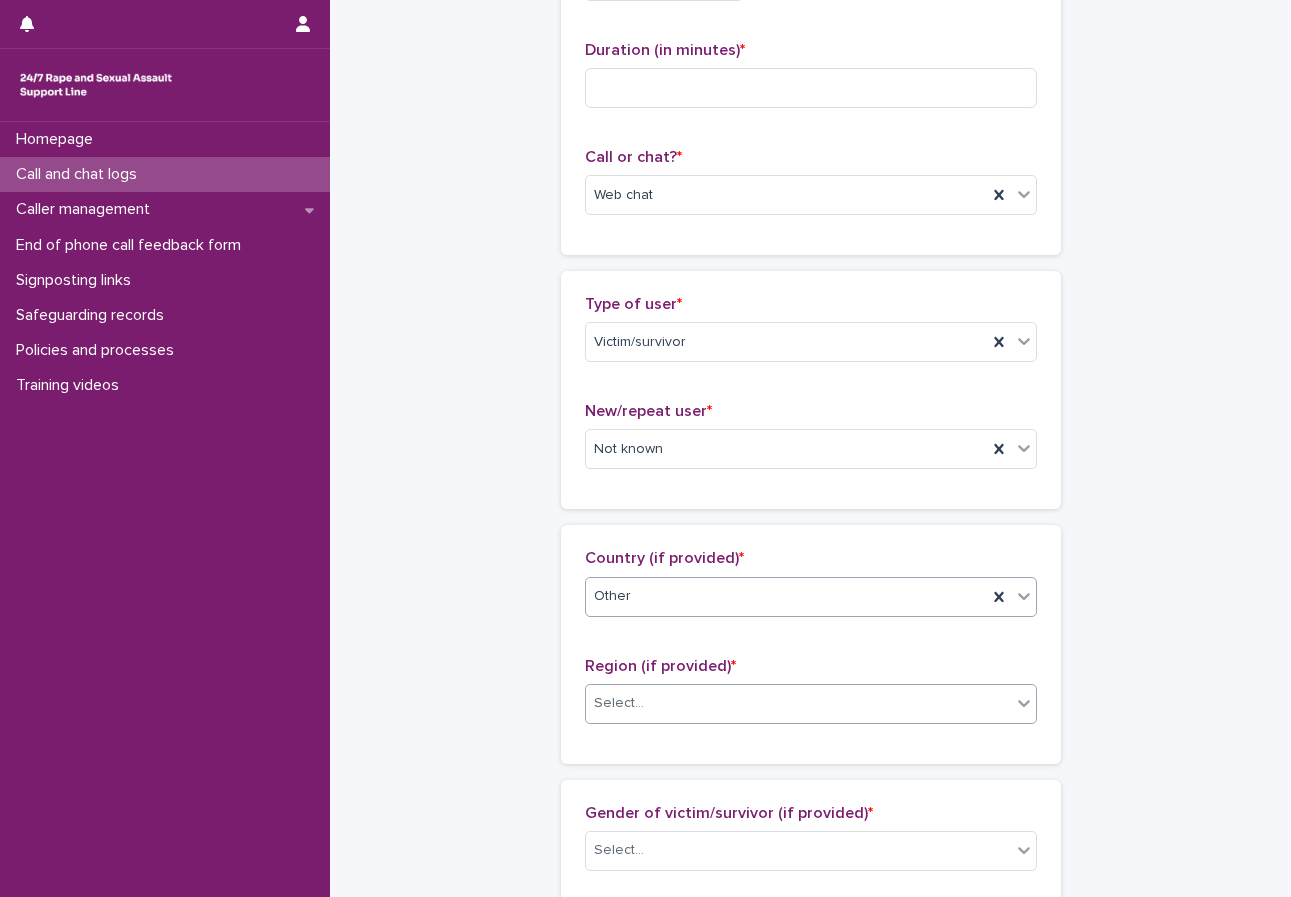 click on "Select..." at bounding box center (798, 703) 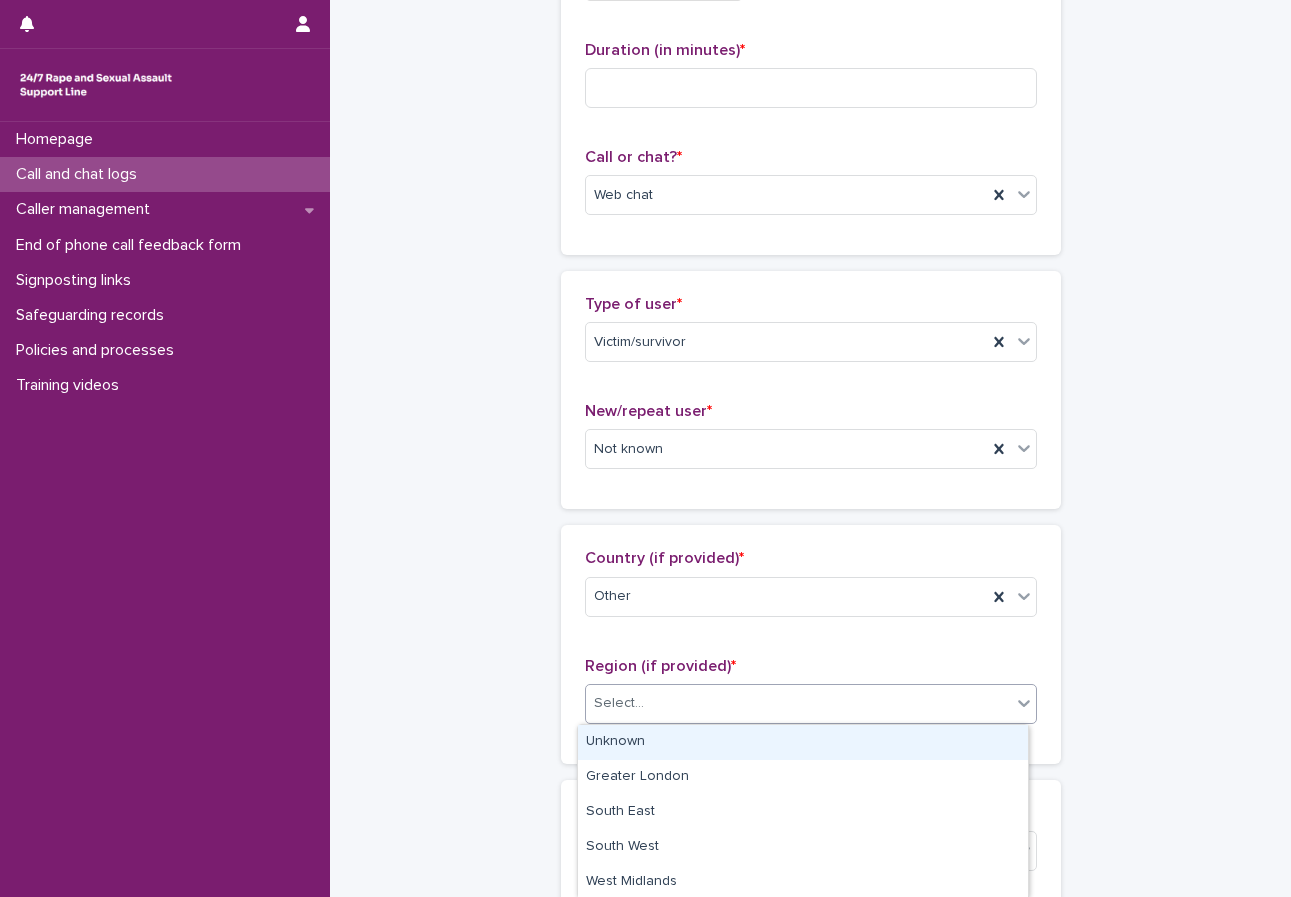 click on "**********" at bounding box center (810, 884) 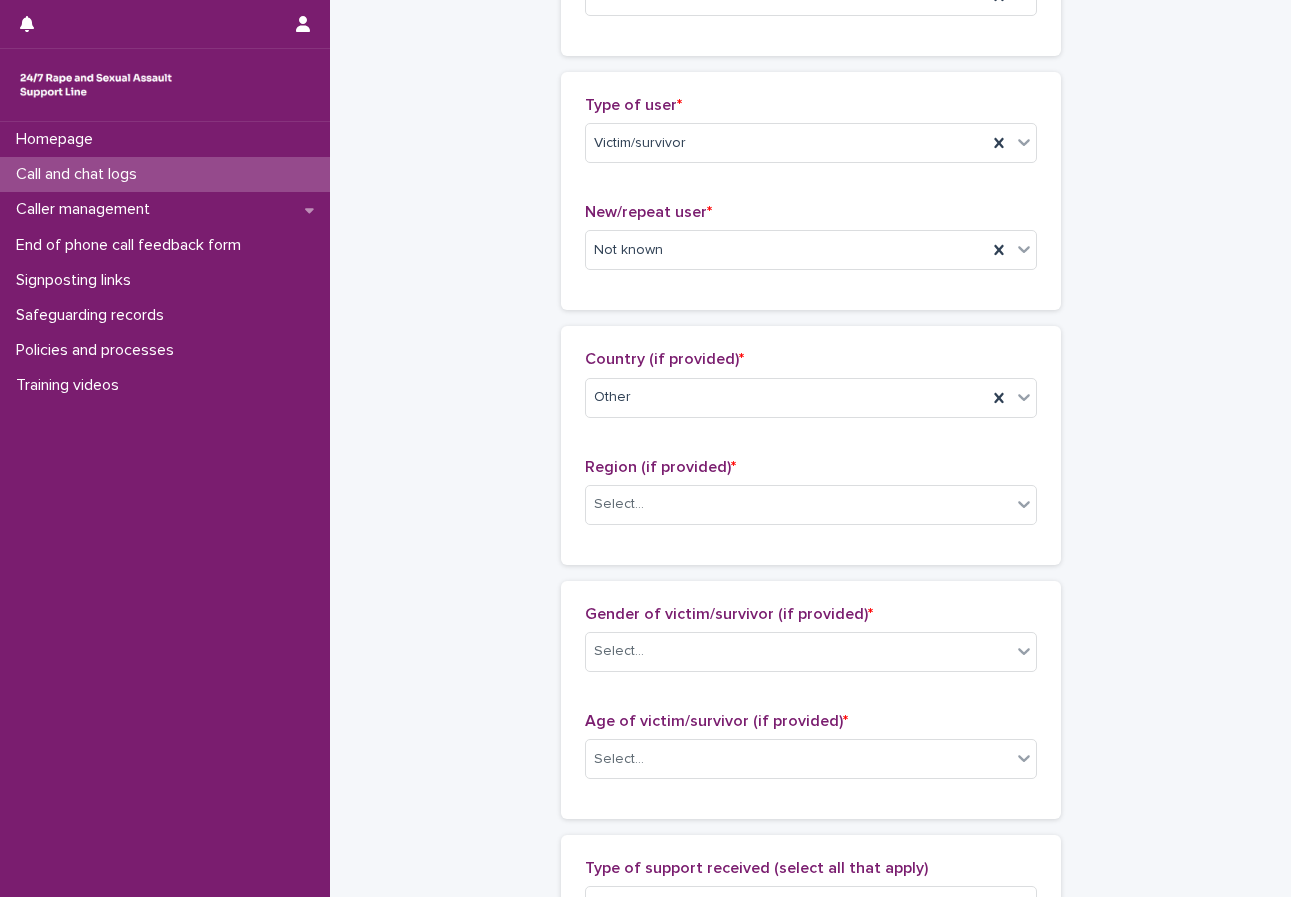 scroll, scrollTop: 400, scrollLeft: 0, axis: vertical 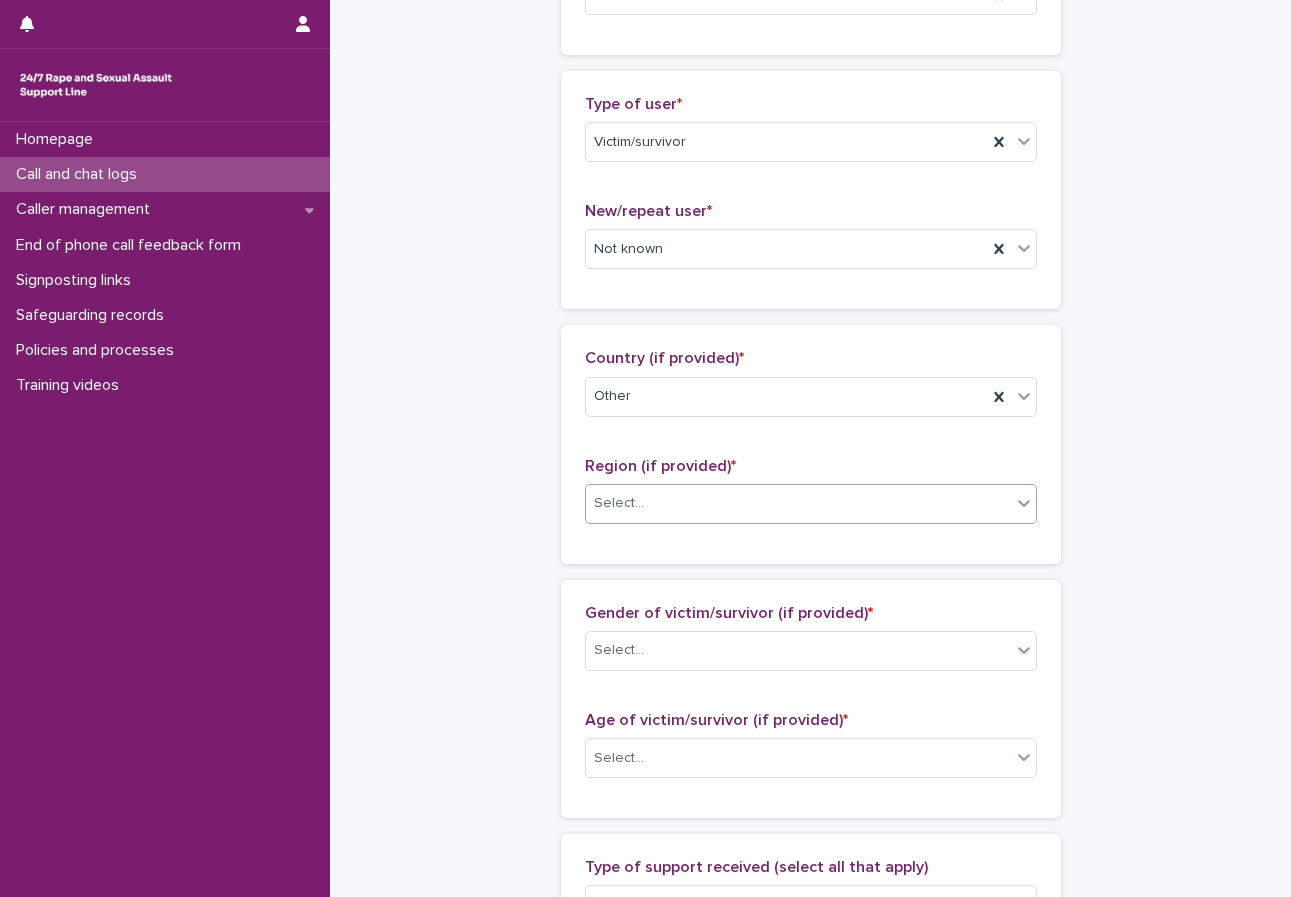 click on "Select..." at bounding box center [619, 503] 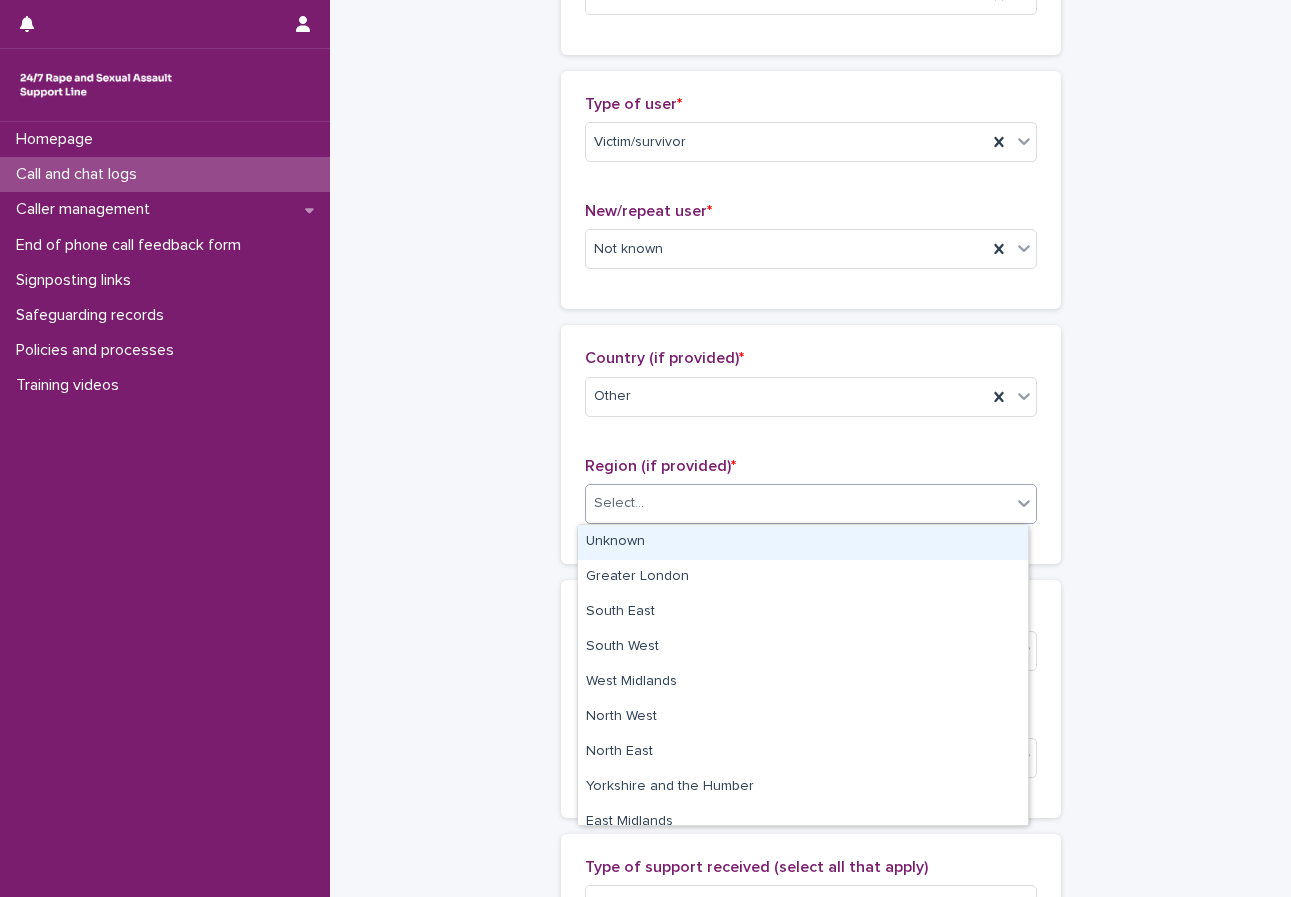 click on "Unknown" at bounding box center (803, 542) 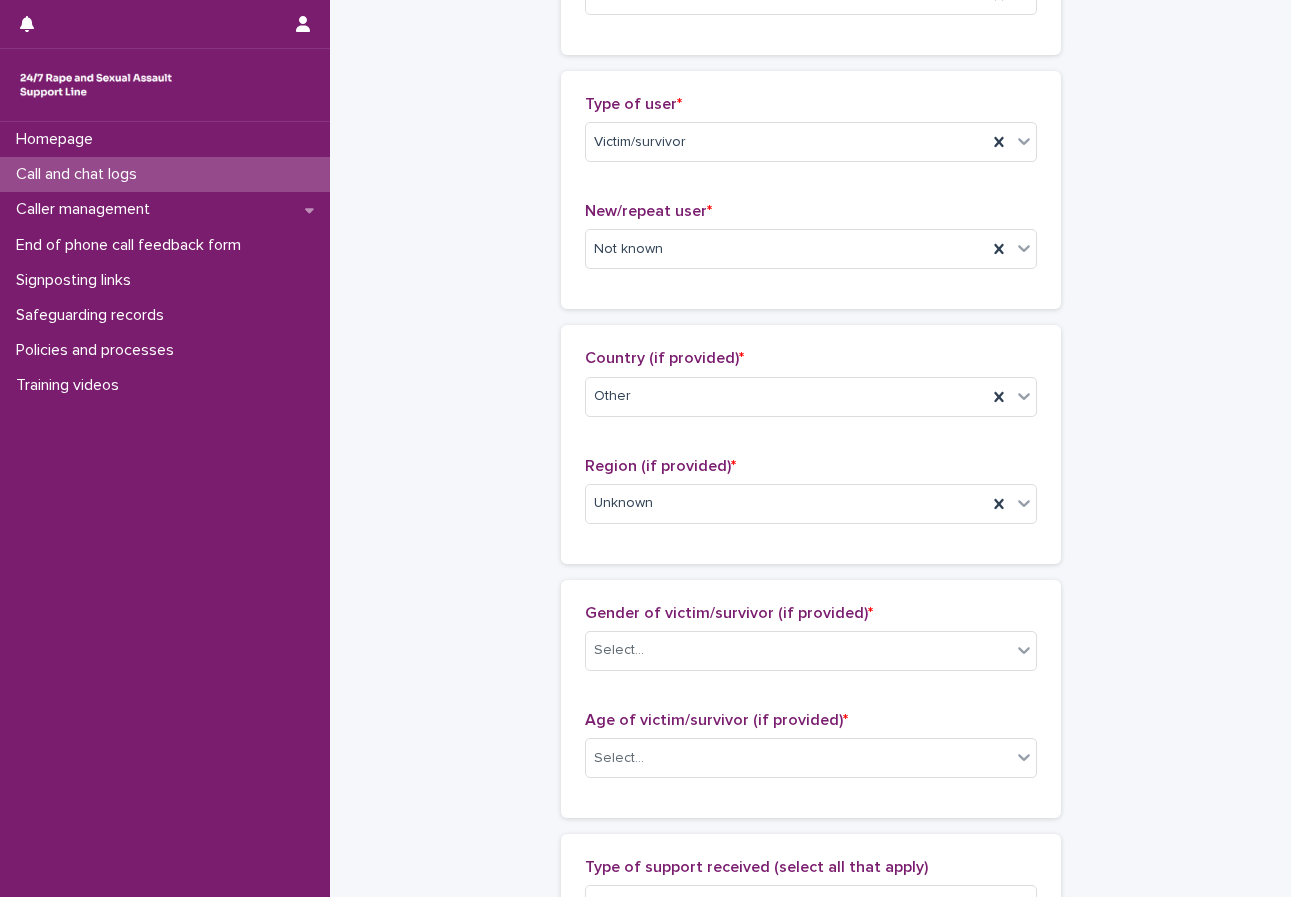 click on "**********" at bounding box center [810, 684] 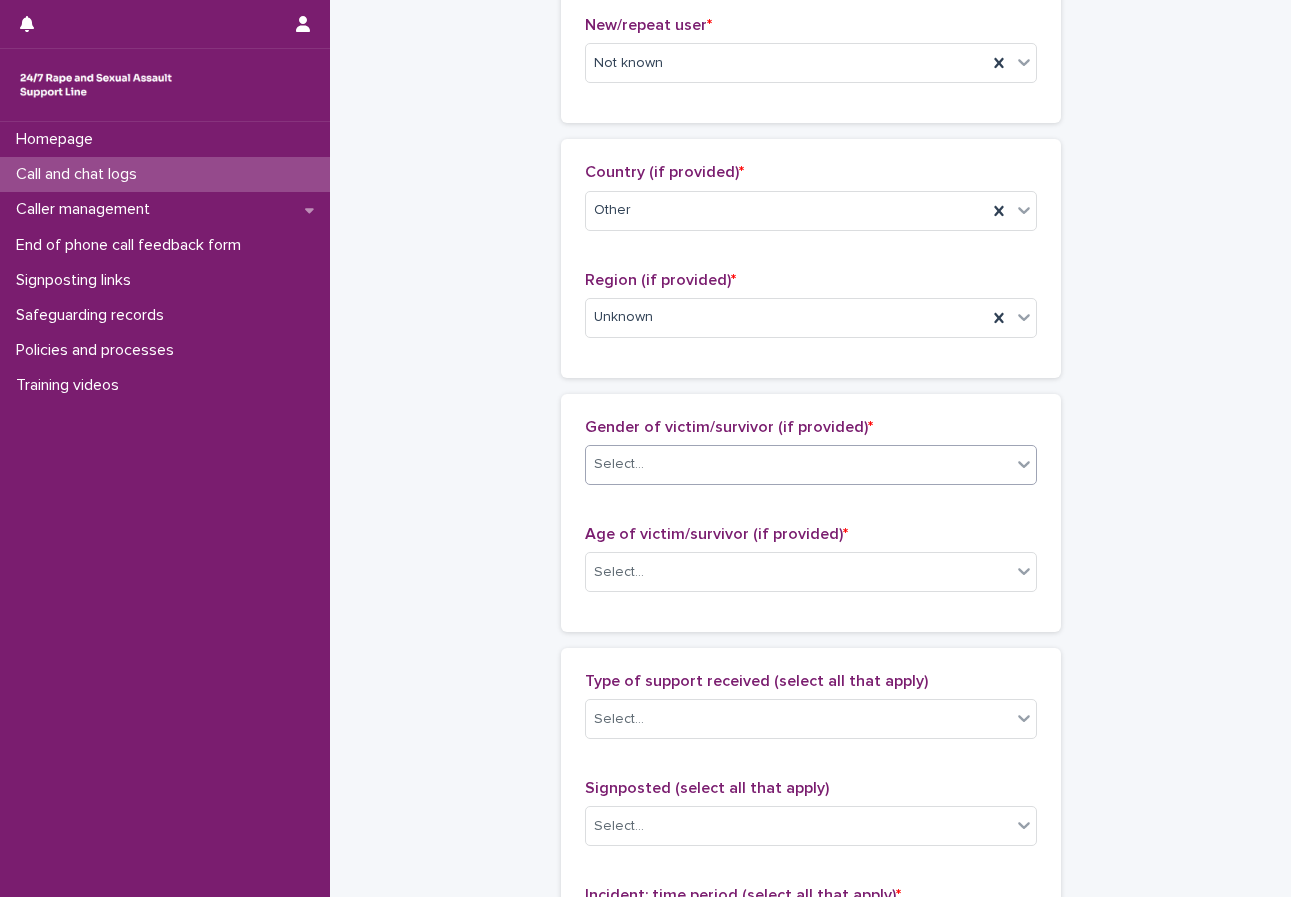 scroll, scrollTop: 600, scrollLeft: 0, axis: vertical 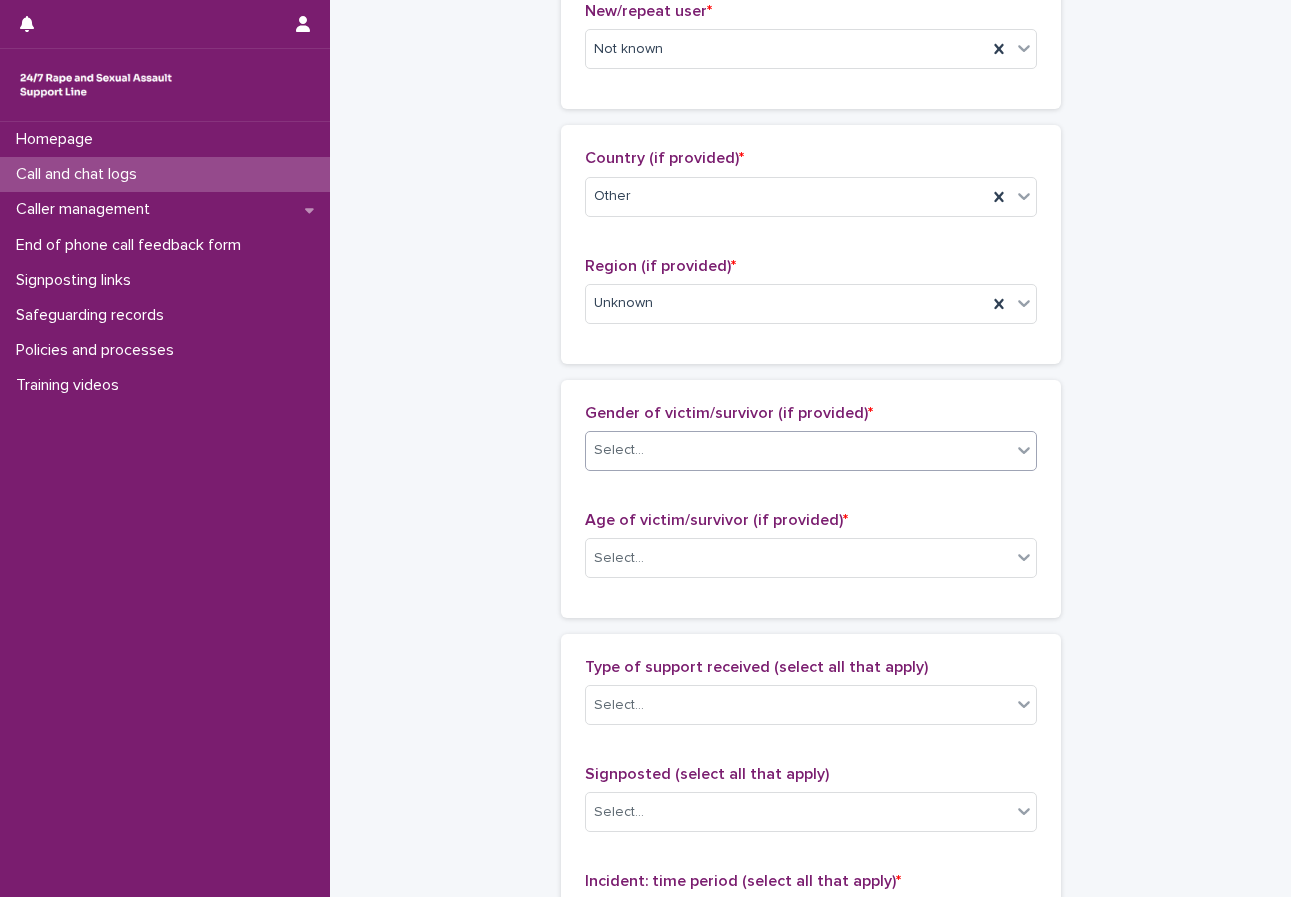 click on "Select..." at bounding box center (798, 450) 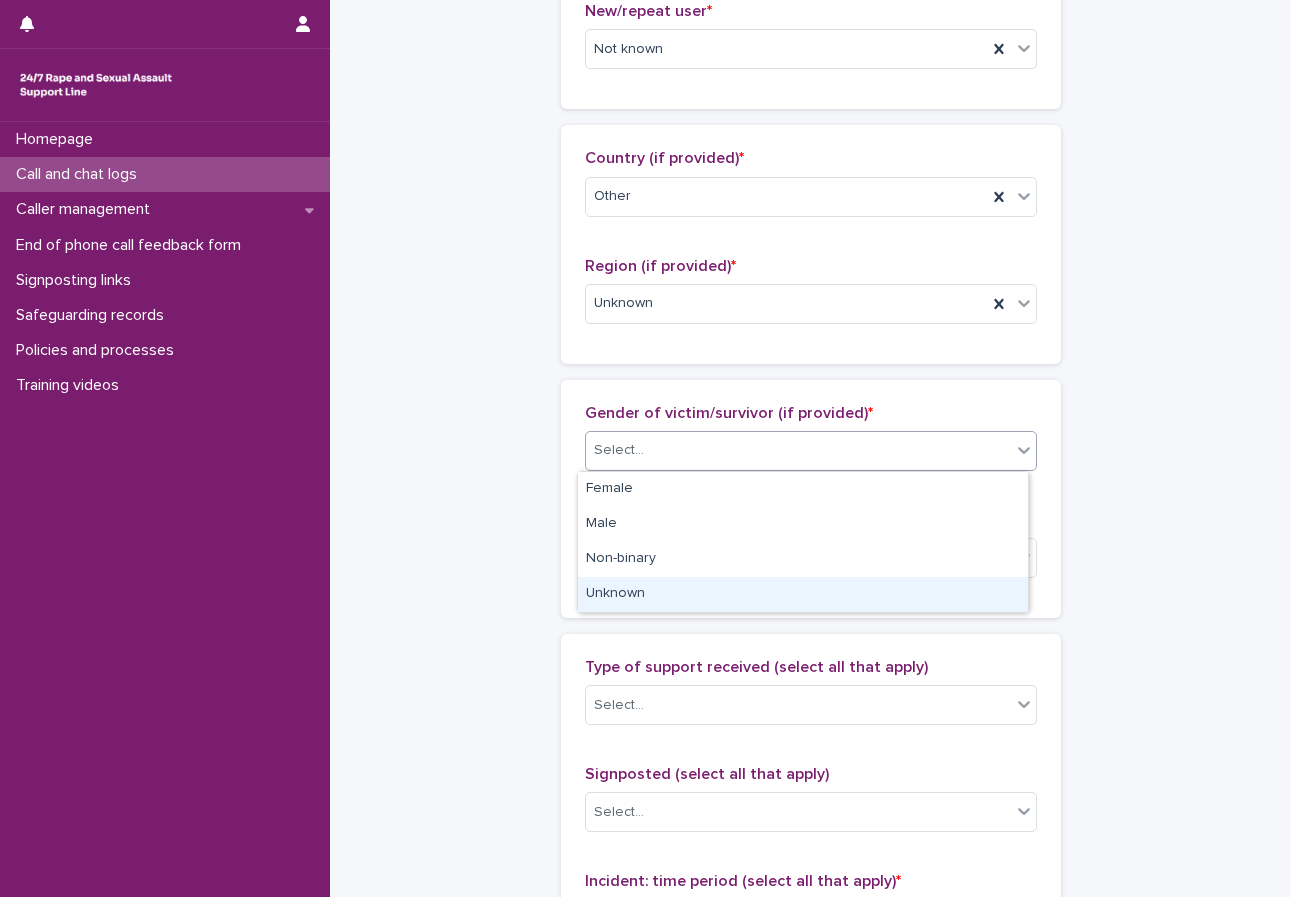 click on "Unknown" at bounding box center [803, 594] 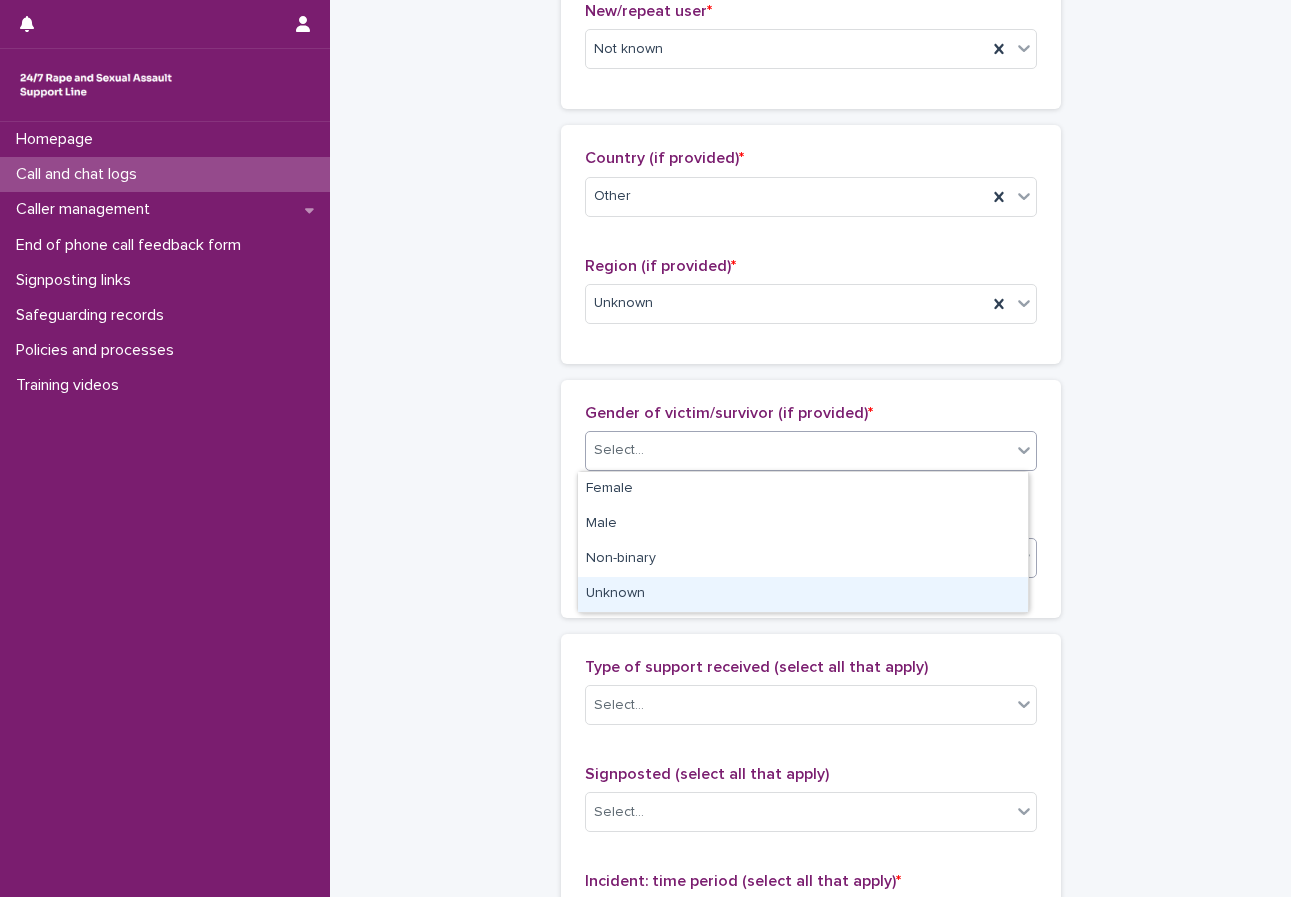 click on "Select..." at bounding box center [798, 558] 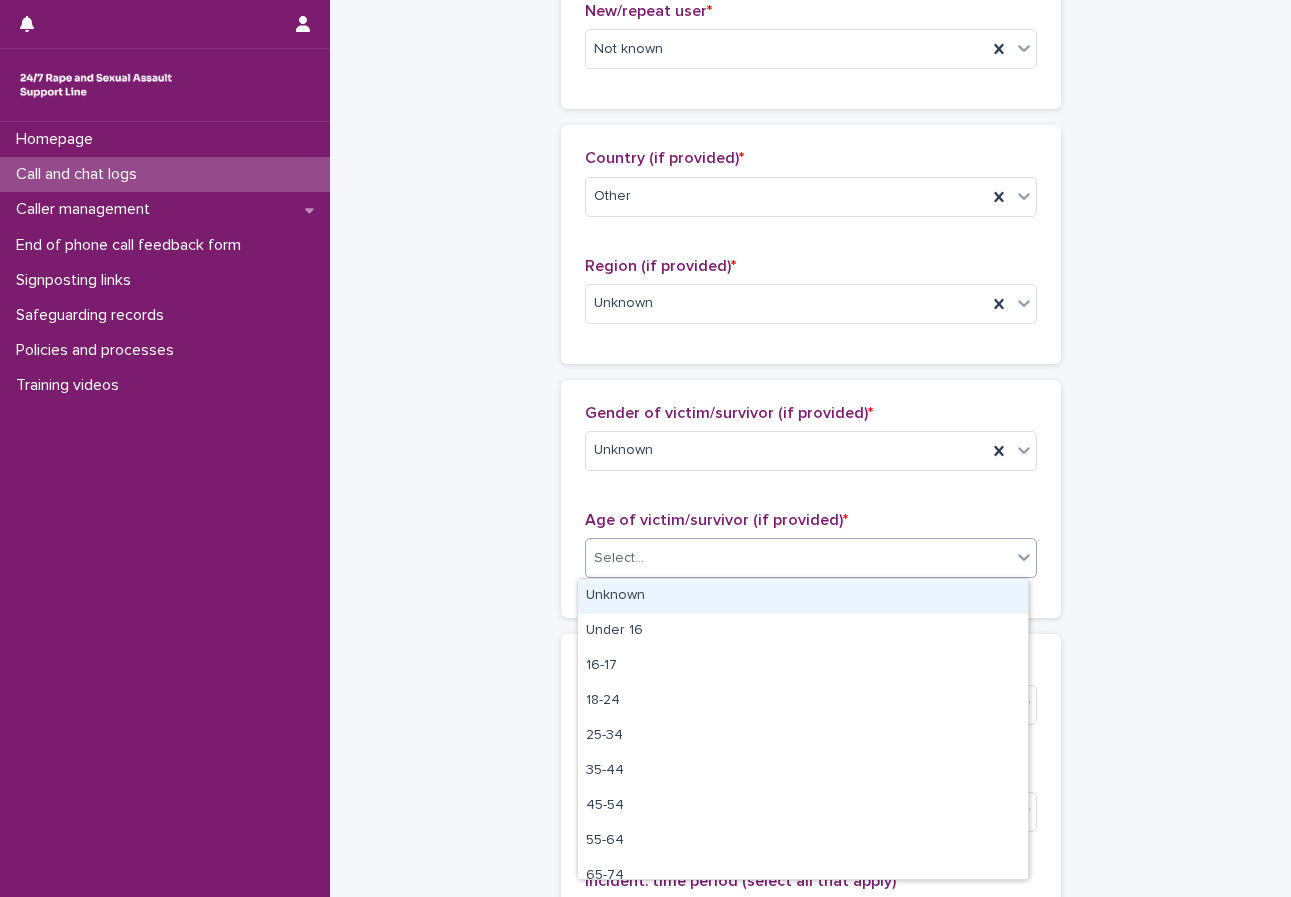 click on "Unknown" at bounding box center (803, 596) 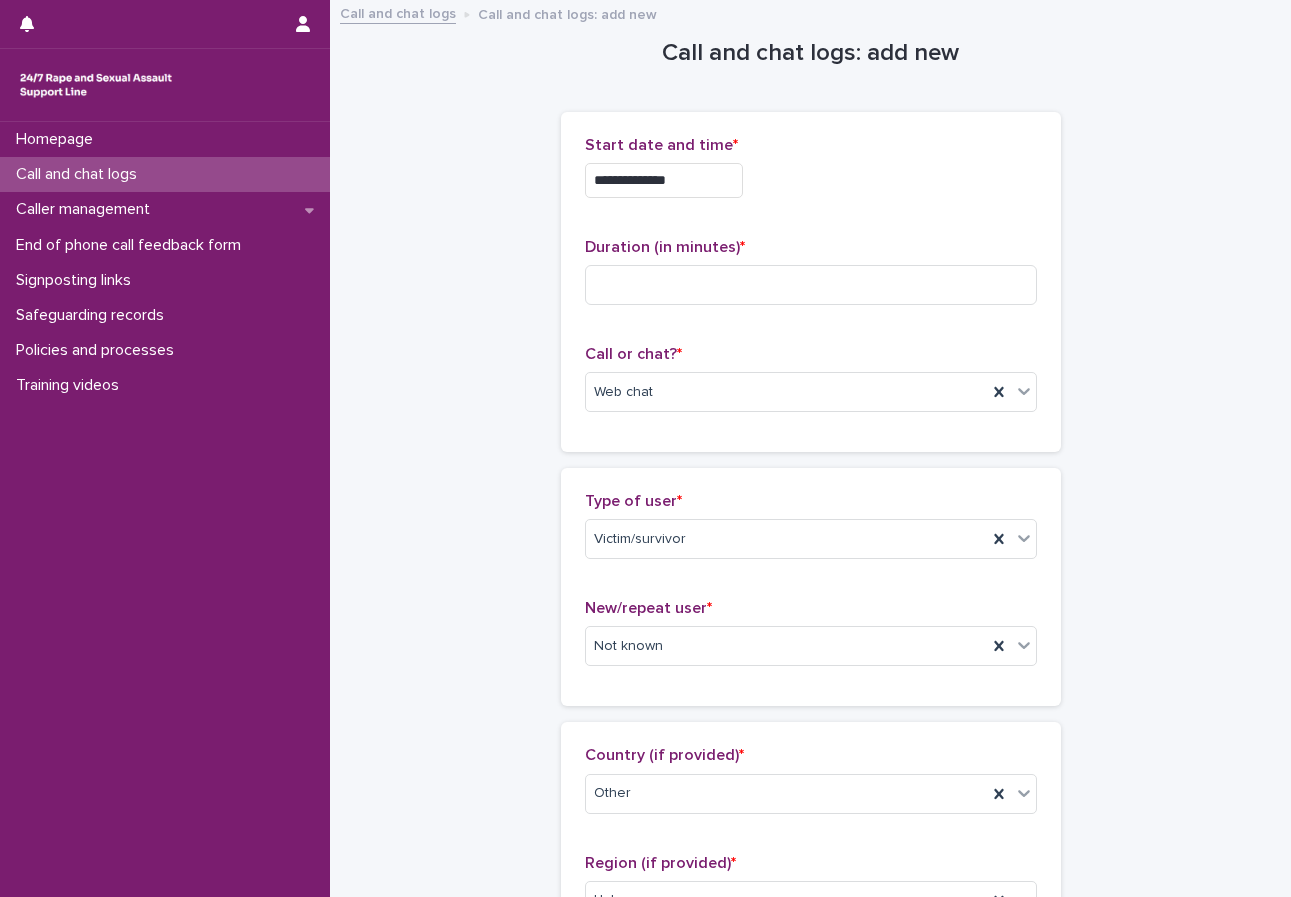 scroll, scrollTop: 0, scrollLeft: 0, axis: both 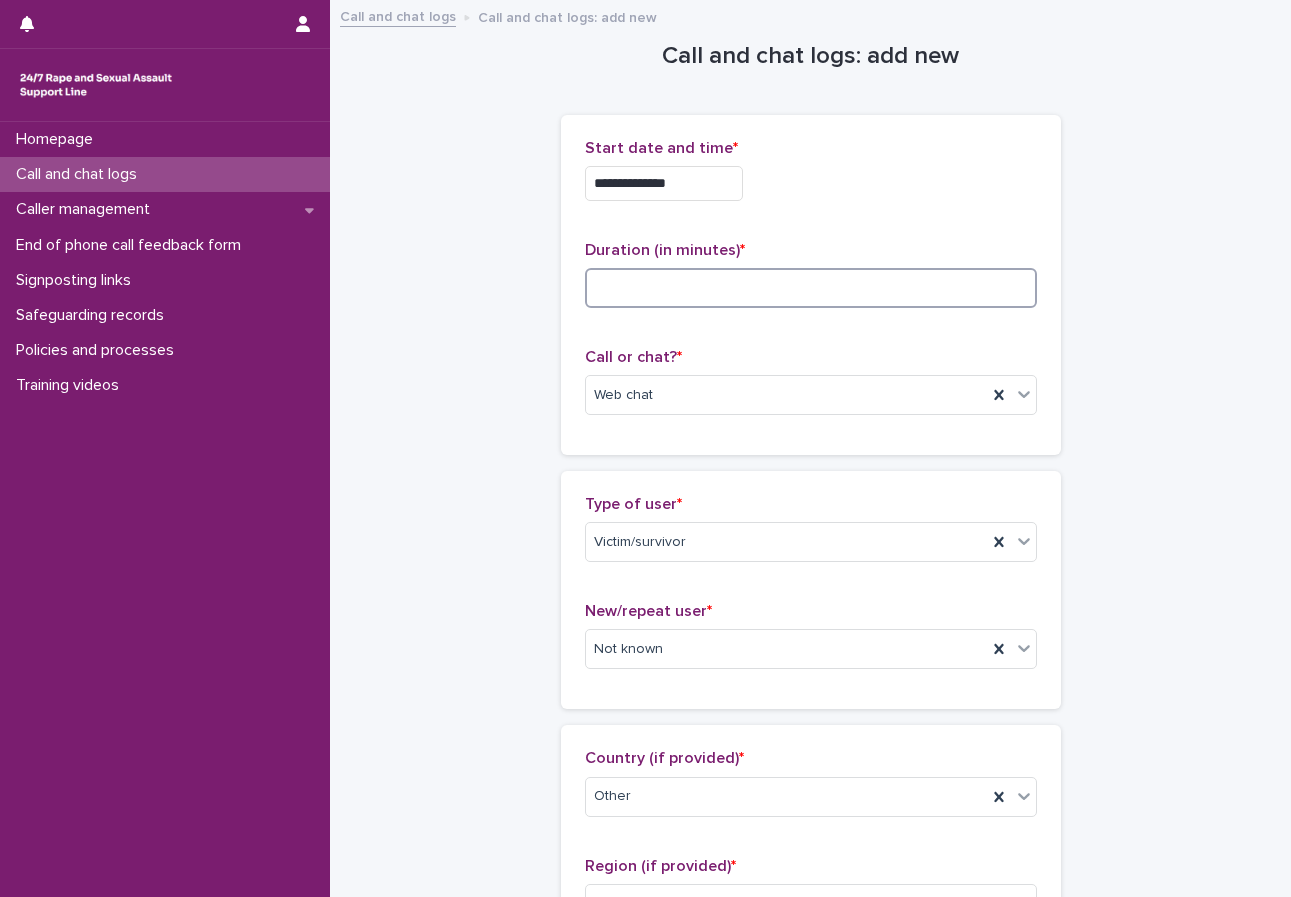 click at bounding box center [811, 288] 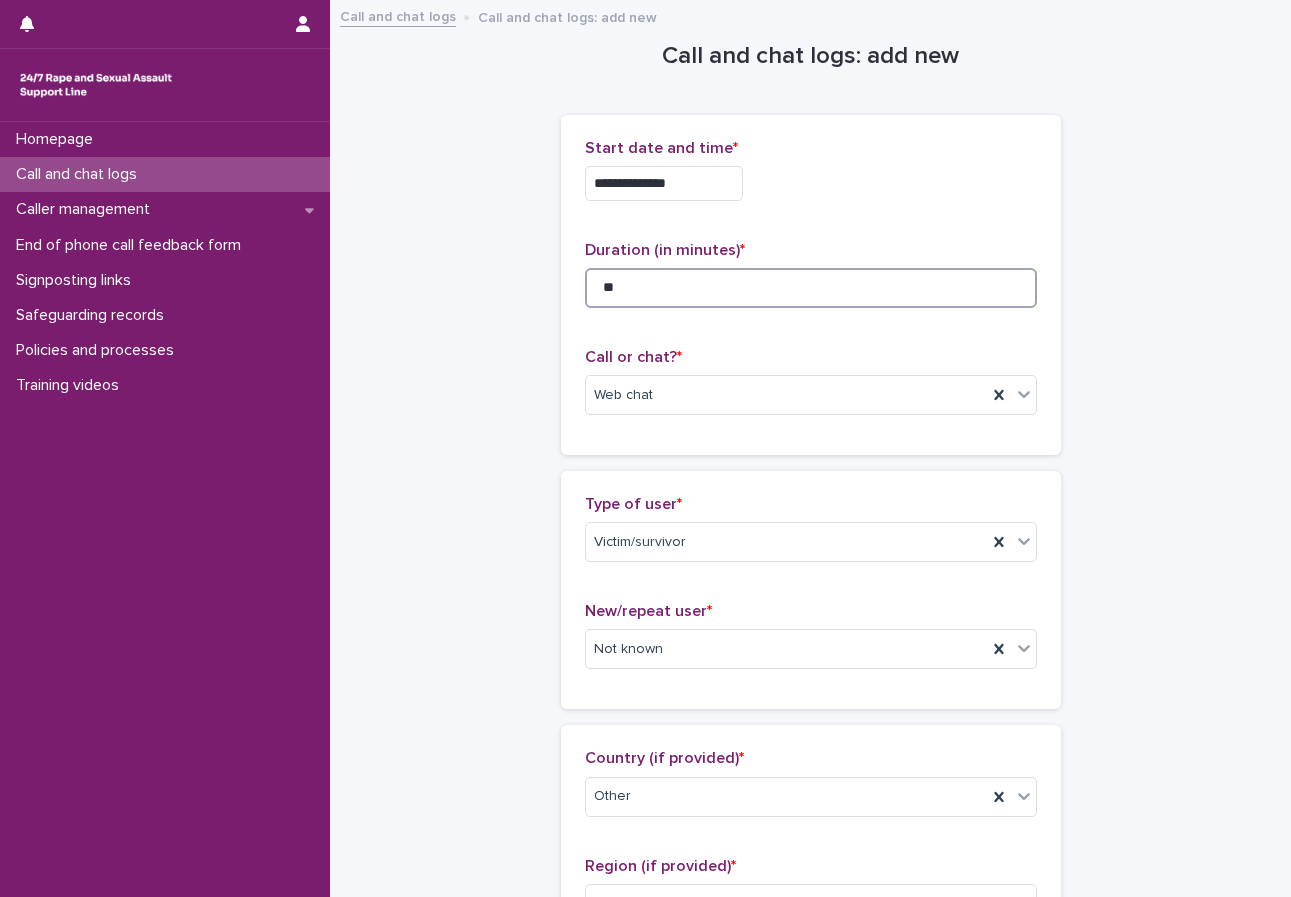 type on "**" 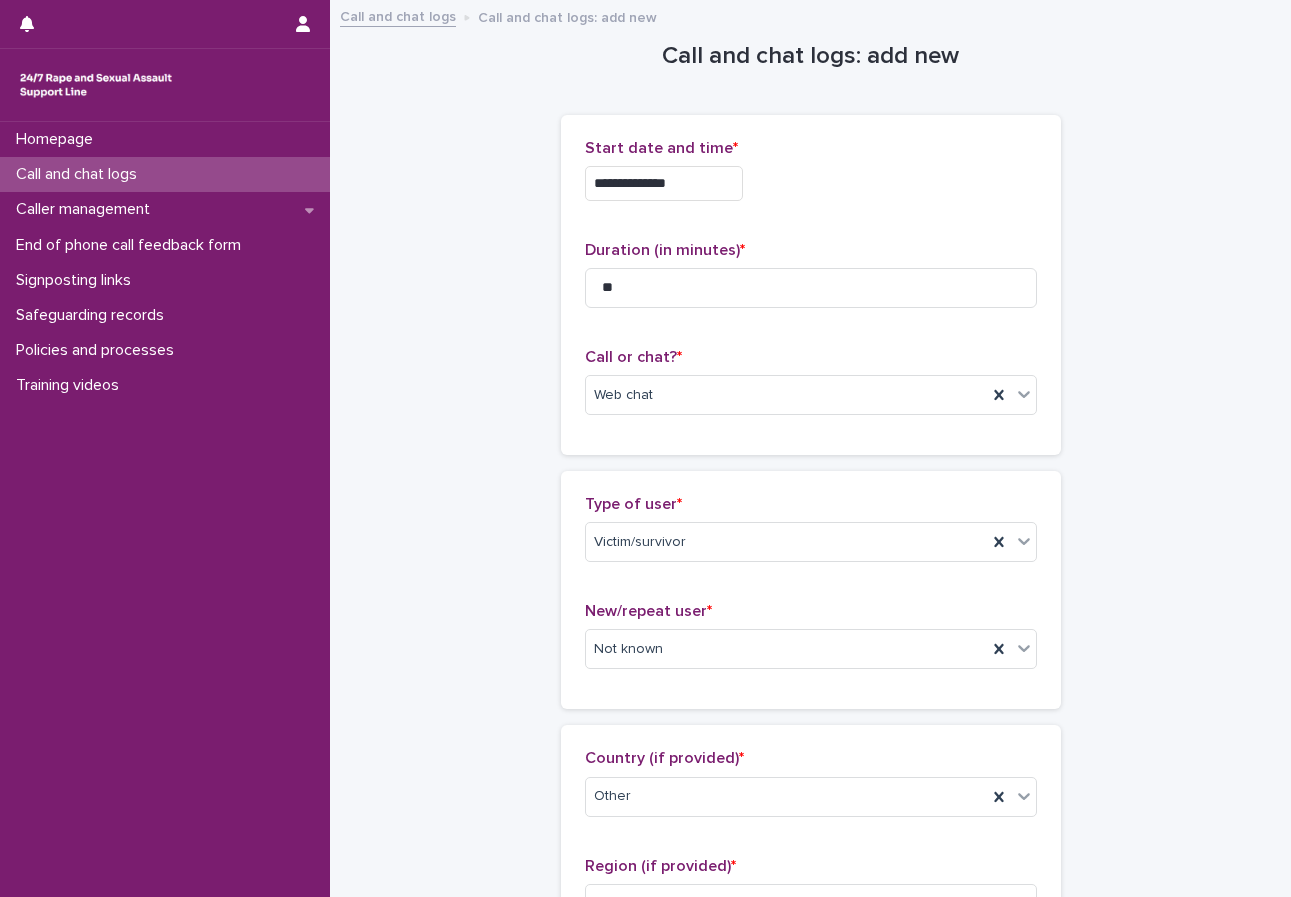 click on "**********" at bounding box center [810, 1084] 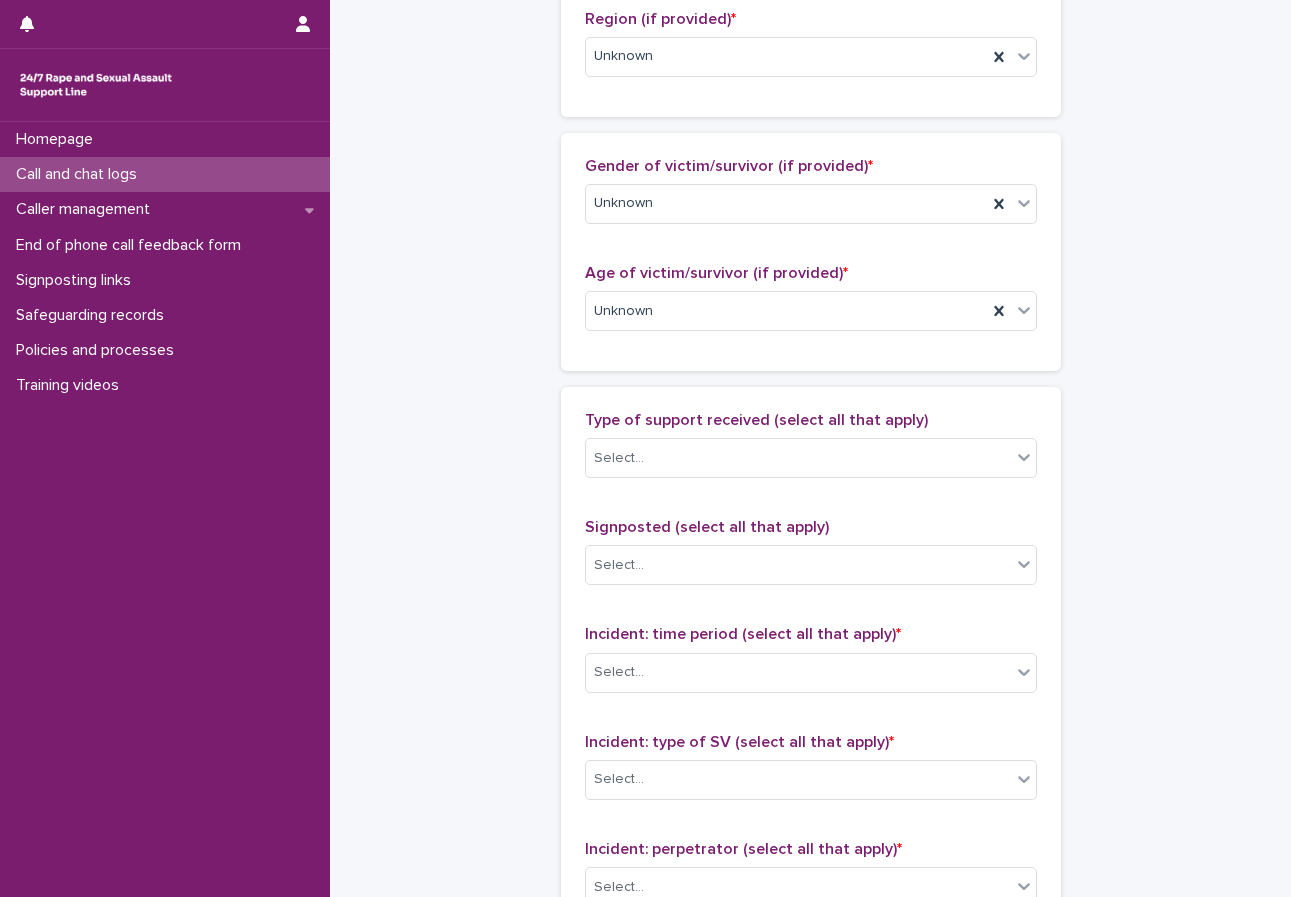 scroll, scrollTop: 900, scrollLeft: 0, axis: vertical 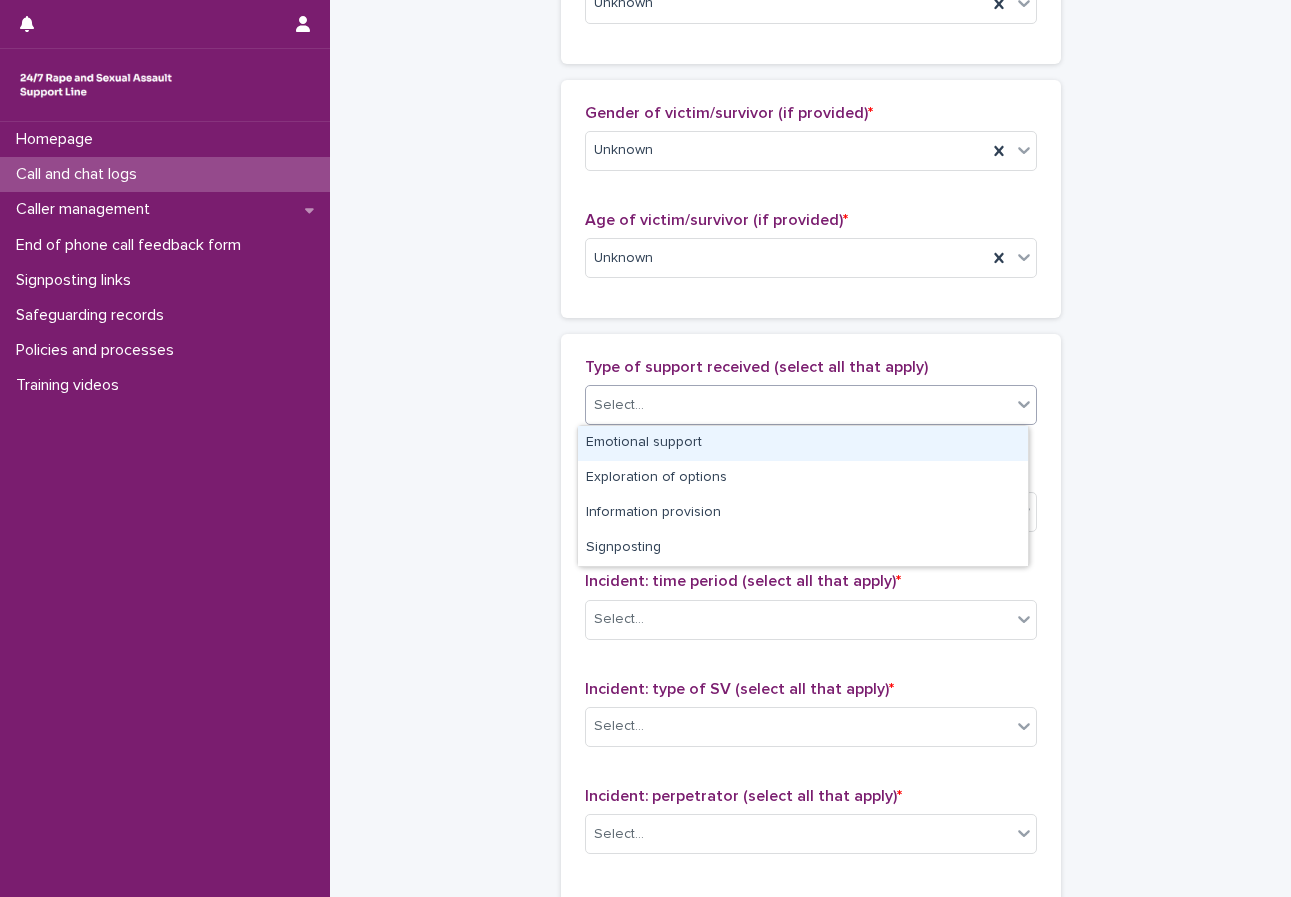 click on "Select..." at bounding box center (798, 405) 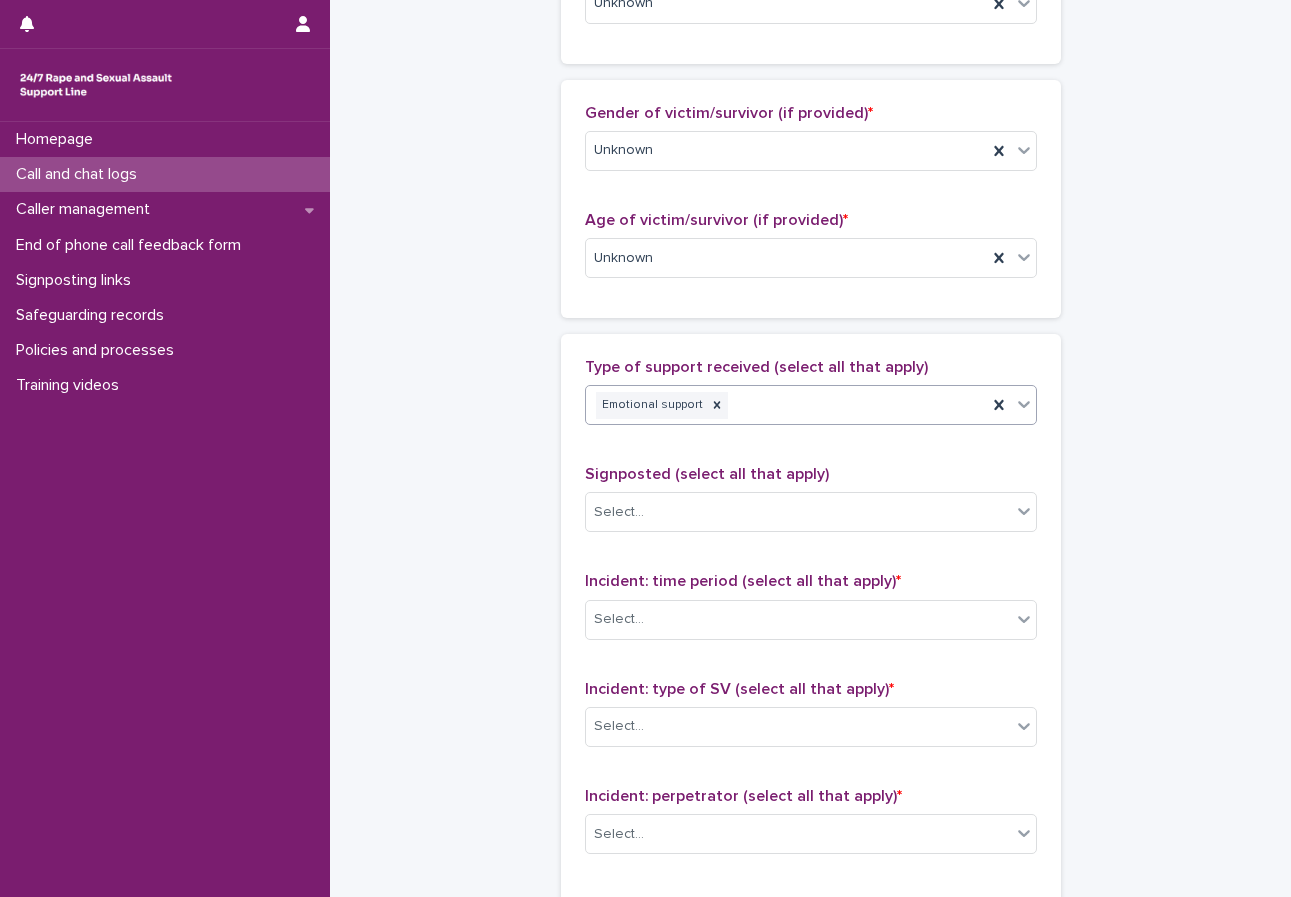 click on "Emotional support" at bounding box center (786, 405) 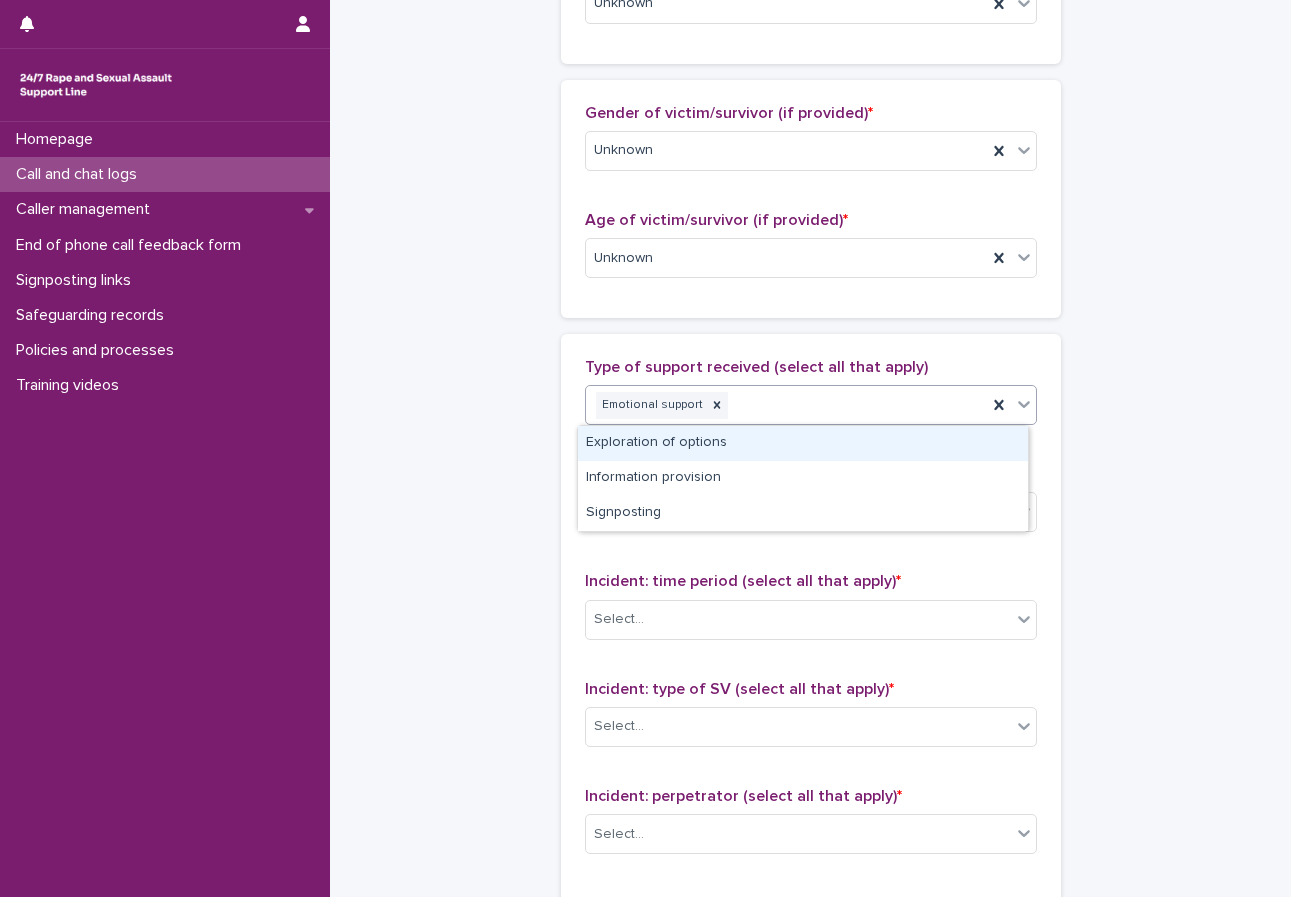 click on "Exploration of options" at bounding box center [803, 443] 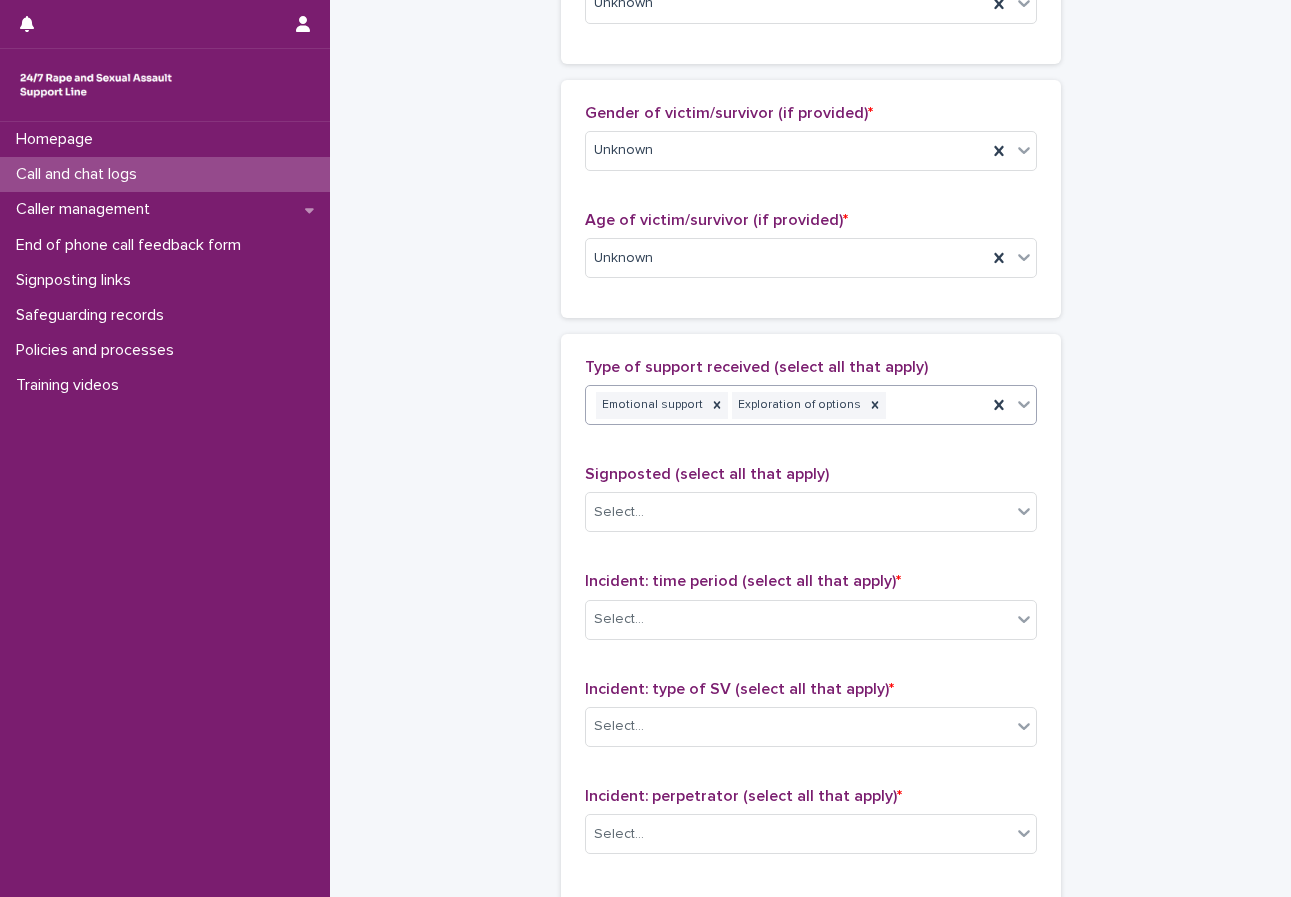 click on "Emotional support Exploration of options" at bounding box center (786, 405) 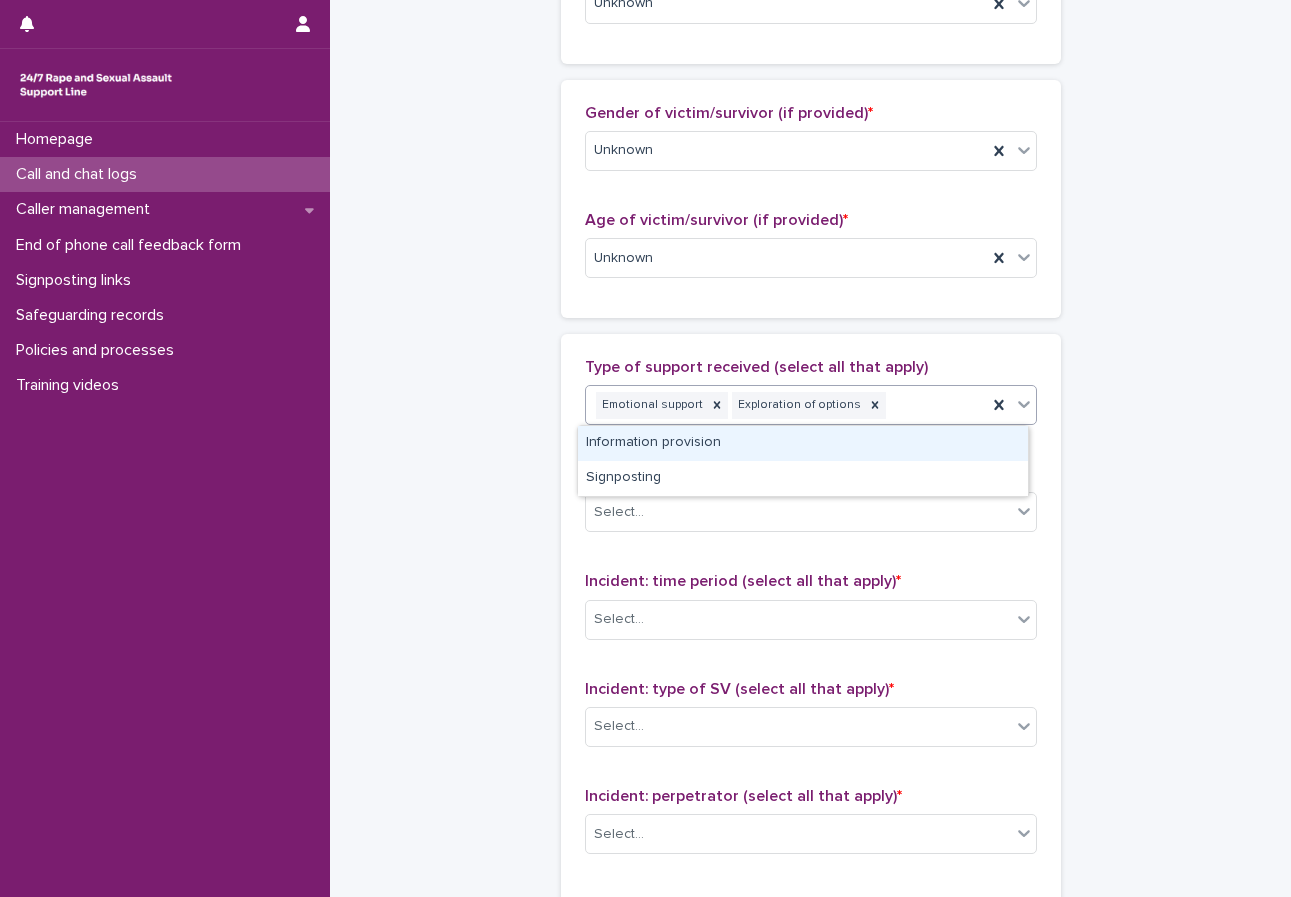 click on "Information provision" at bounding box center [803, 443] 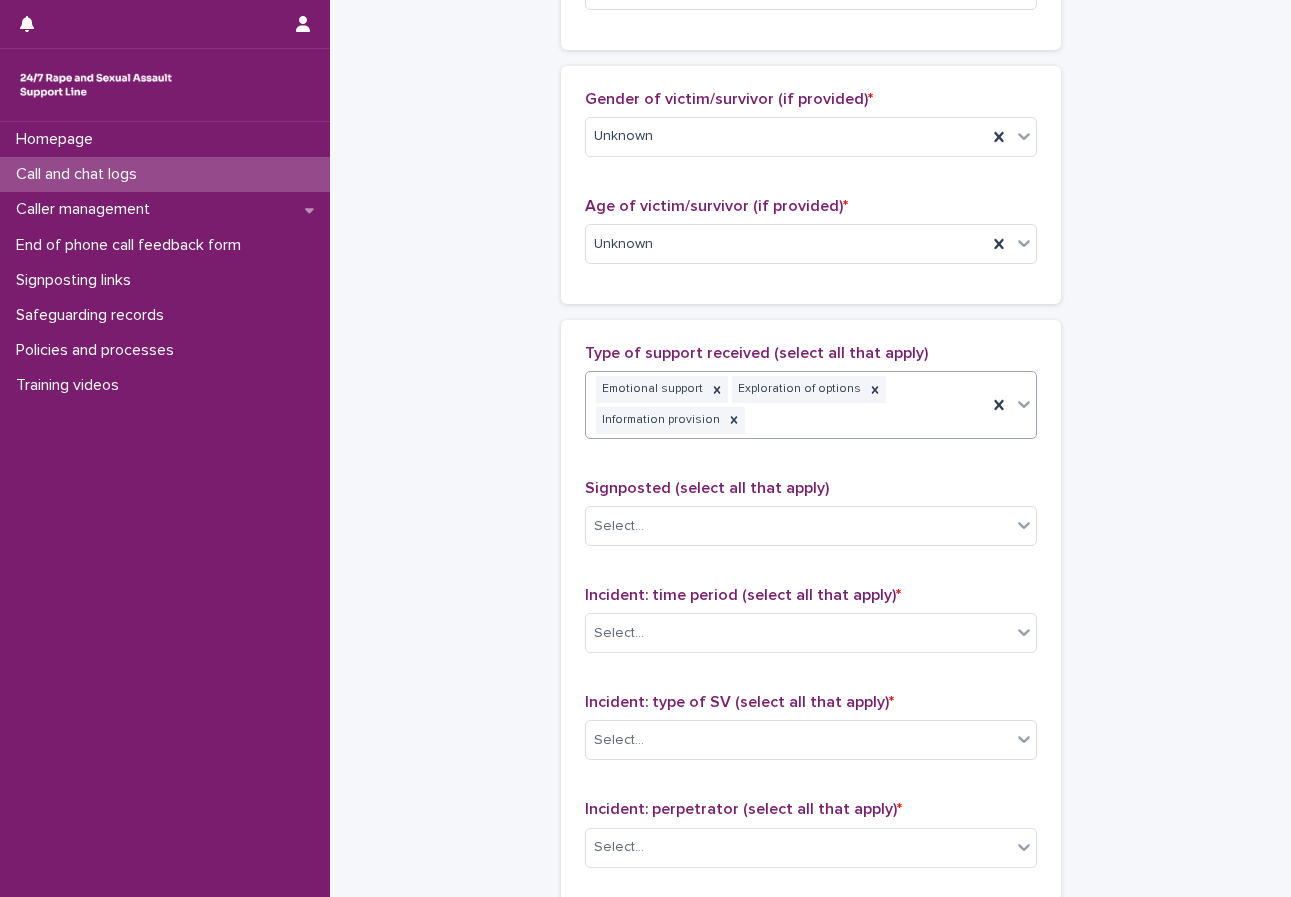 click on "**********" at bounding box center [810, 184] 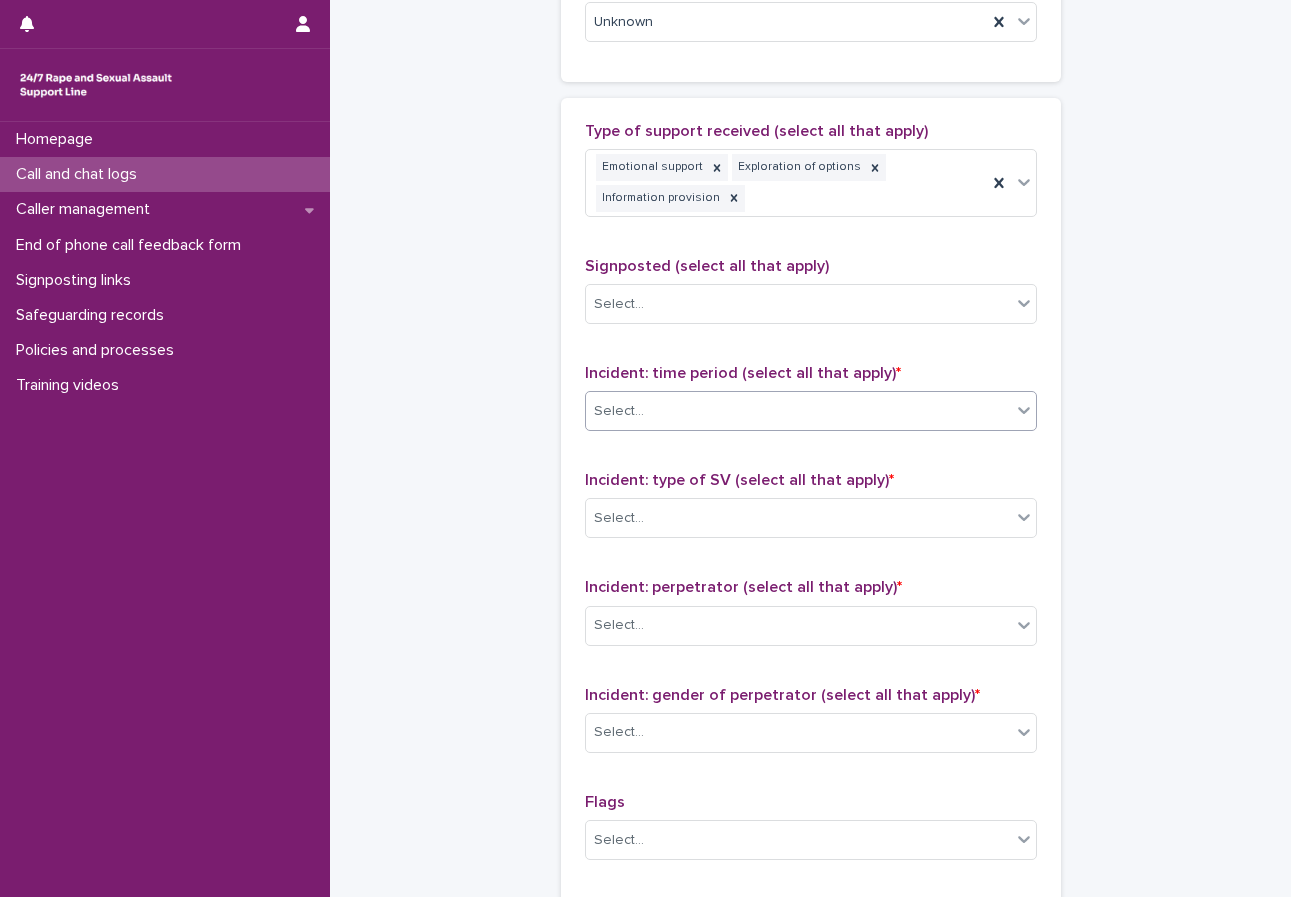 scroll, scrollTop: 1214, scrollLeft: 0, axis: vertical 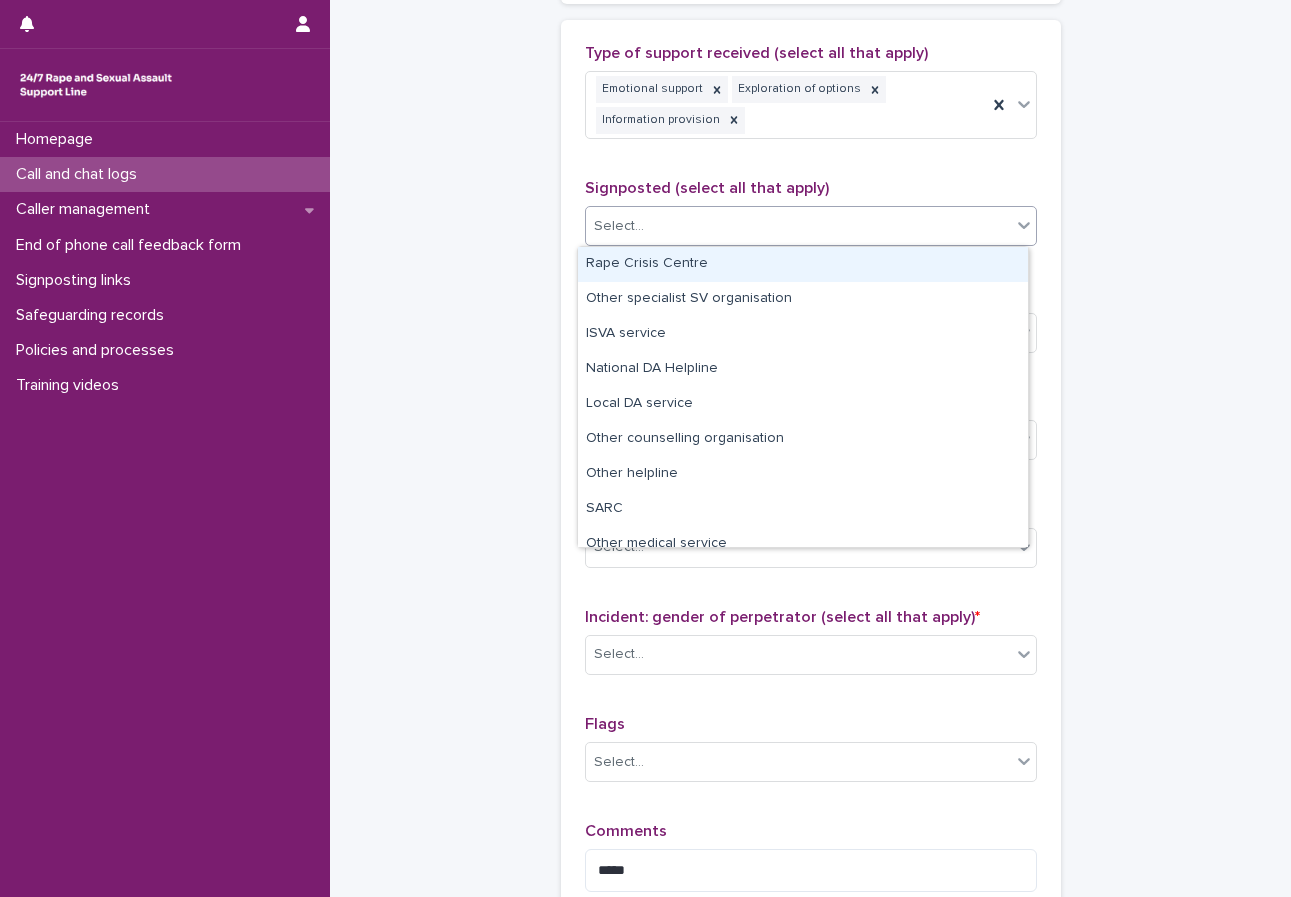 click on "Select..." at bounding box center (798, 226) 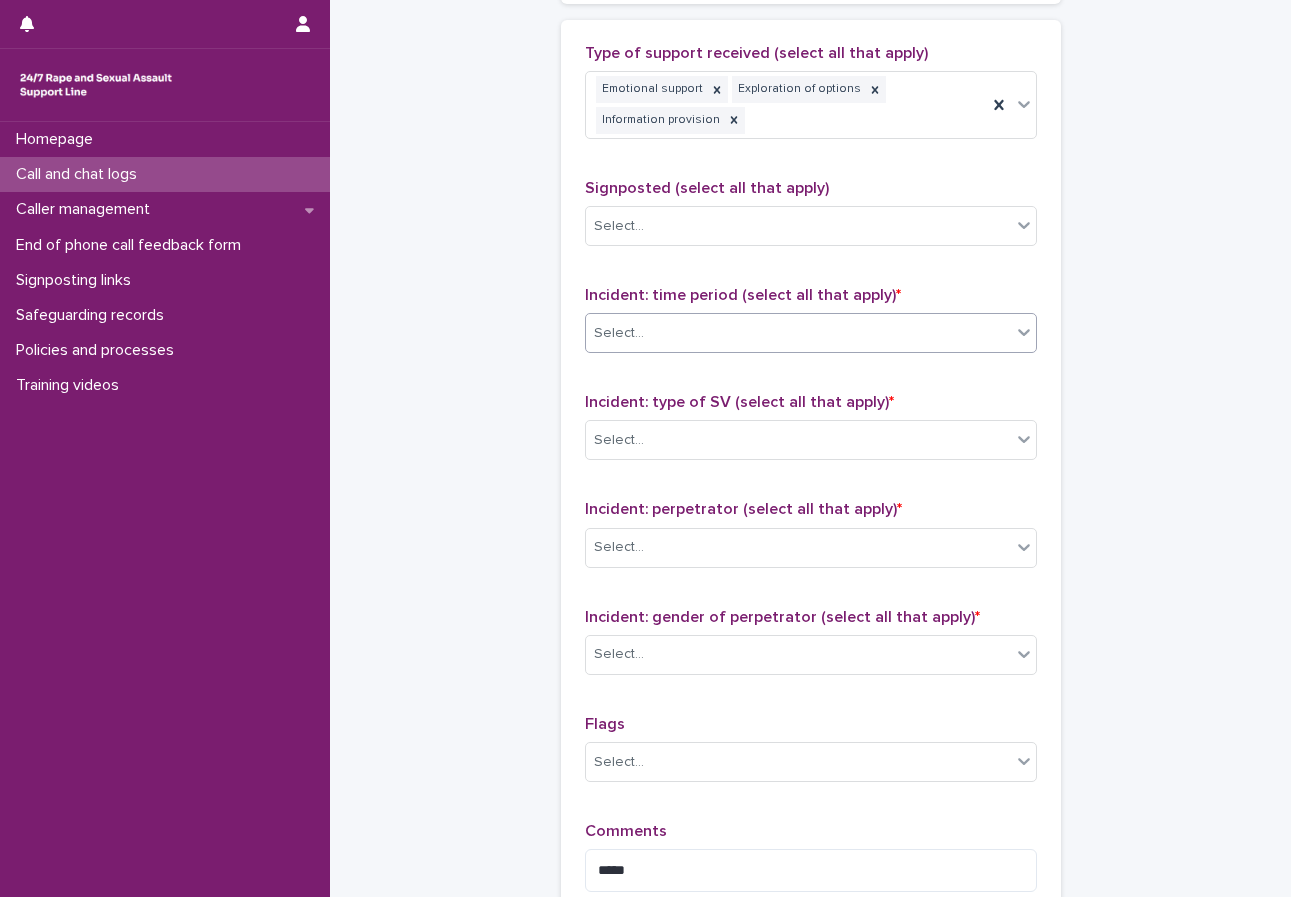 click on "Select..." at bounding box center (798, 333) 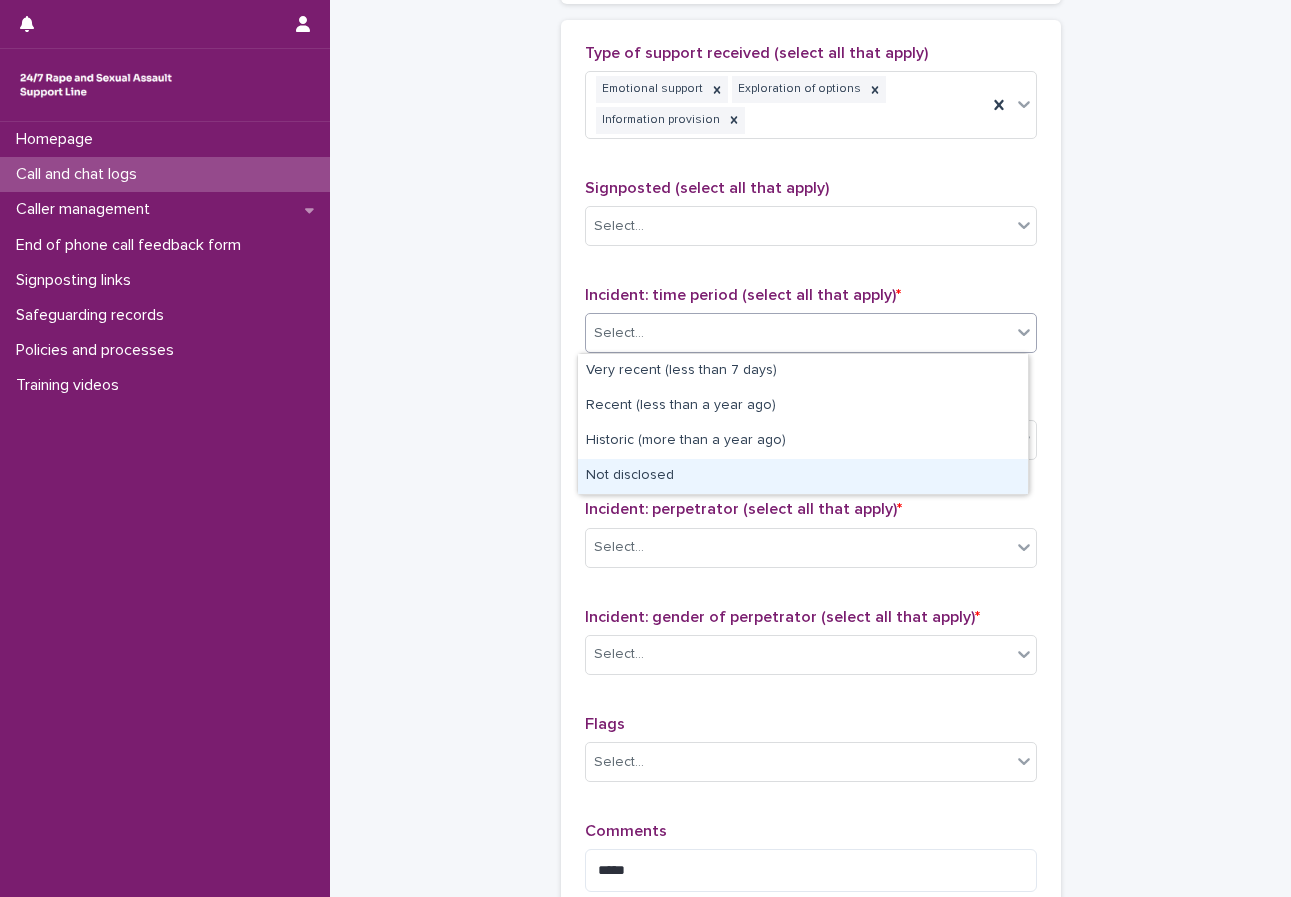 click on "Not disclosed" at bounding box center (803, 476) 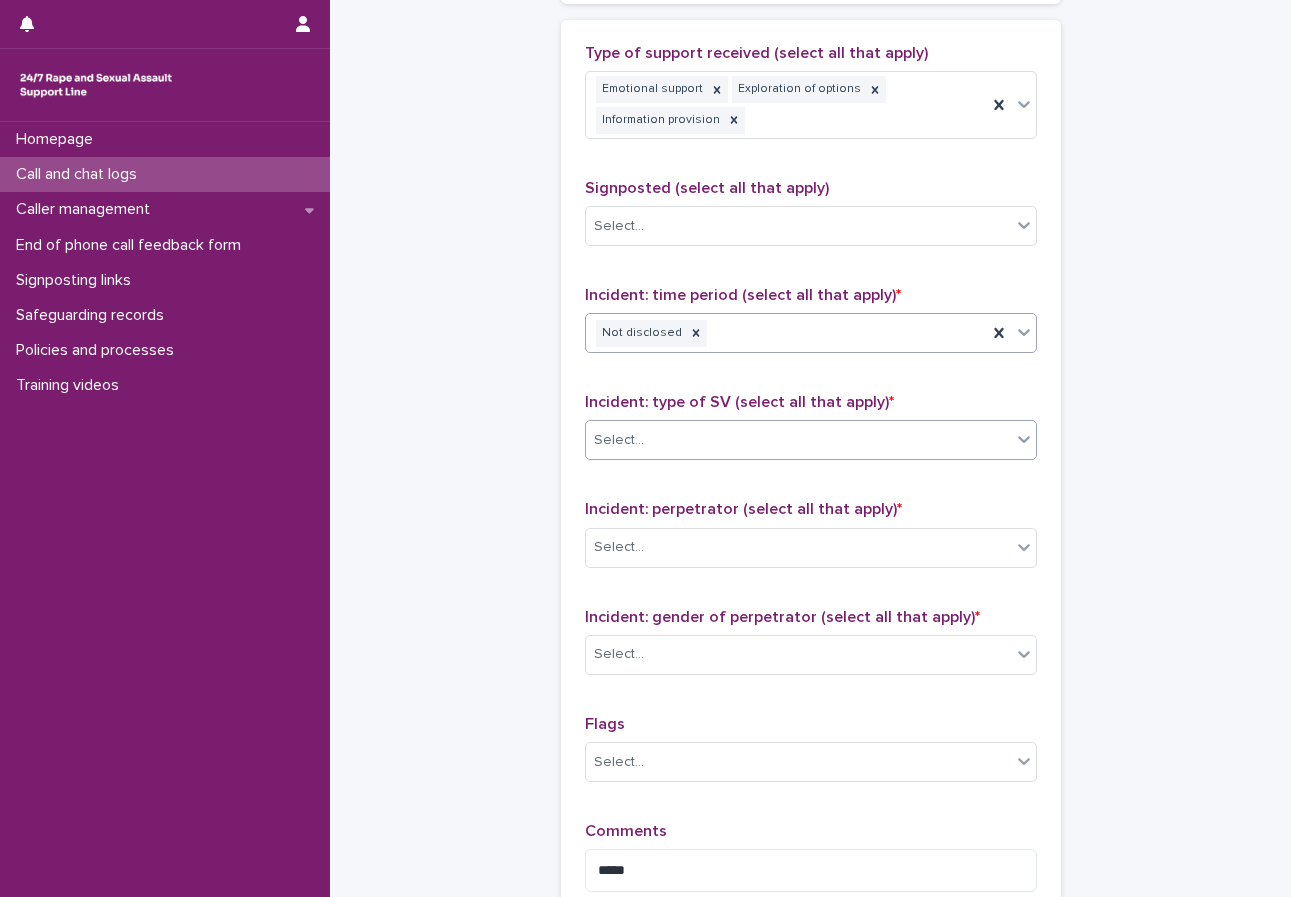 click on "Select..." at bounding box center [619, 440] 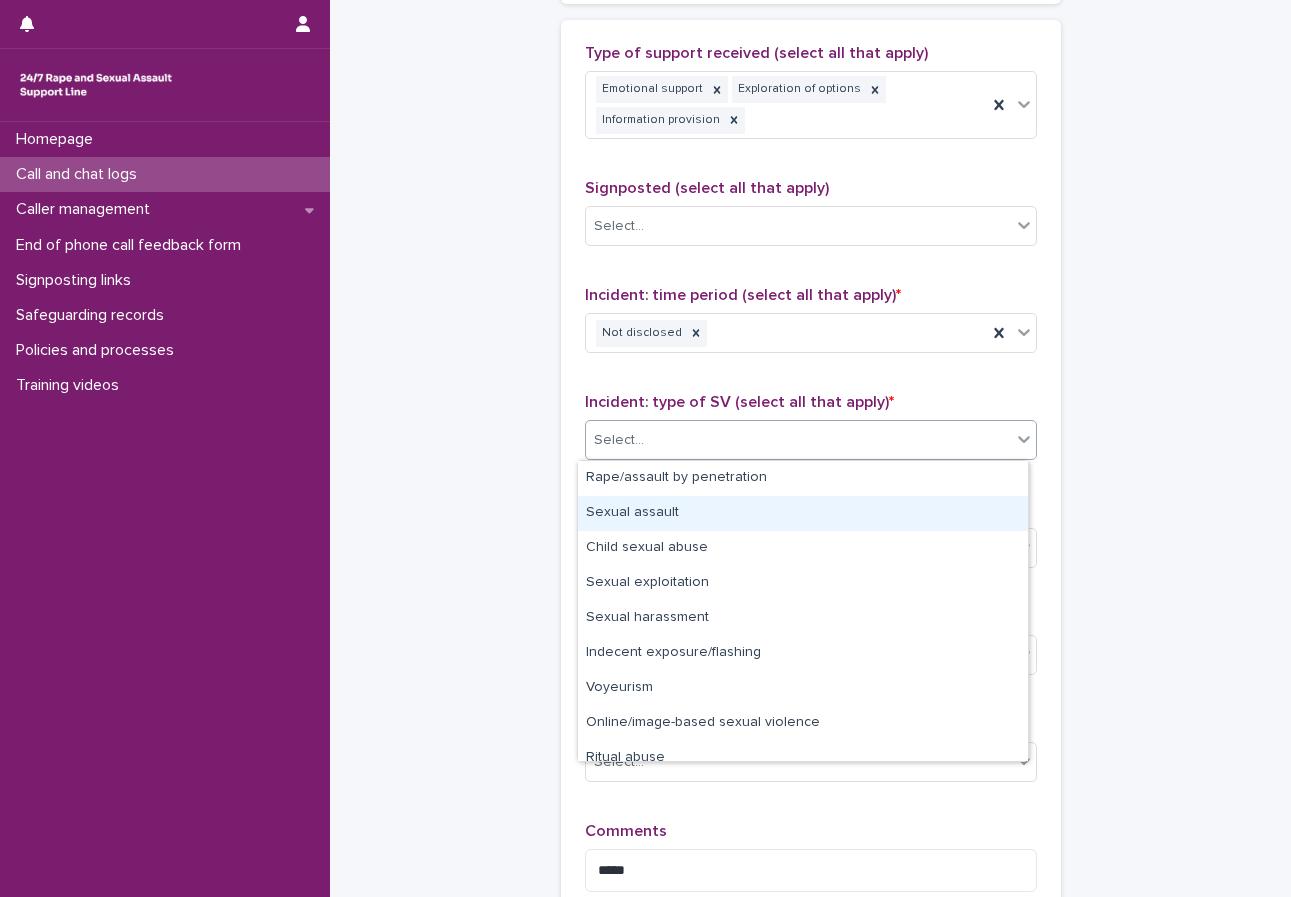 click on "Sexual assault" at bounding box center [803, 513] 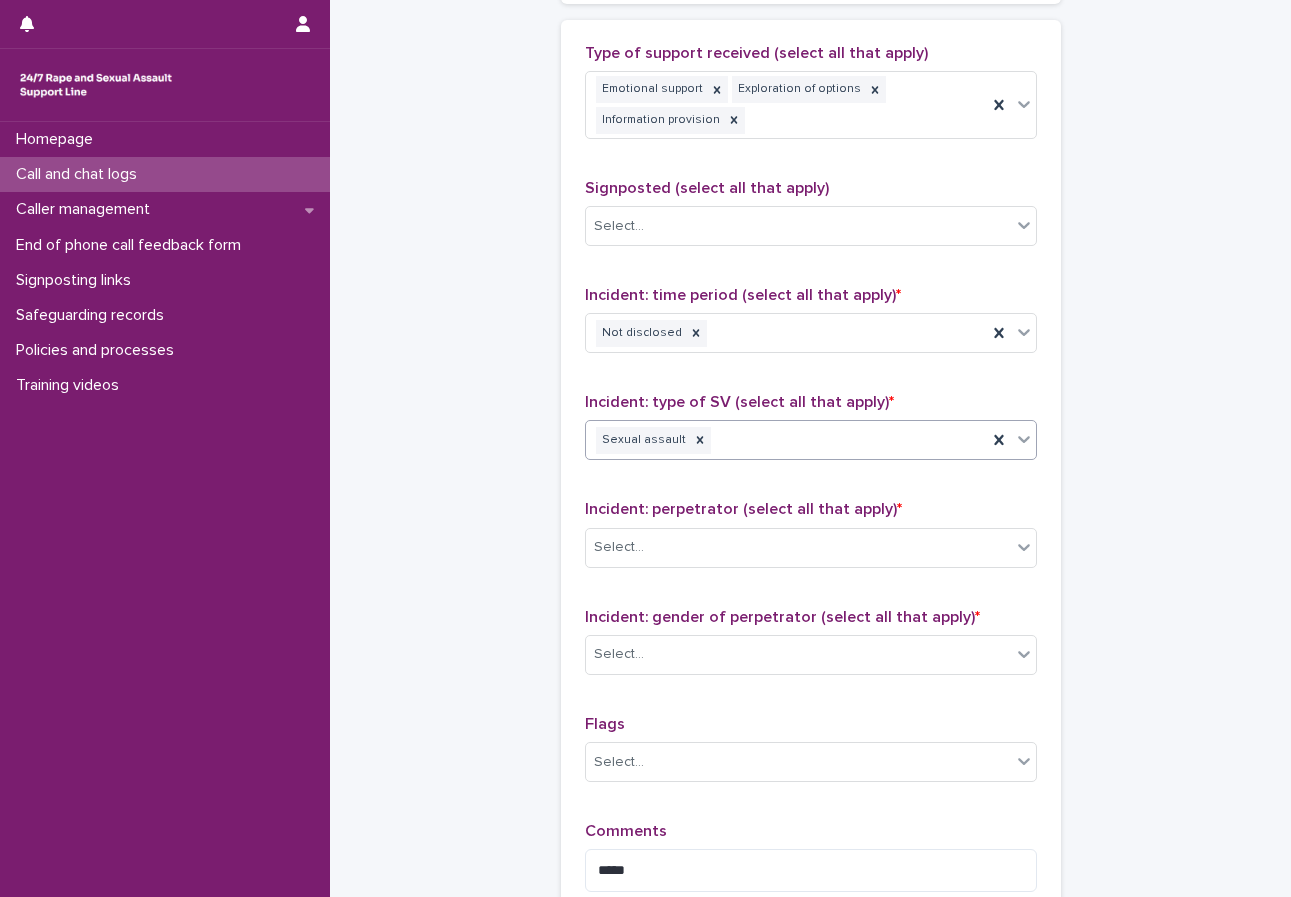 click on "Sexual assault" at bounding box center (786, 440) 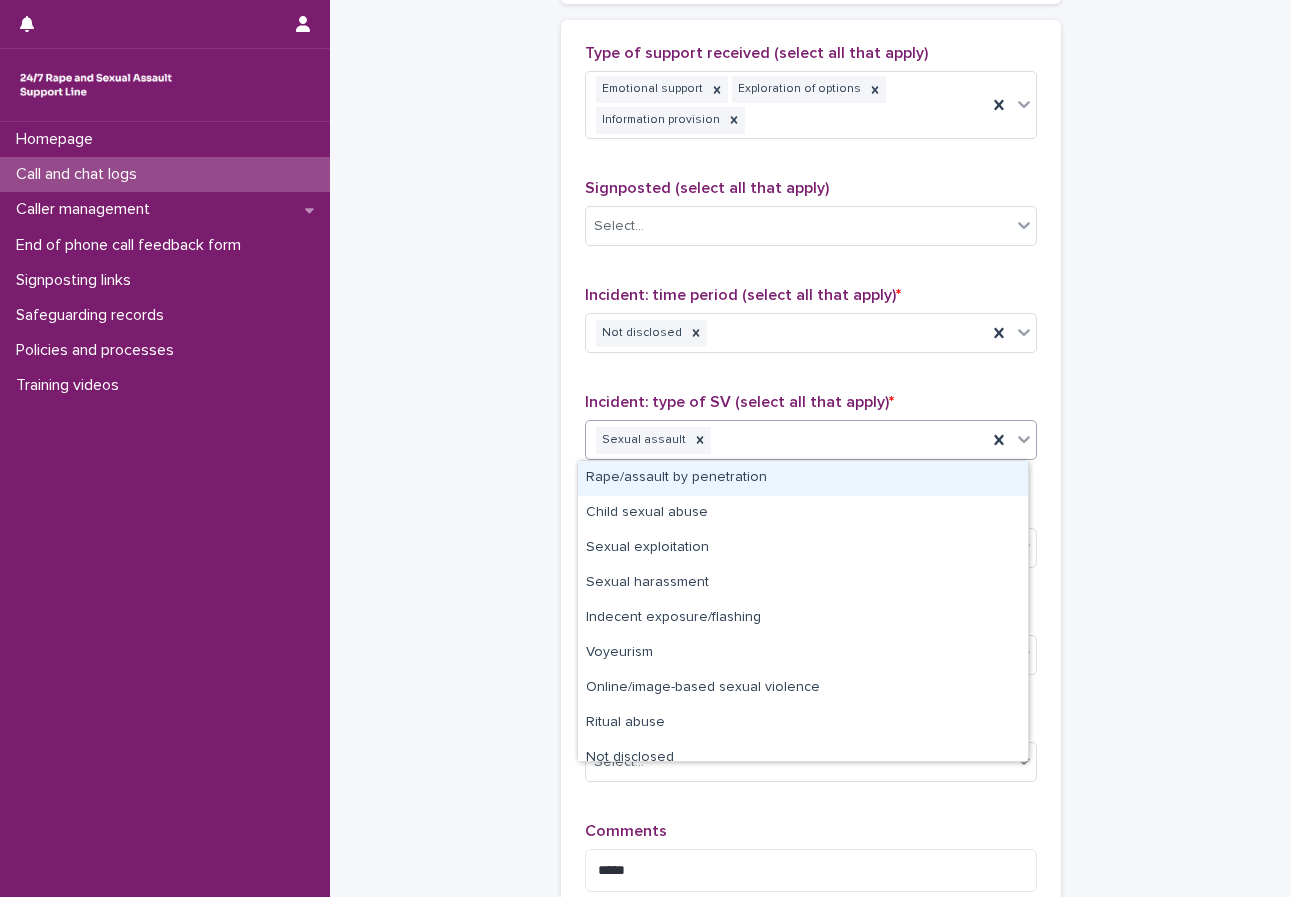 click on "Rape/assault by penetration" at bounding box center [803, 478] 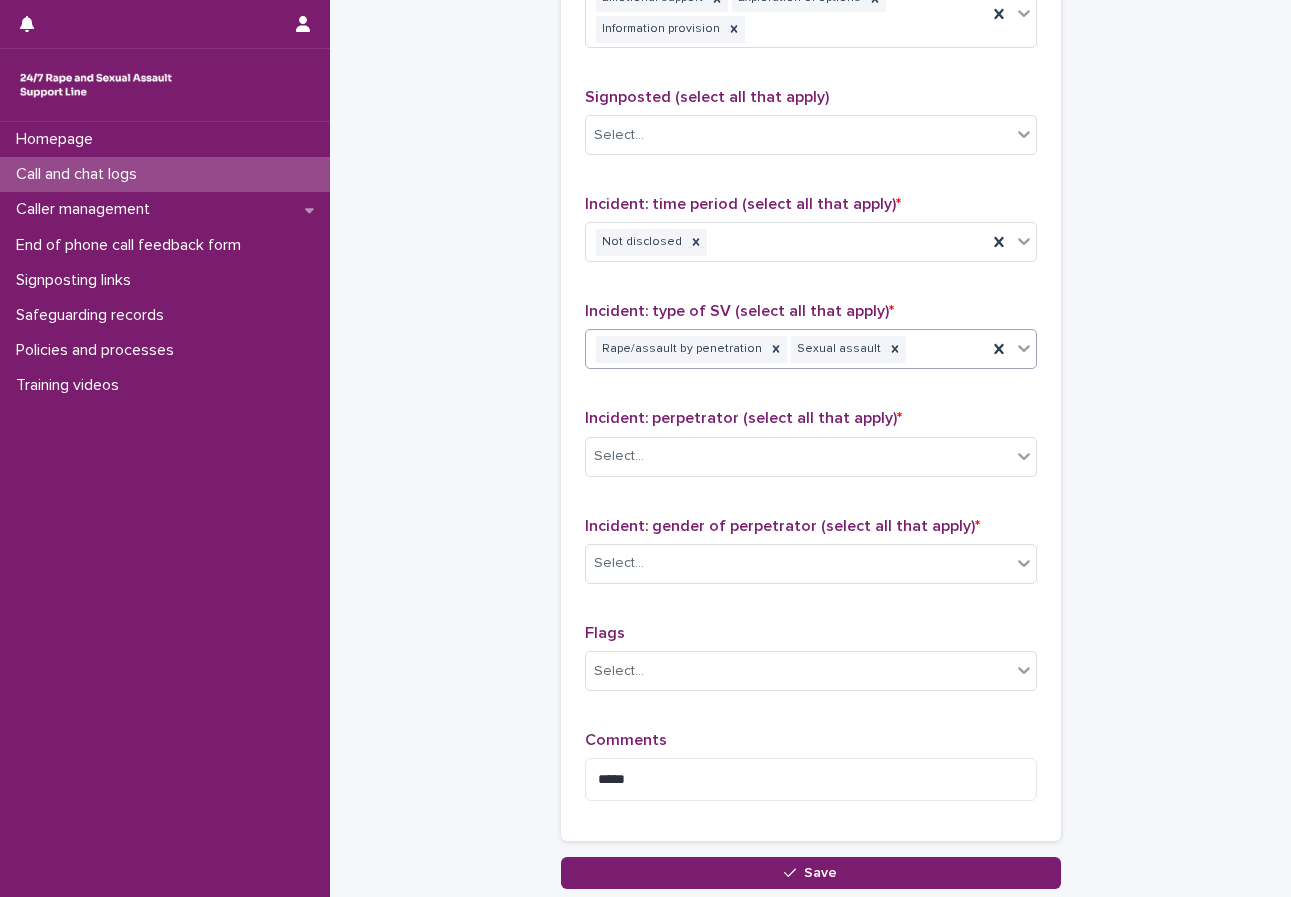 scroll, scrollTop: 1414, scrollLeft: 0, axis: vertical 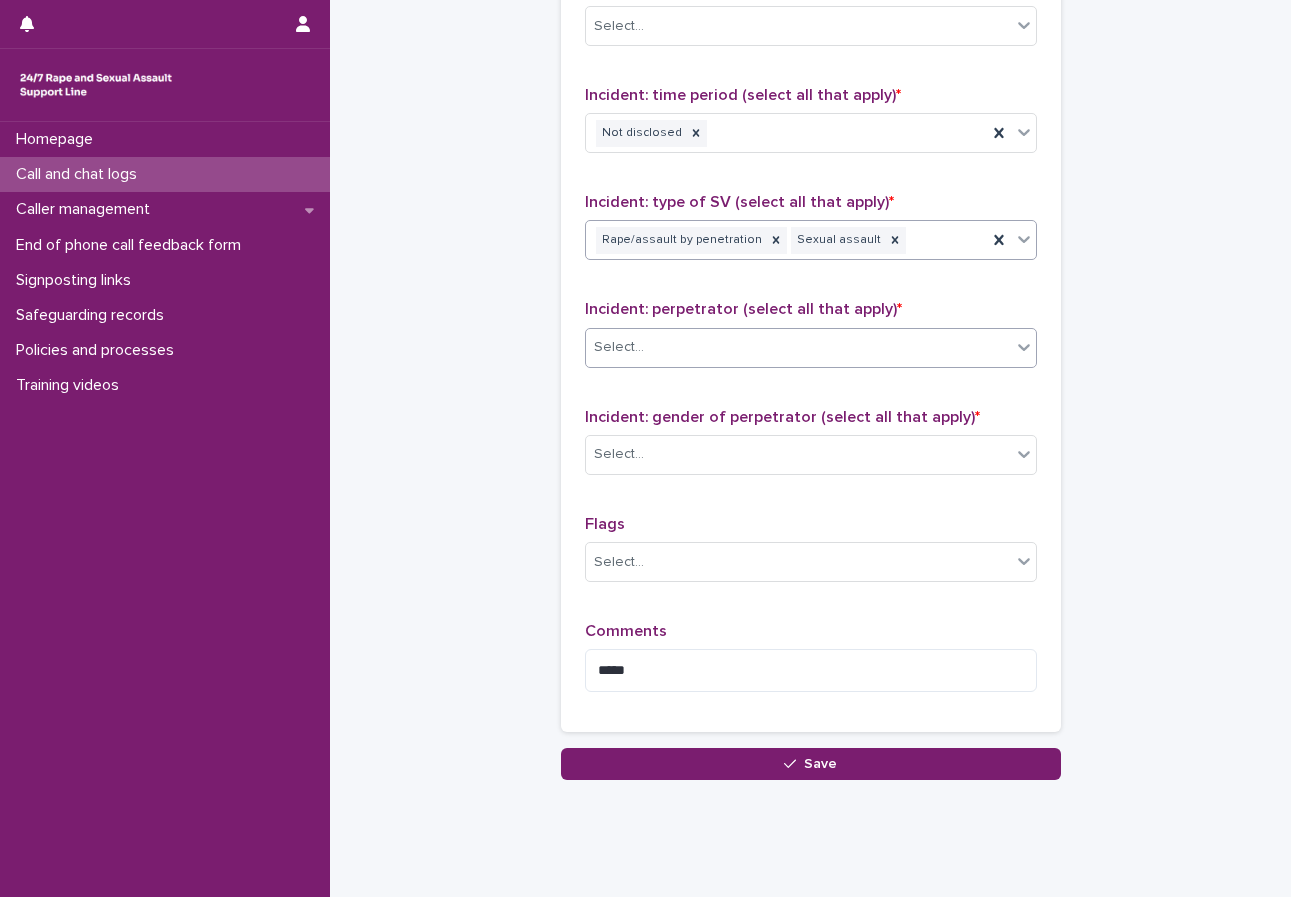 click on "Select..." at bounding box center [619, 347] 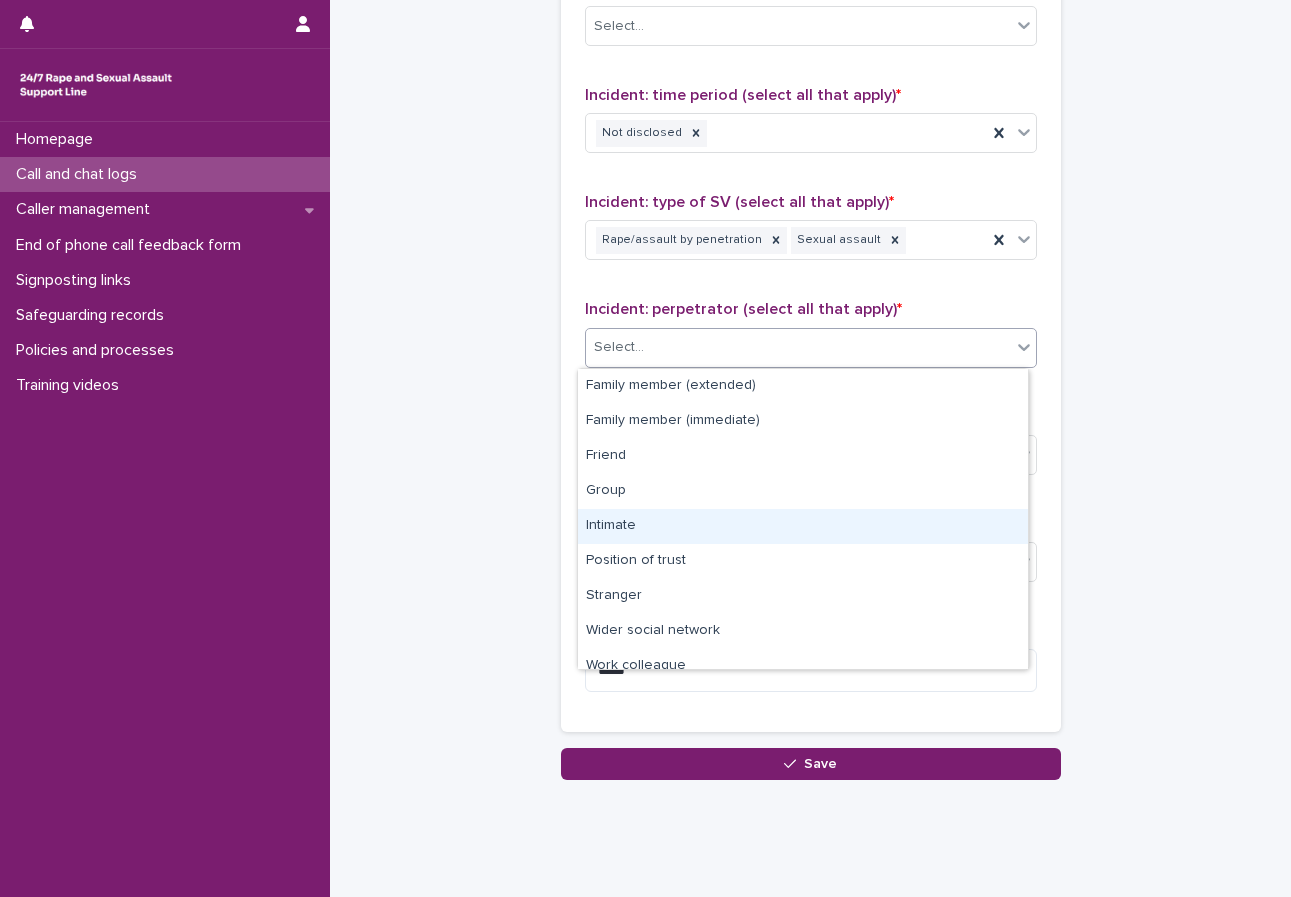 click on "Intimate" at bounding box center (803, 526) 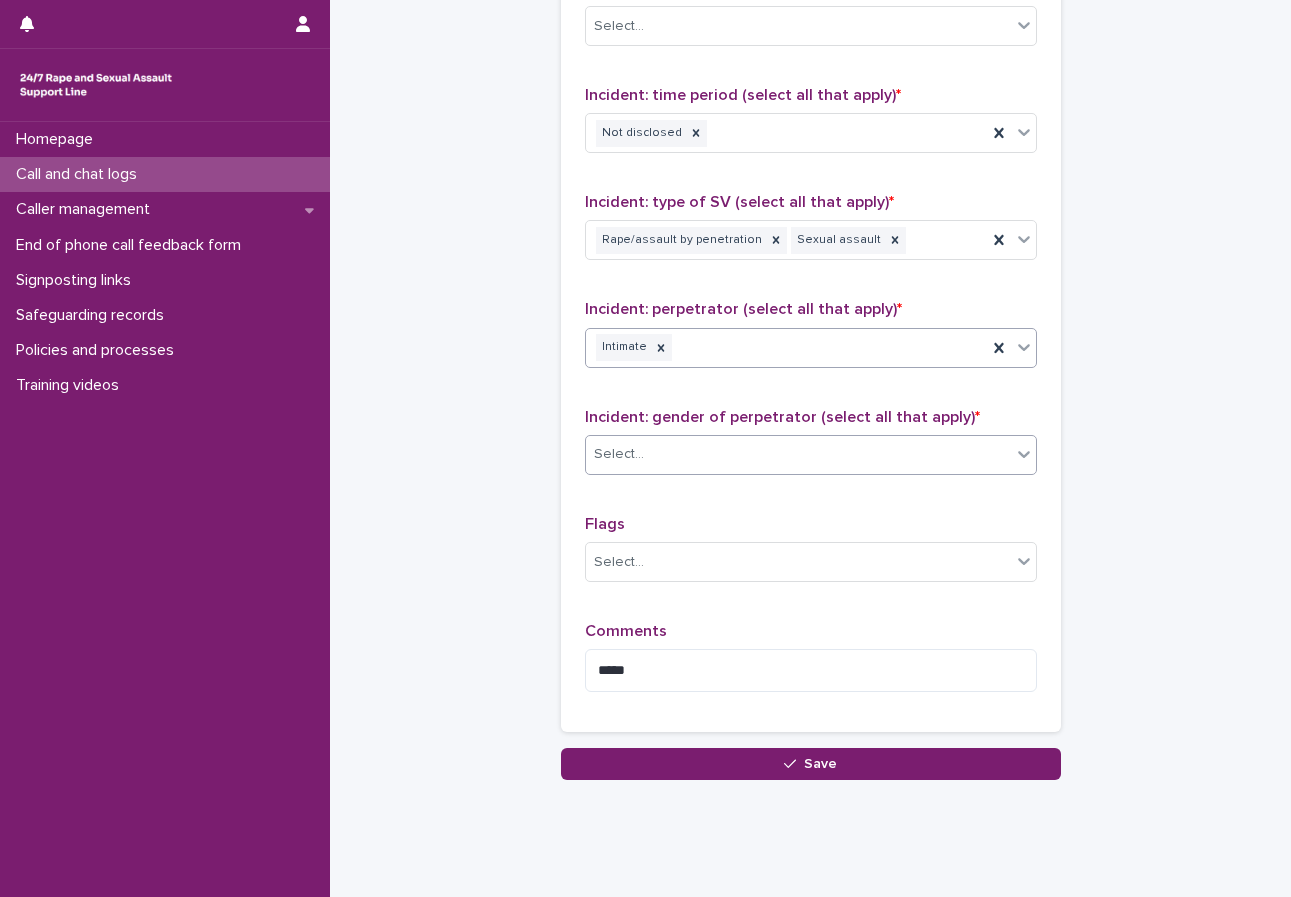 click on "Select..." at bounding box center (798, 454) 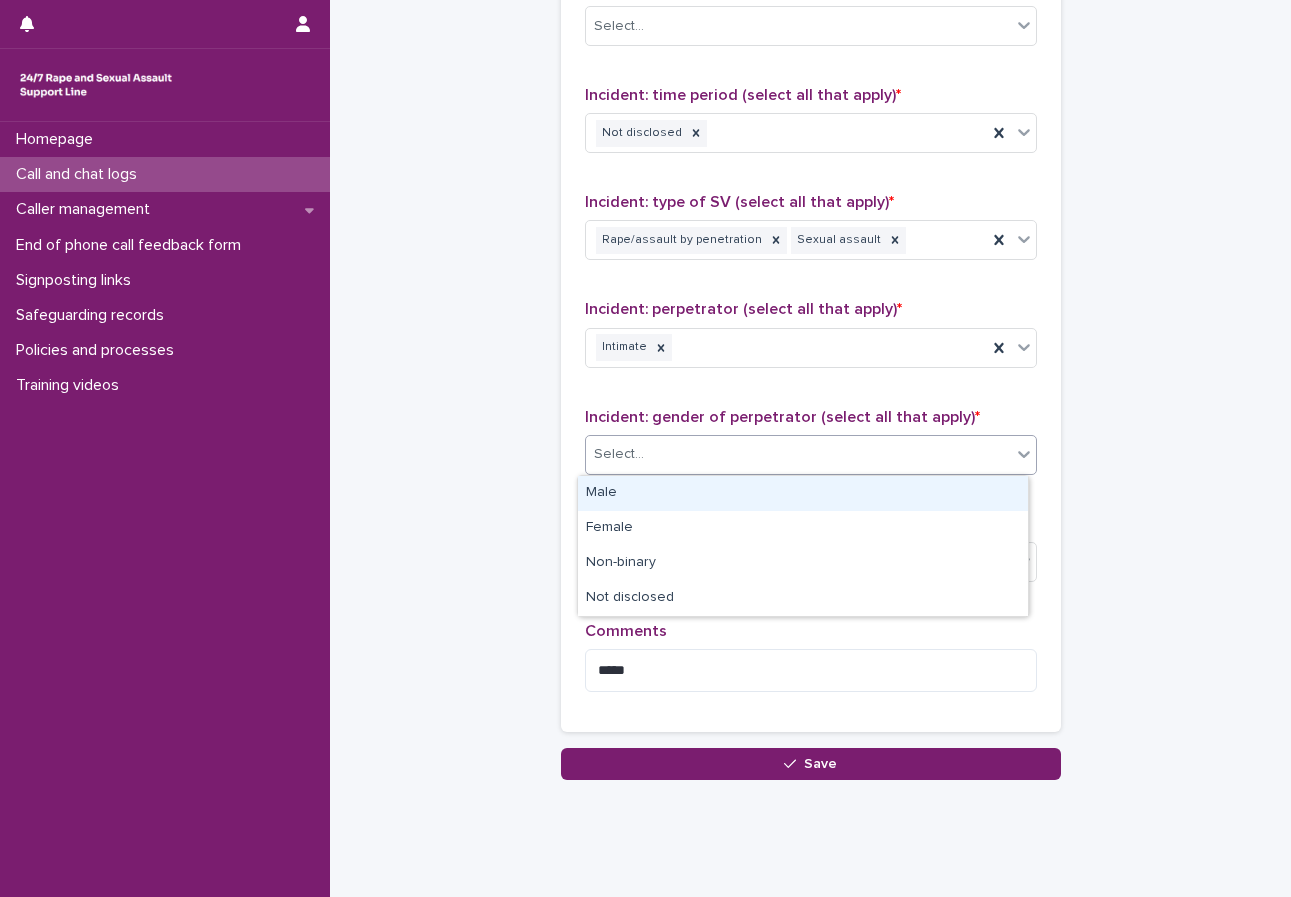 click on "Male" at bounding box center (803, 493) 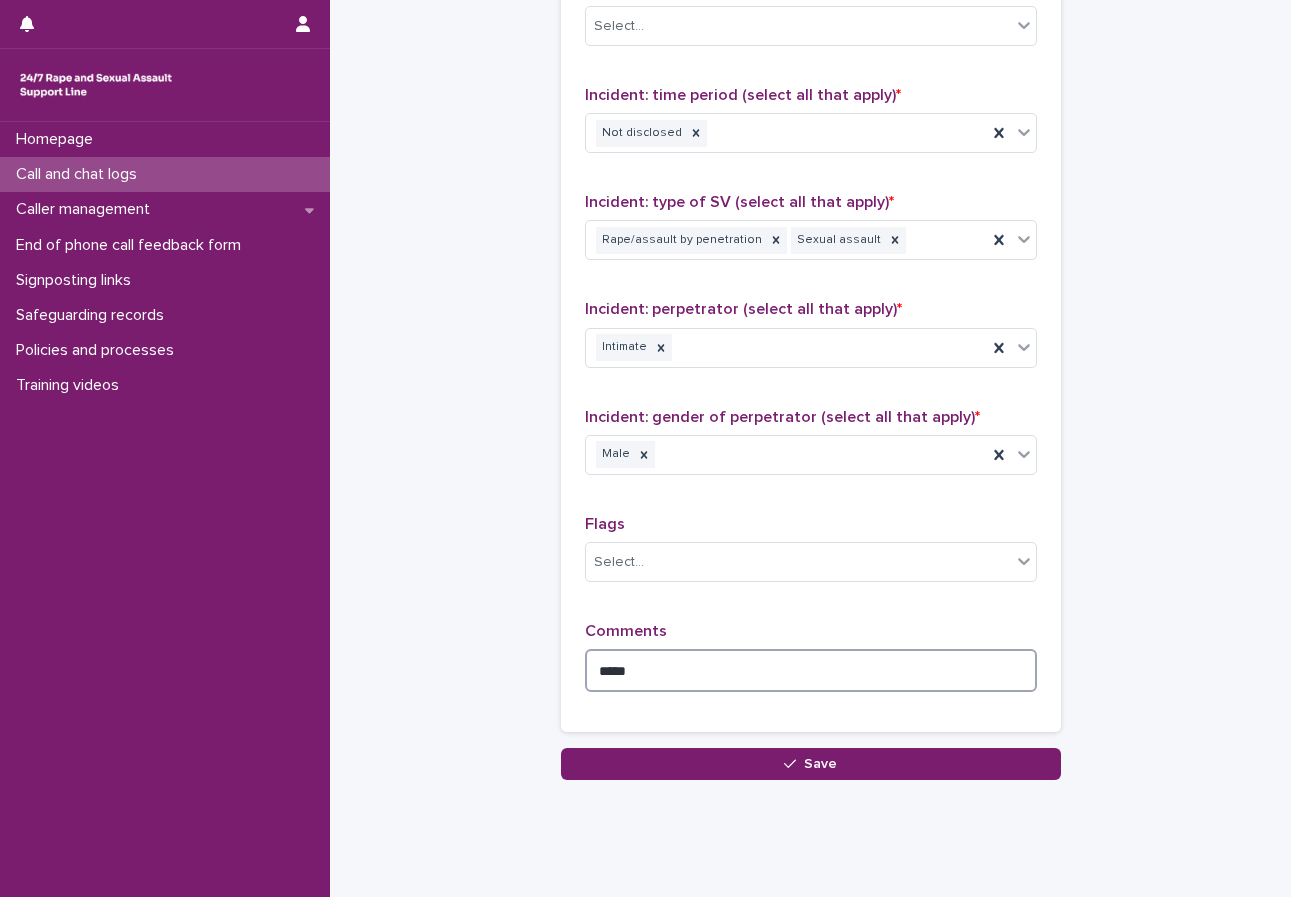 click on "****" at bounding box center (811, 670) 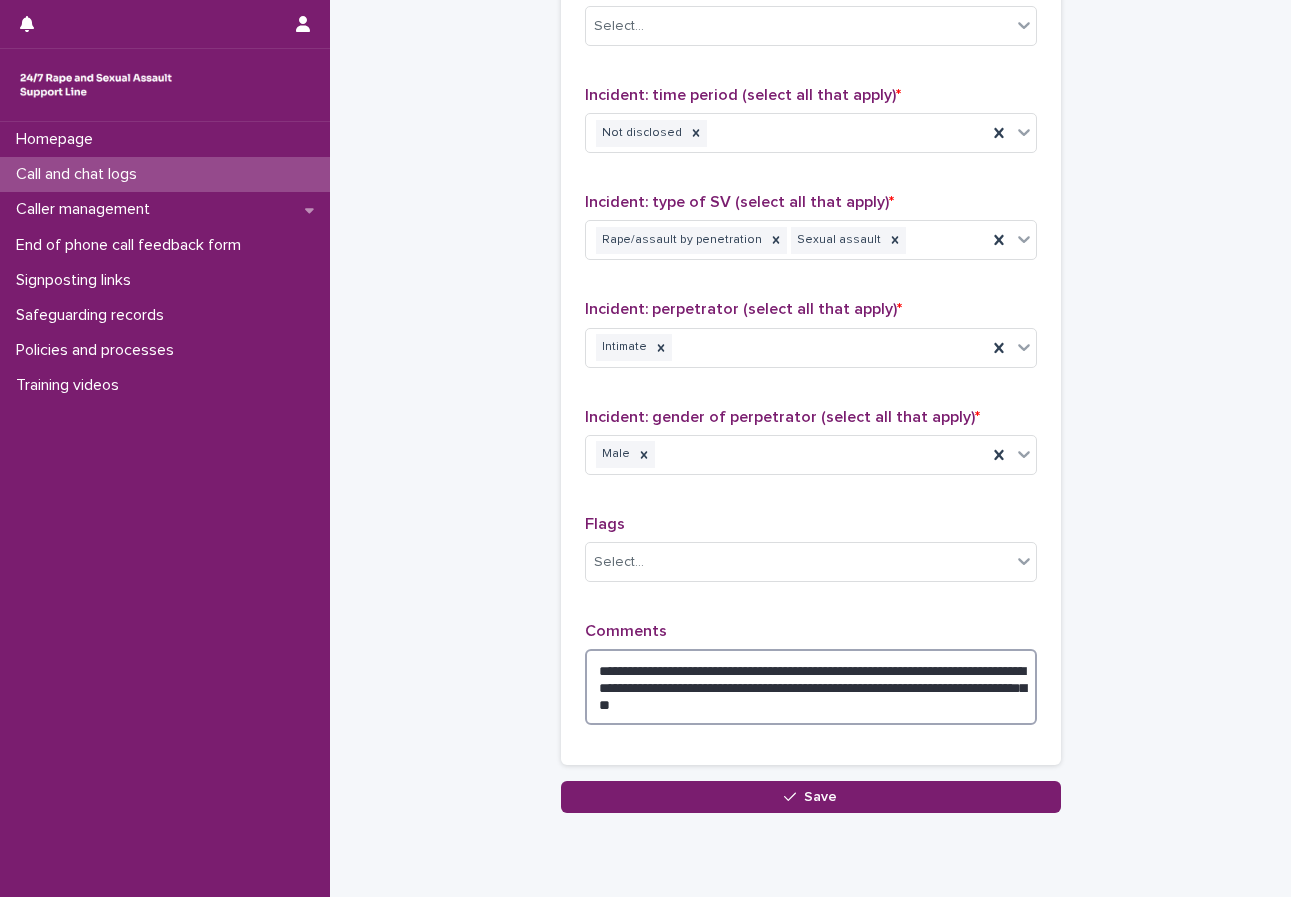 click on "**********" at bounding box center (811, 687) 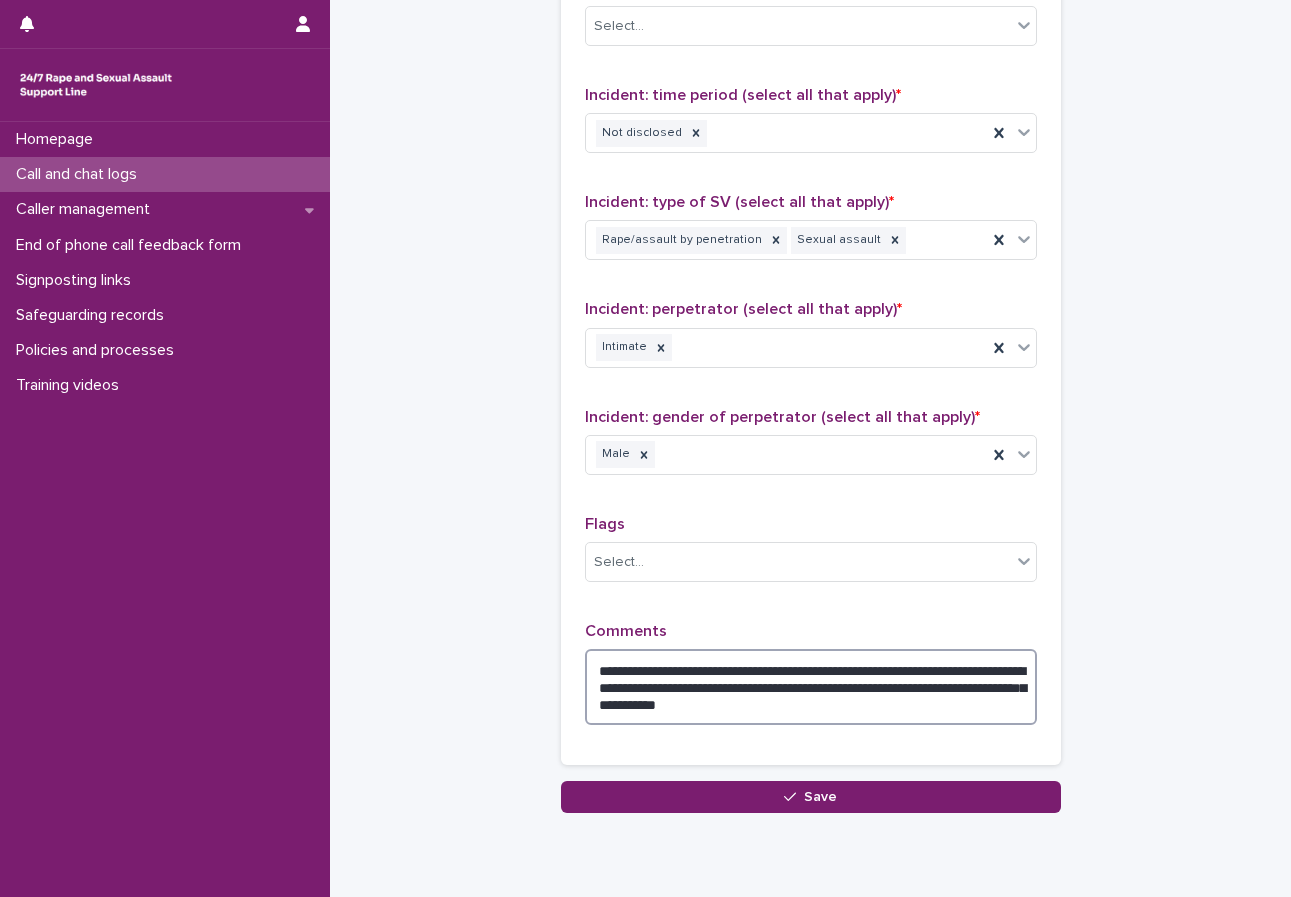 click on "**********" at bounding box center [811, 687] 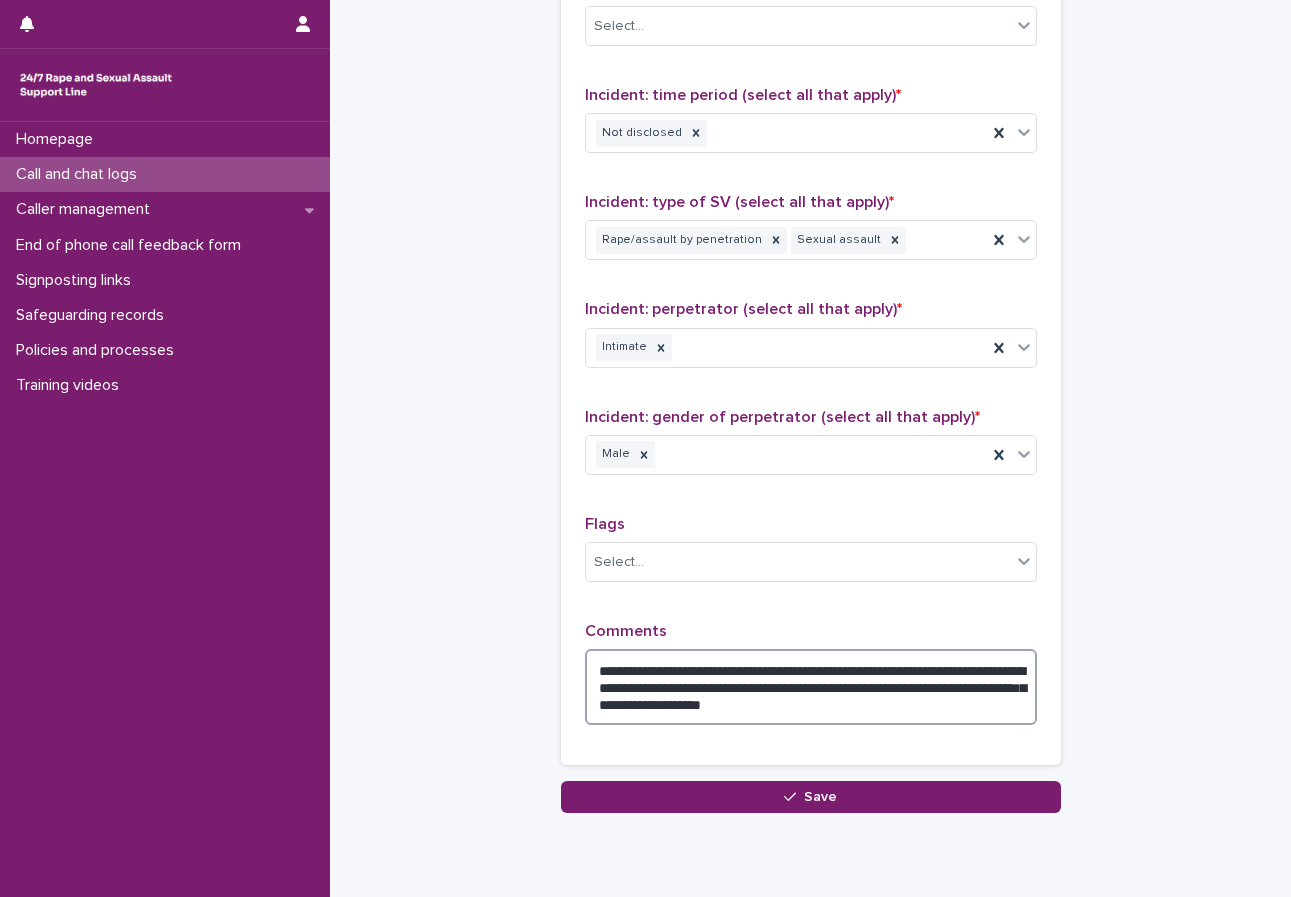 click on "**********" at bounding box center [811, 687] 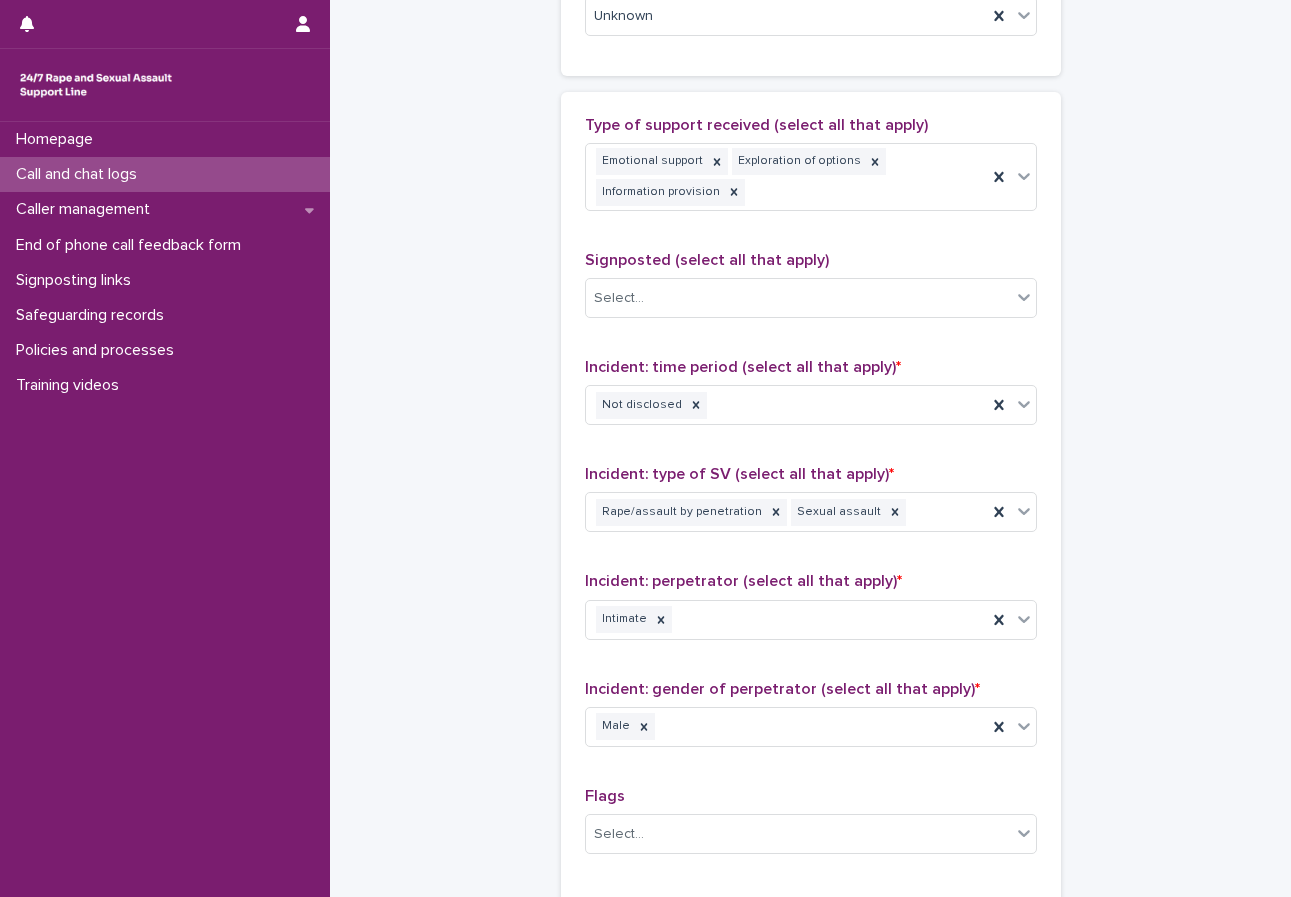 scroll, scrollTop: 1114, scrollLeft: 0, axis: vertical 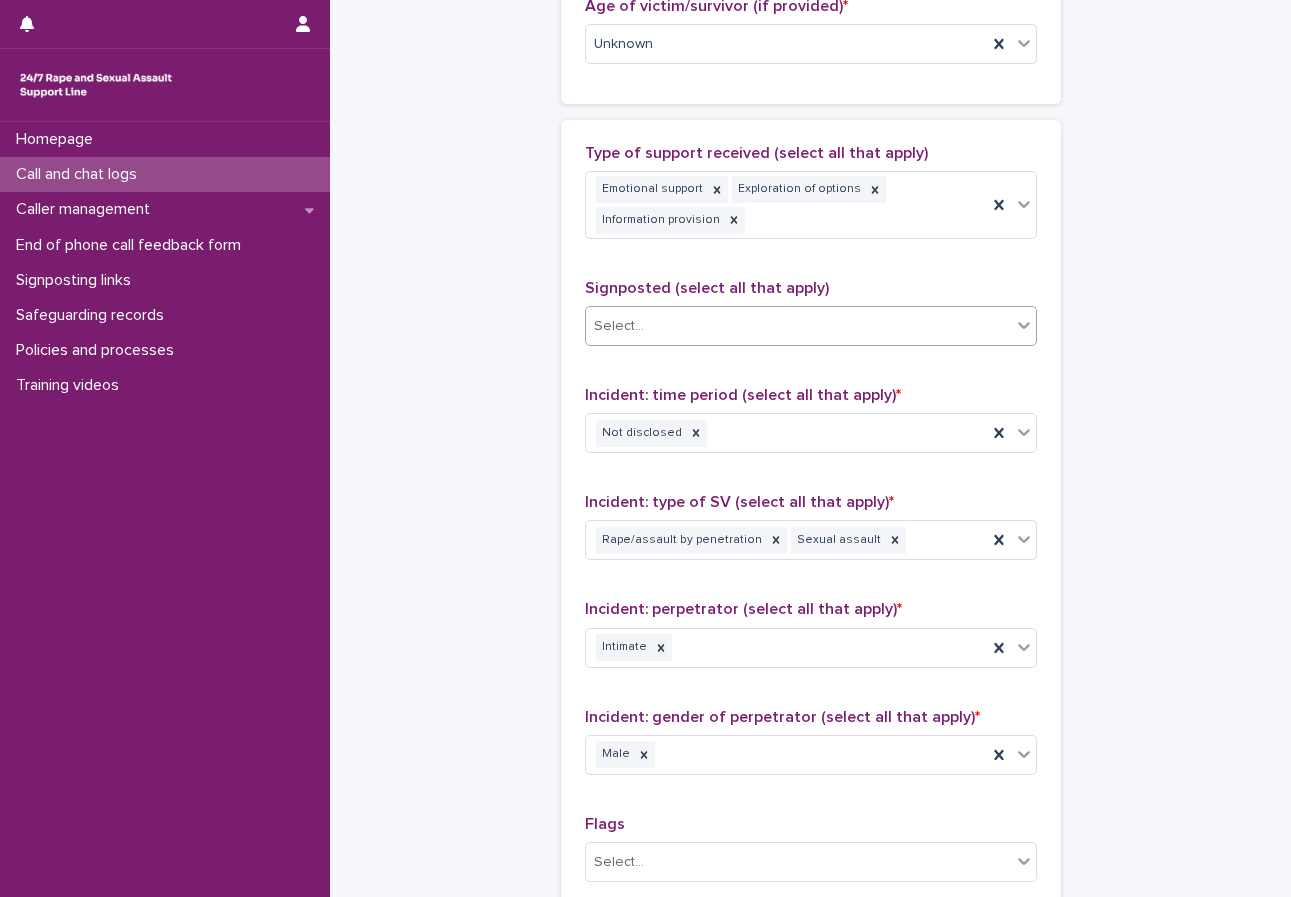 click on "Select..." at bounding box center (798, 326) 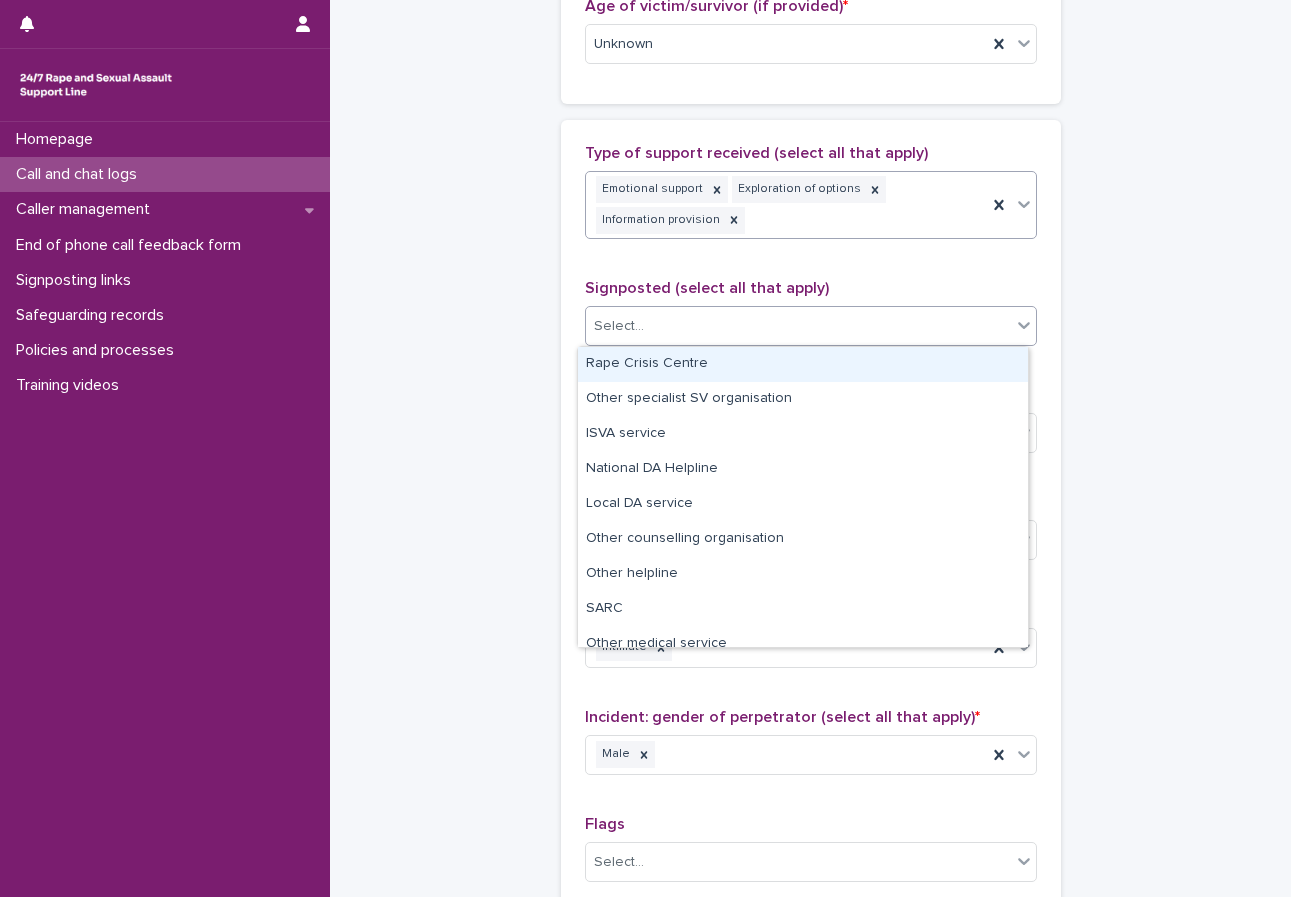 click on "Emotional support Exploration of options Information provision" at bounding box center (786, 205) 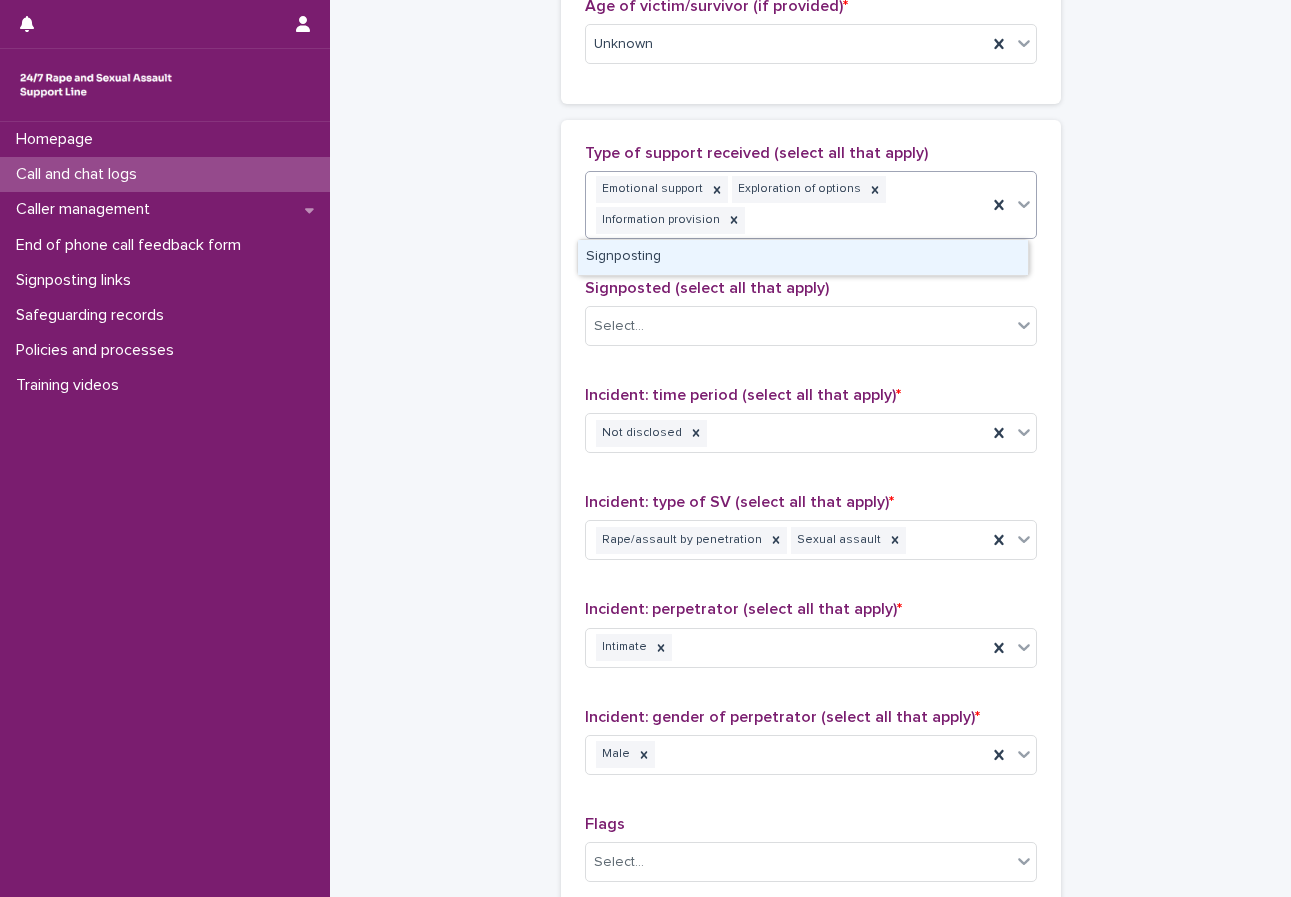 click on "Signposting" at bounding box center [803, 257] 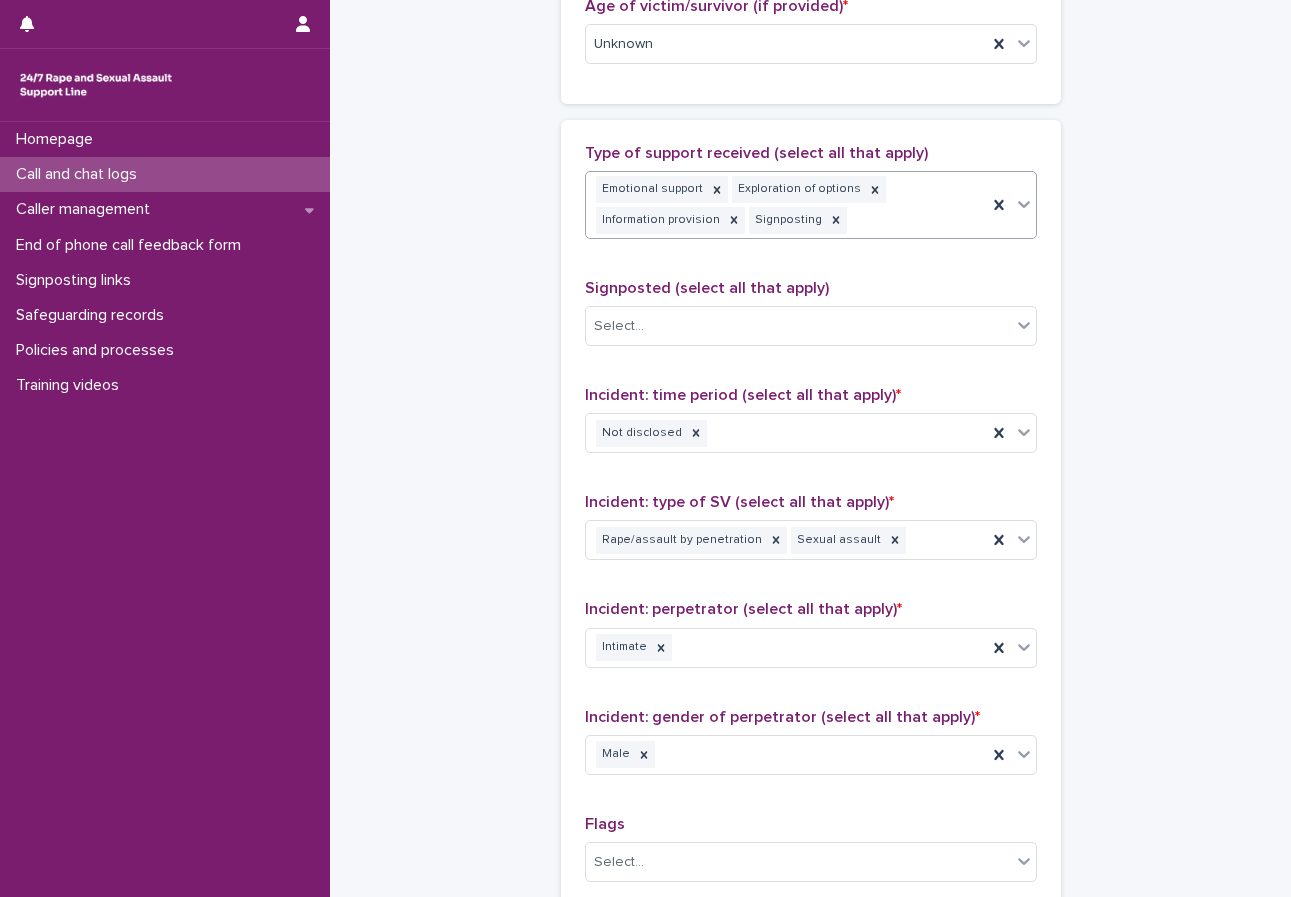 click on "Signposted (select all that apply) Select..." at bounding box center [811, 320] 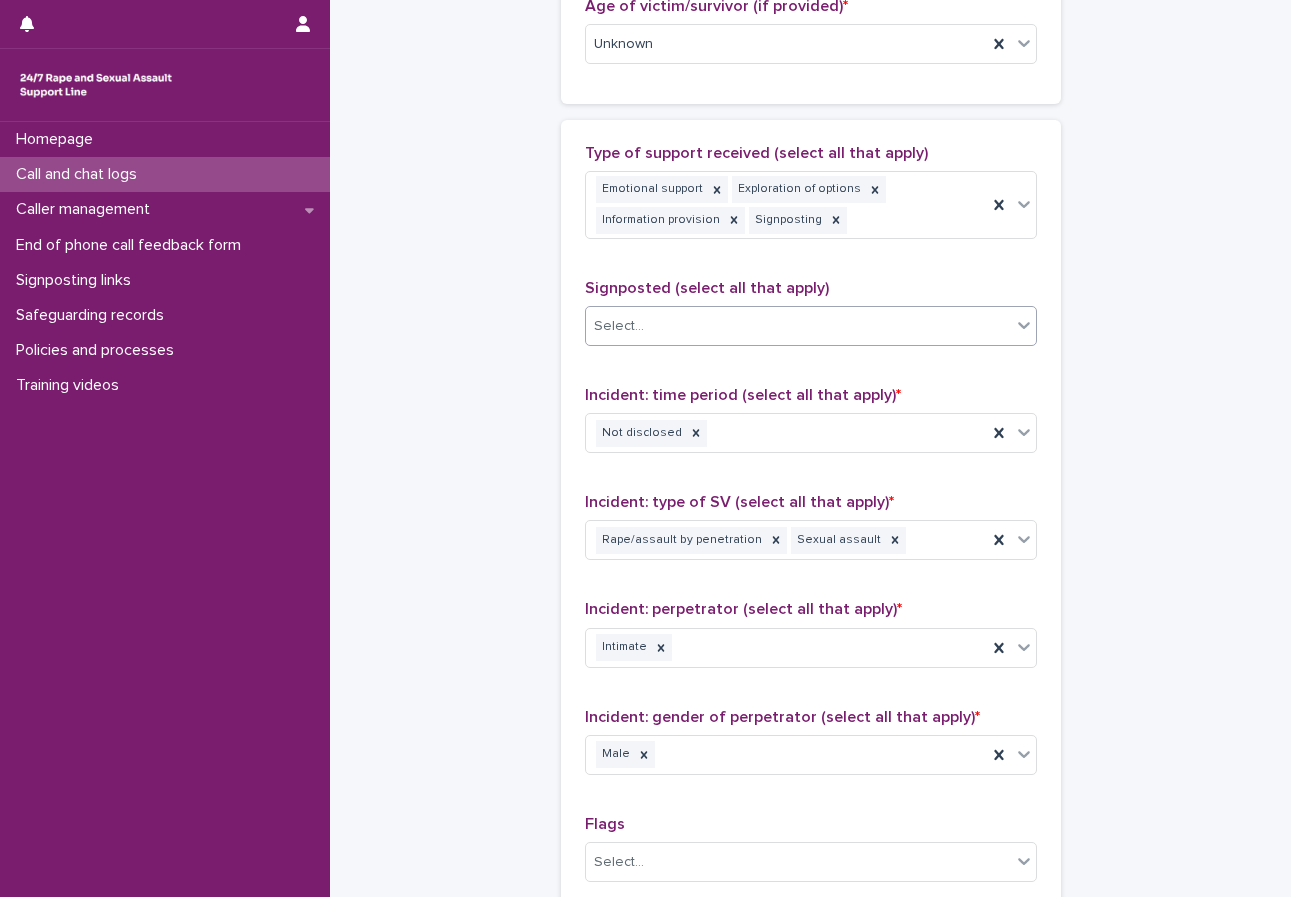 click on "Select..." at bounding box center (798, 326) 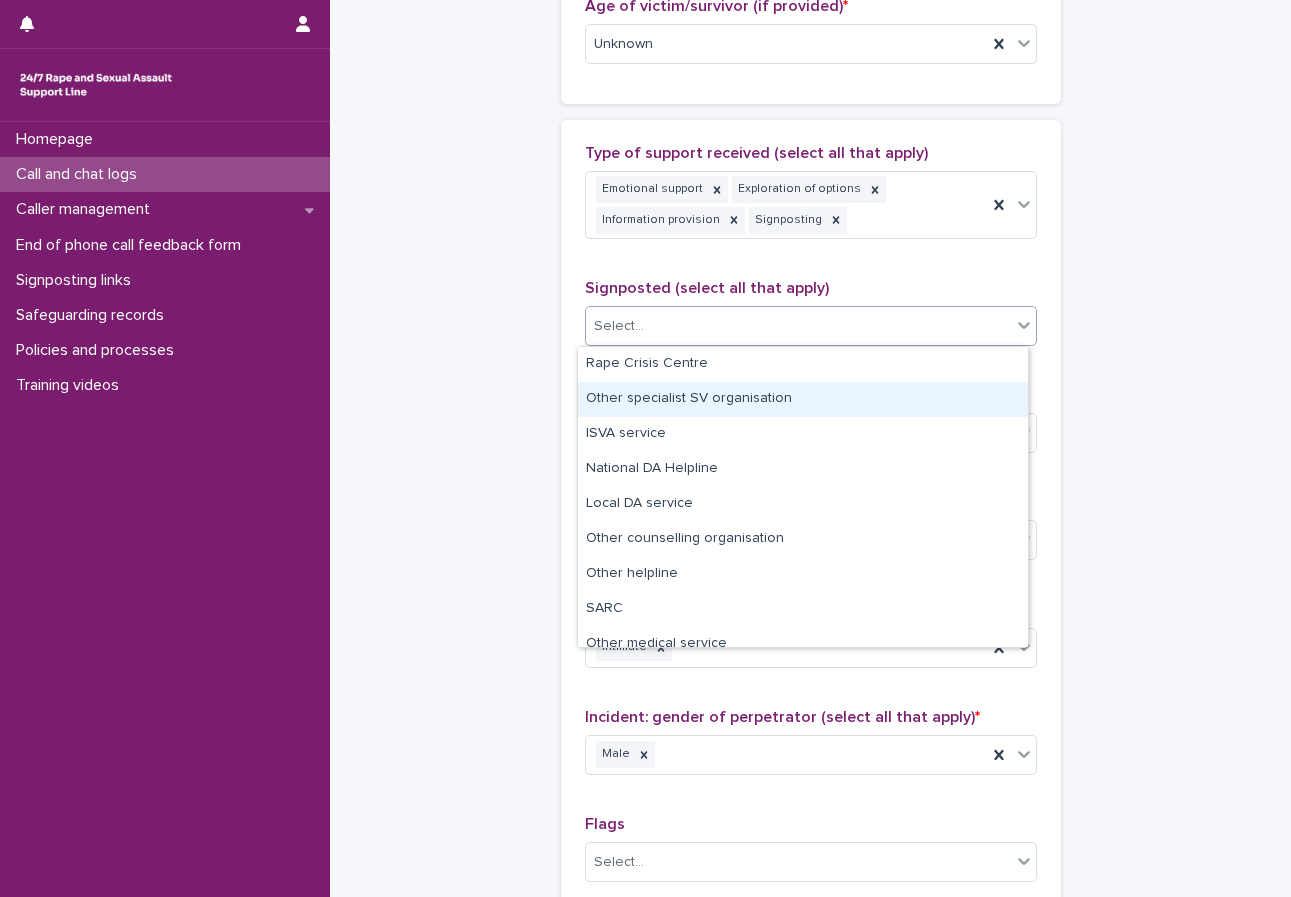 click on "Other specialist SV organisation" at bounding box center [803, 399] 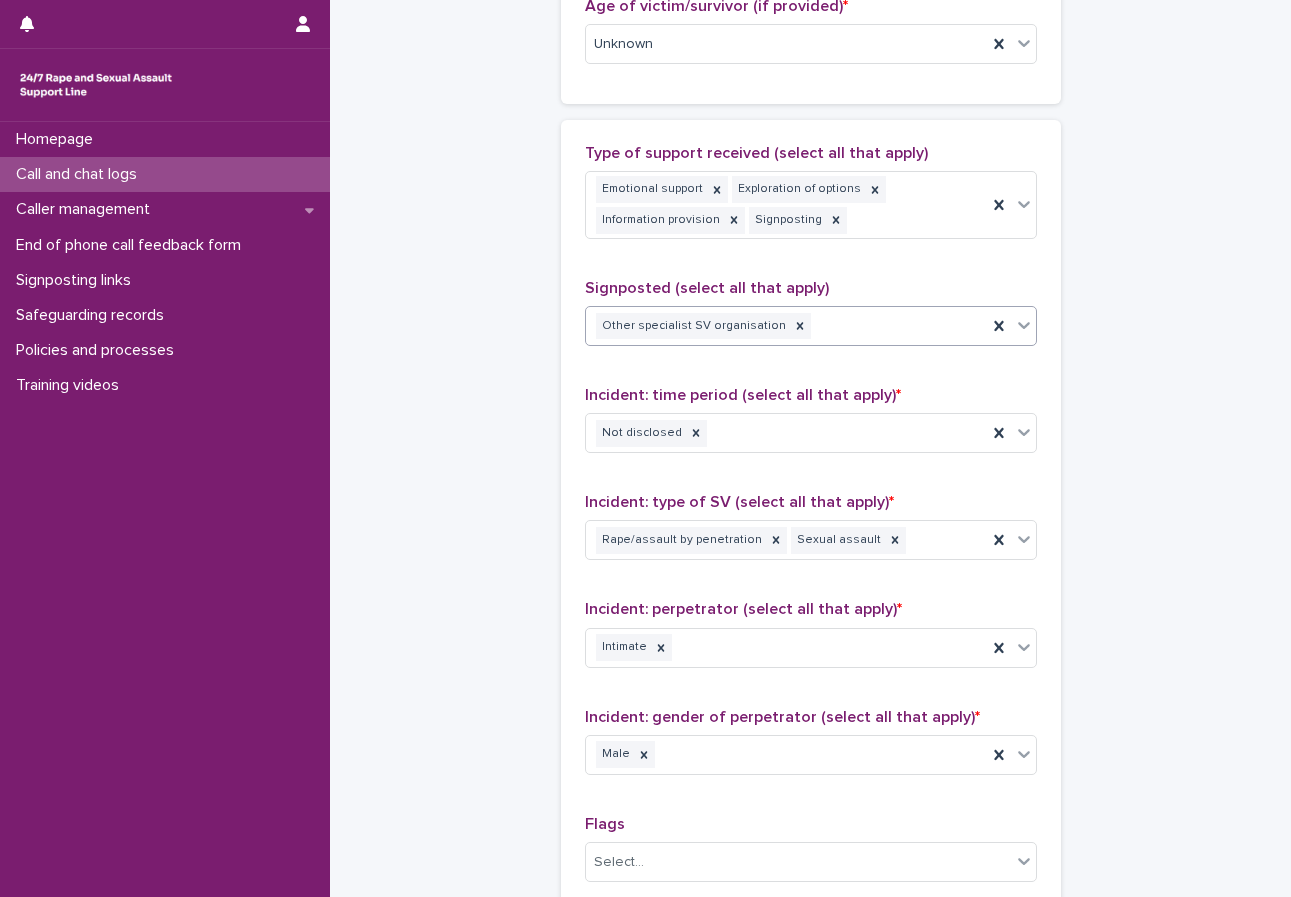 click on "**********" at bounding box center (810, 9) 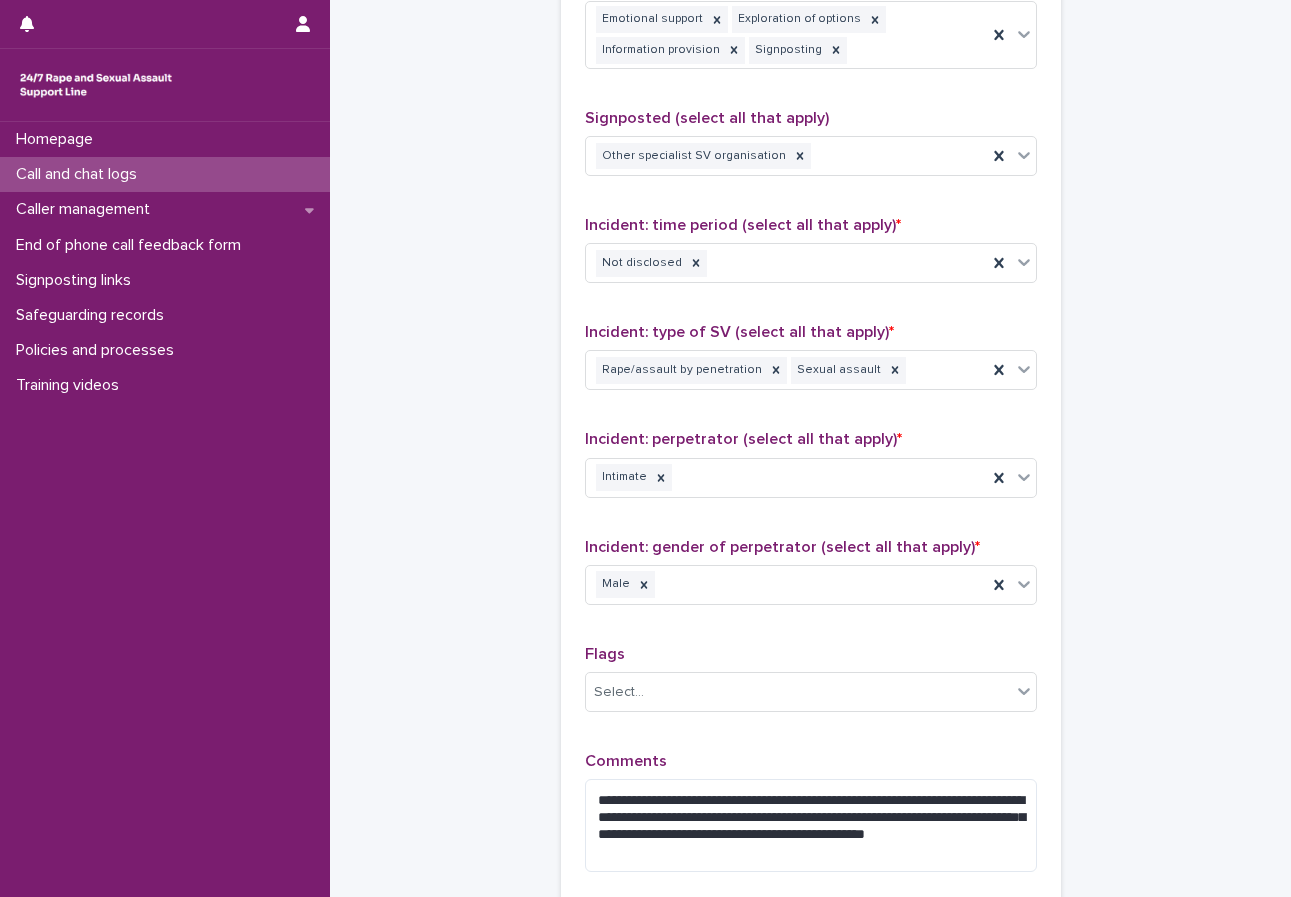 scroll, scrollTop: 1504, scrollLeft: 0, axis: vertical 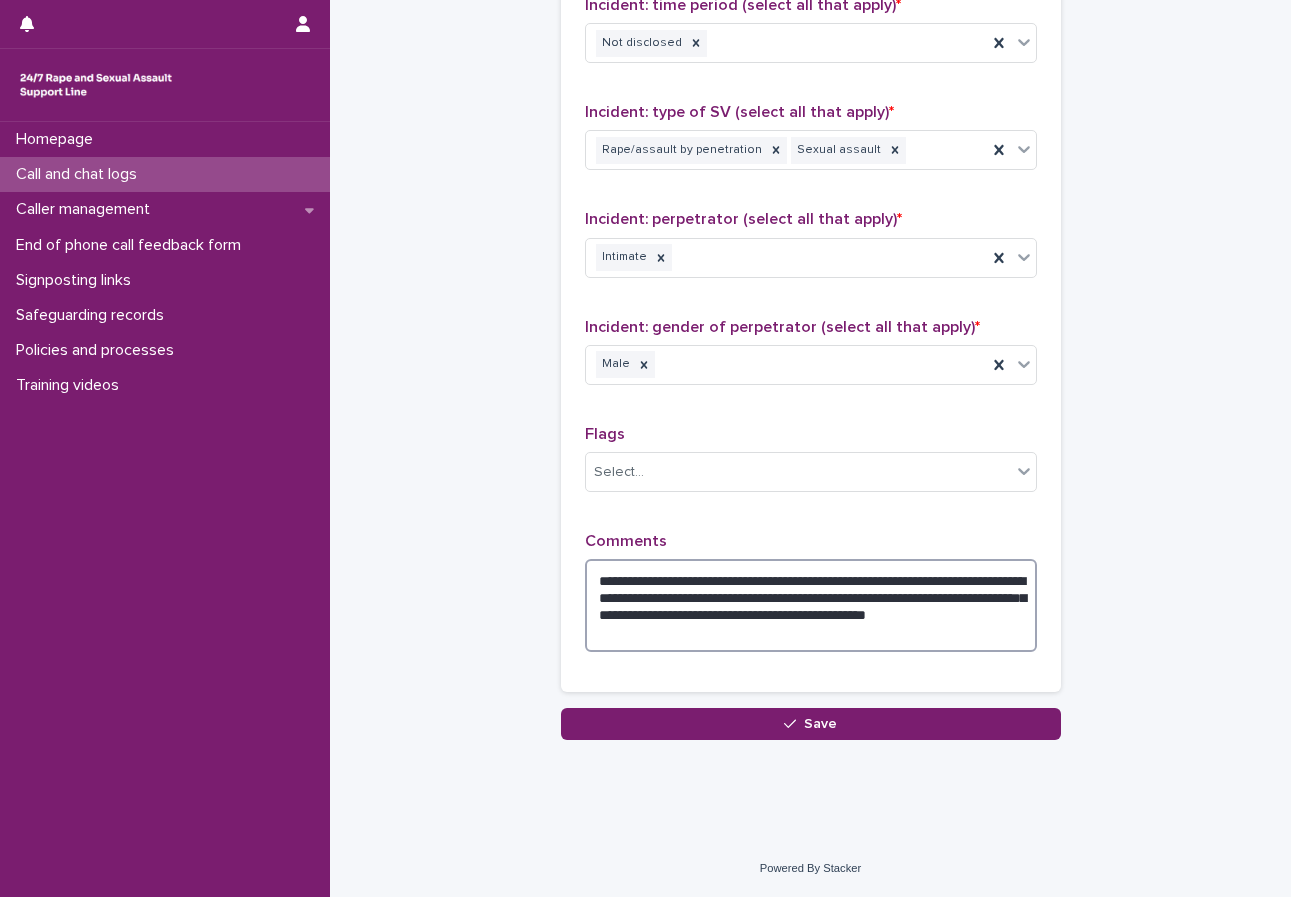 click on "**********" at bounding box center (811, 605) 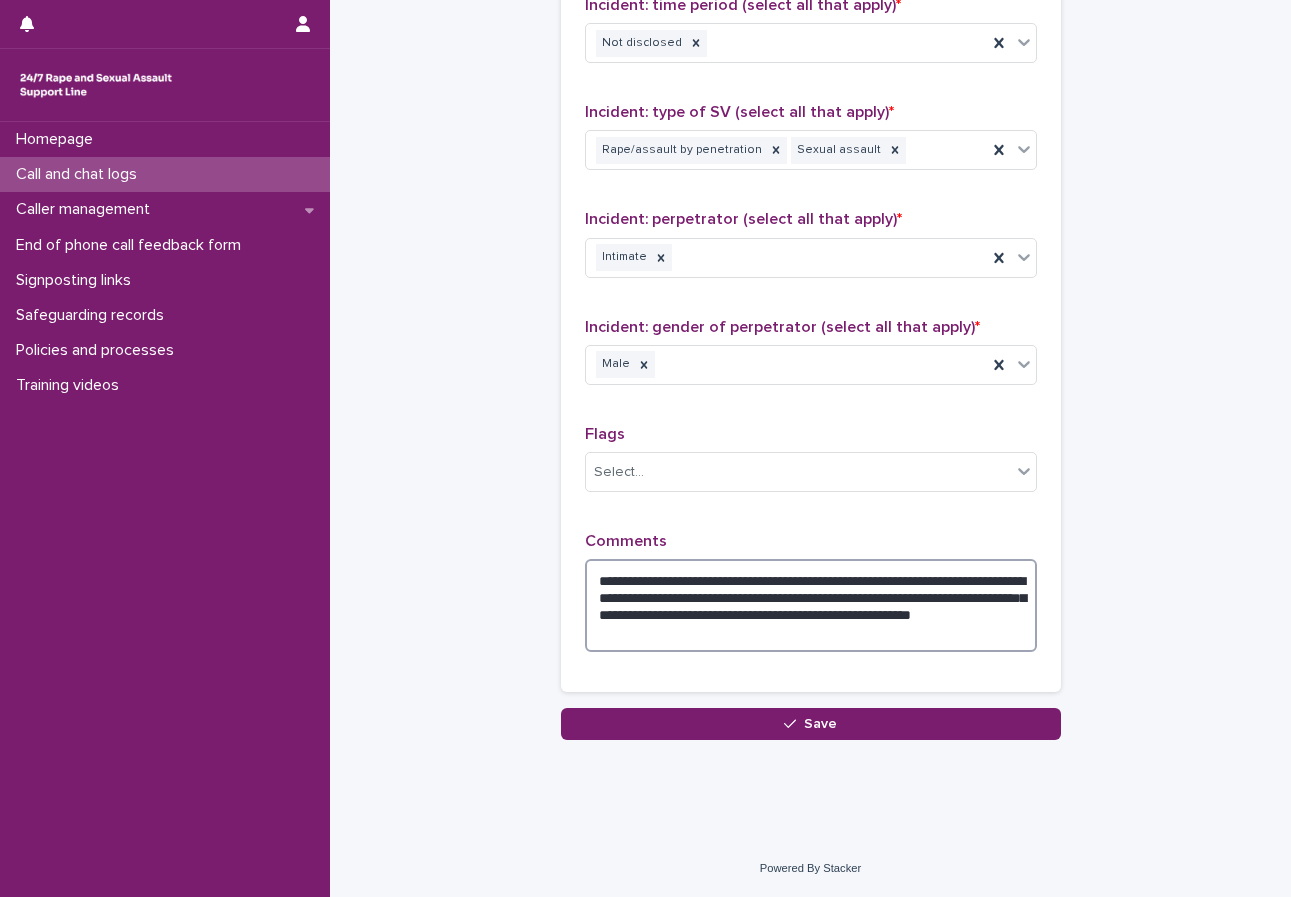 click on "**********" at bounding box center [811, 605] 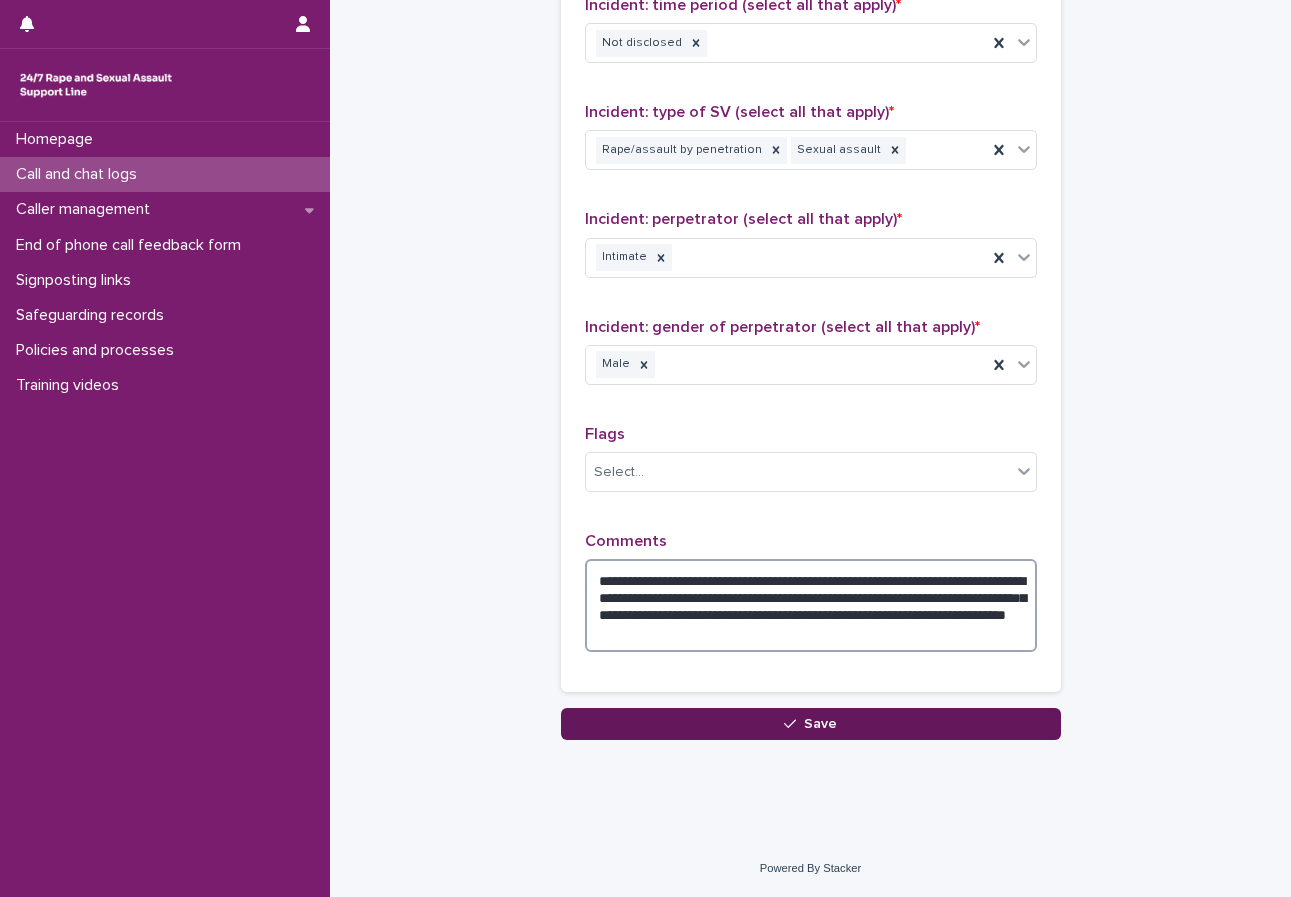 type on "**********" 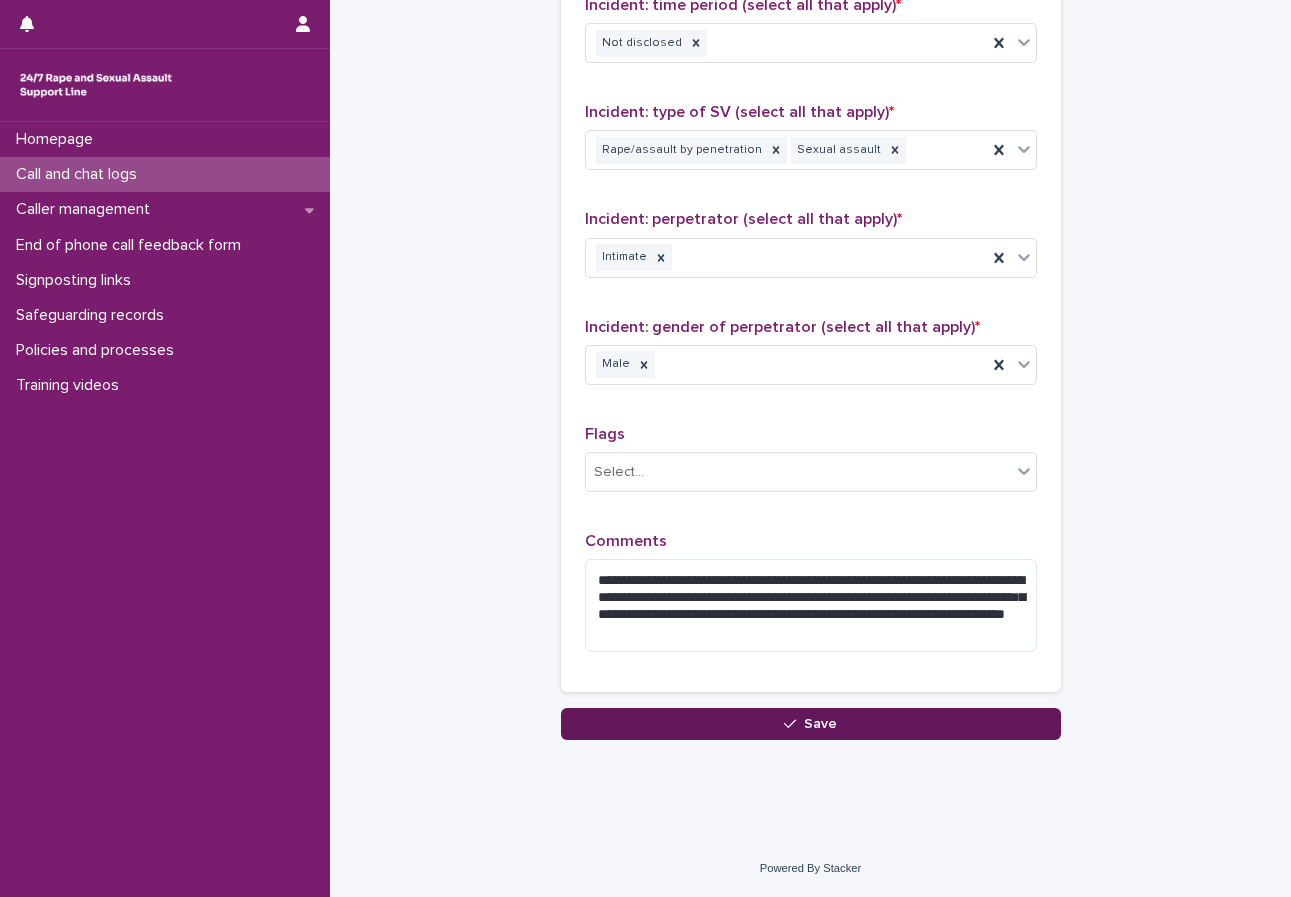 click on "Save" at bounding box center [811, 724] 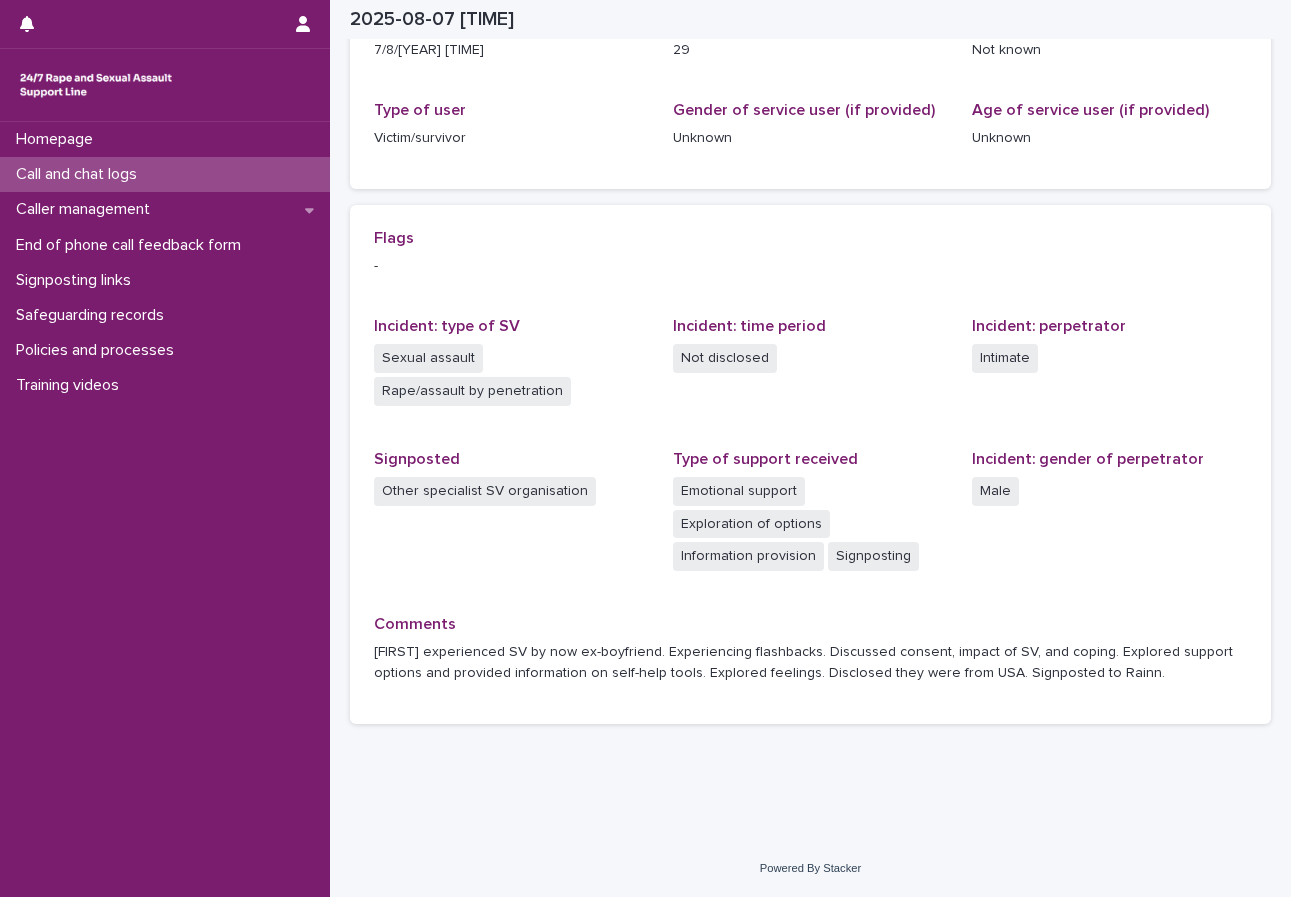 scroll, scrollTop: 285, scrollLeft: 0, axis: vertical 